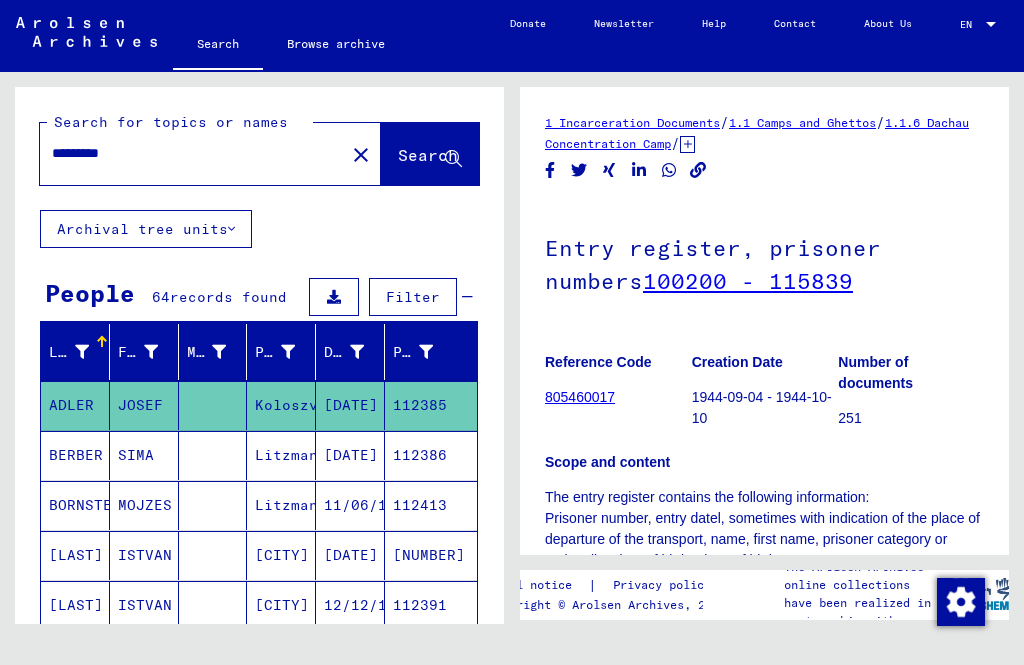 scroll, scrollTop: 0, scrollLeft: 0, axis: both 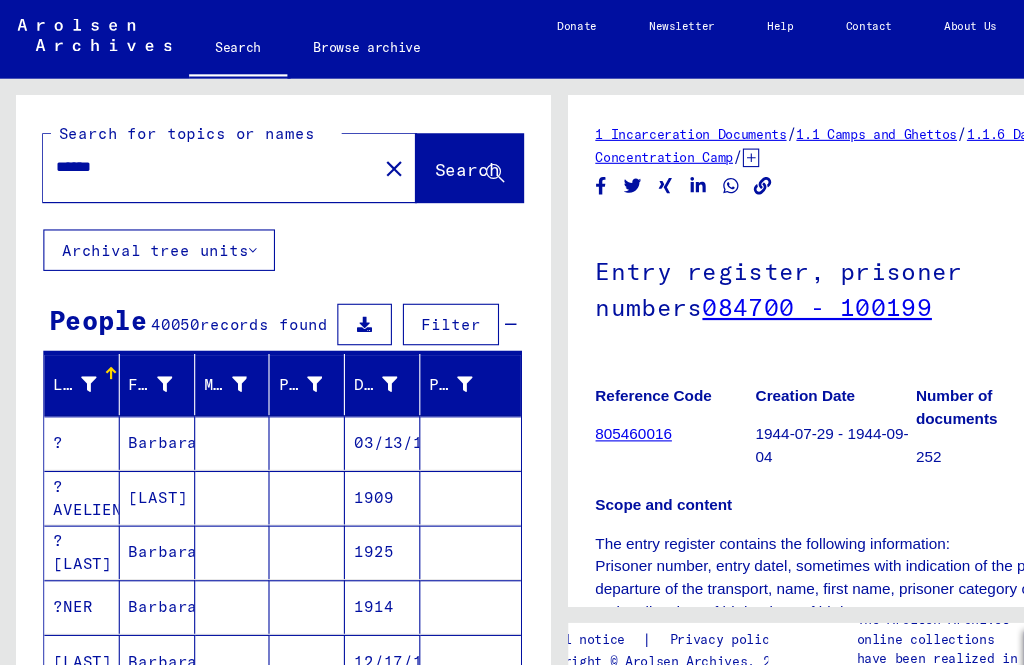 click on "Search for topics or names ****** close  Search" 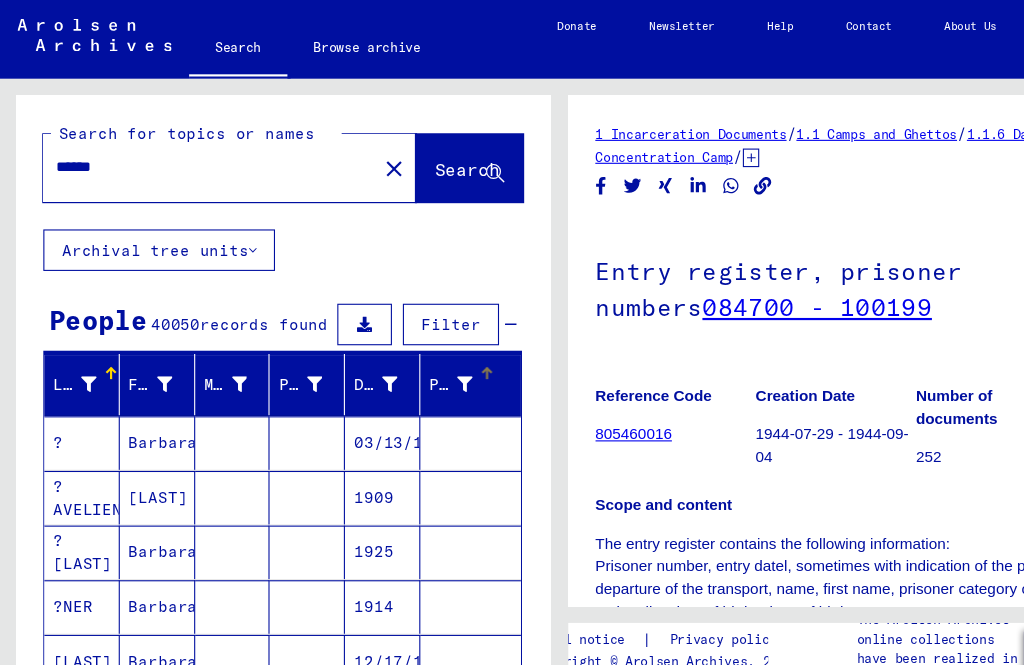 click on "Prisoner #" at bounding box center (431, 352) 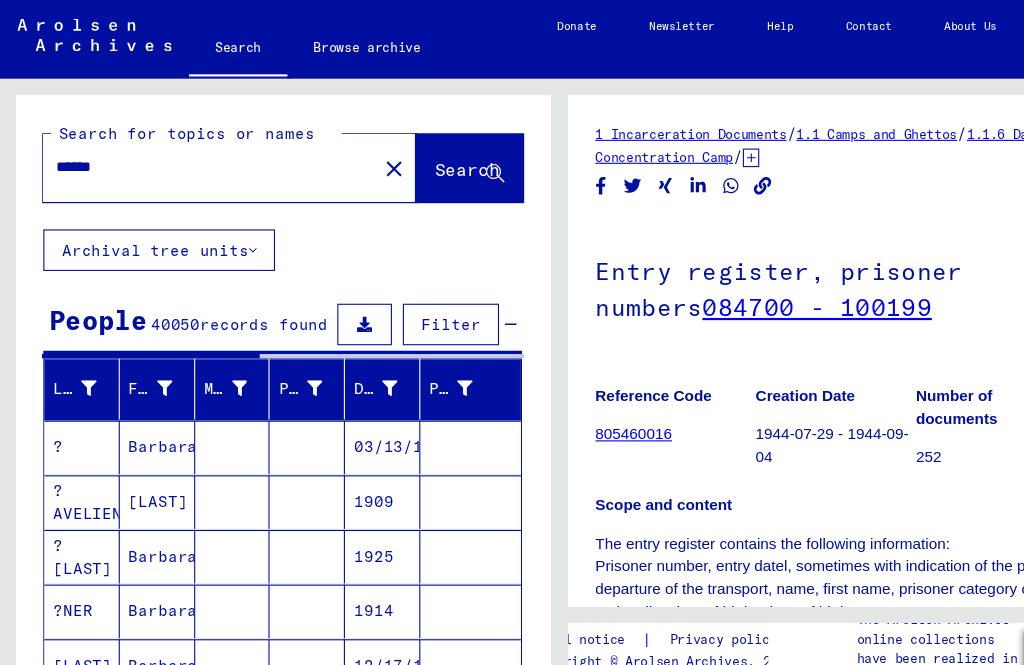 click on "Search for topics or names ****** close Search Archival tree units People 40050 records found Filter Last Name First Name Maiden Name Place of Birth Date of Birth Prisoner # ? Barbara [DATE] ?AVELIENE Barbora 1909 ? BACH Barbara 1925 ?NER Barbara 1914 ?RUCKA Barbara [DATE] Show all search results Signature Last Name First Name Maiden Name Place of Birth Date of Birth Prisoner # Father (adoptive father) Mother (adoptive mother) Religion Nationality Occupaton Place of incarceration Date of decease Last residence Last residence (Country) Last residence (District) Last residence (Province) Last residence (Town) Last residence (Part of town) Last residence (Street) Last residence (House number) 3.1.1.1 - Names in "phonetical" order from KL ? Barbara [DATE] 3.1.1.1 - Names in "phonetical" order from G ?AVELIENE Barbora 1909 3.1.1.1 - Names in "phonetical" order from L ?BACH Barbara 1925 ?NER Barbara 1914 AAL" 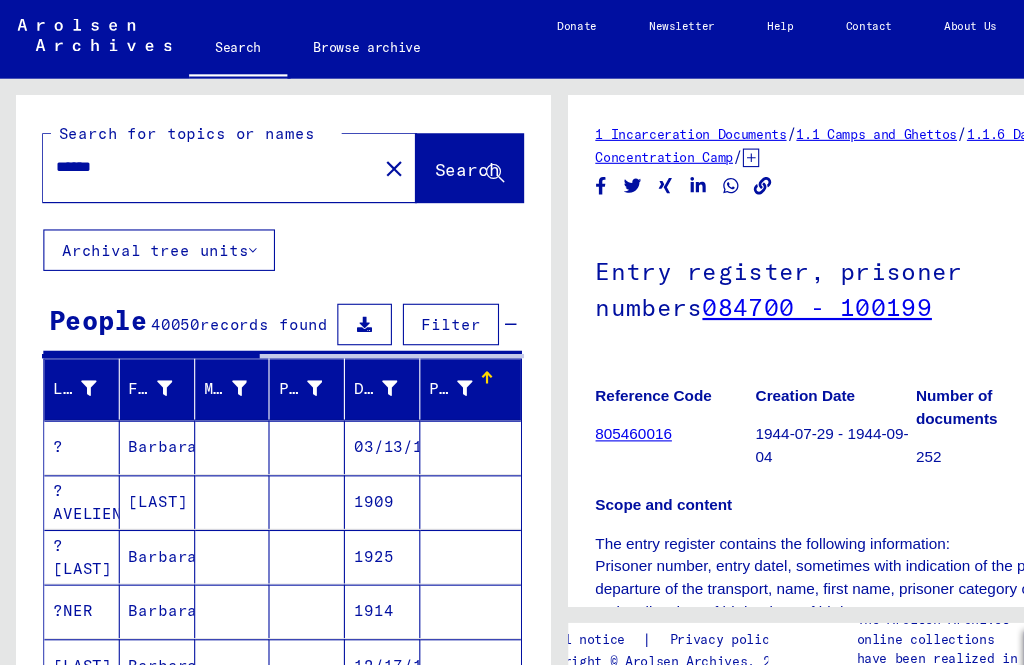 scroll, scrollTop: 124, scrollLeft: 0, axis: vertical 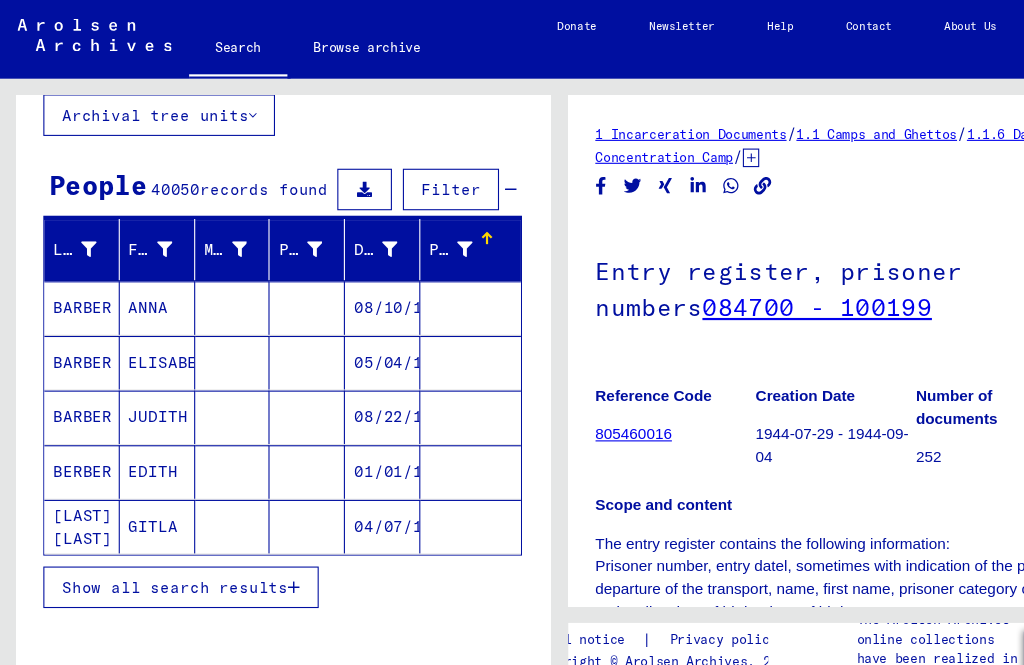 click on "Show all search results" at bounding box center (166, 537) 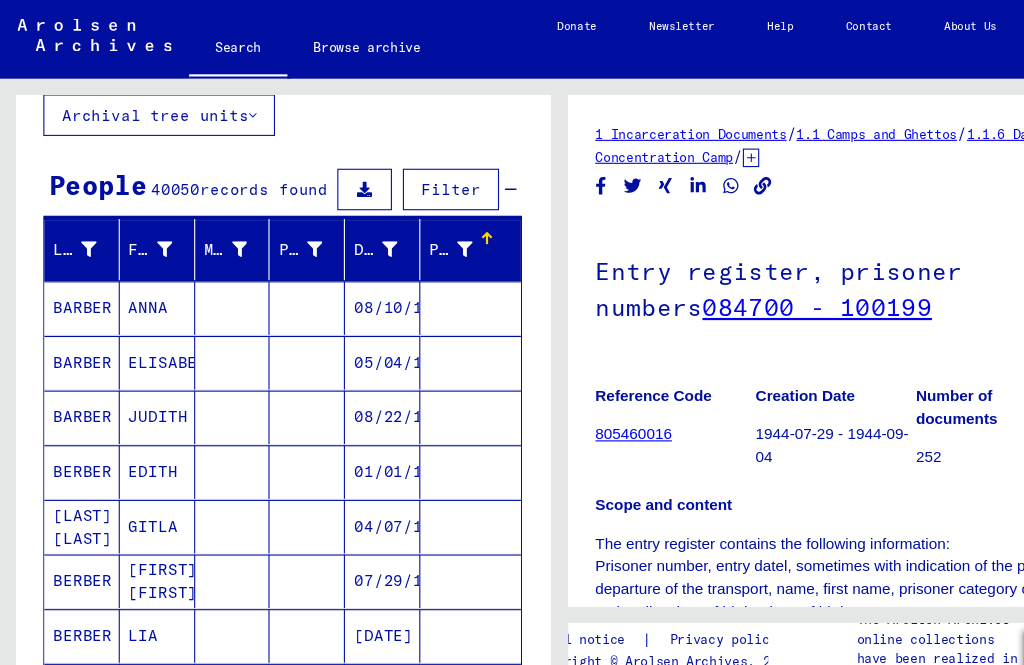 scroll, scrollTop: 317, scrollLeft: 0, axis: vertical 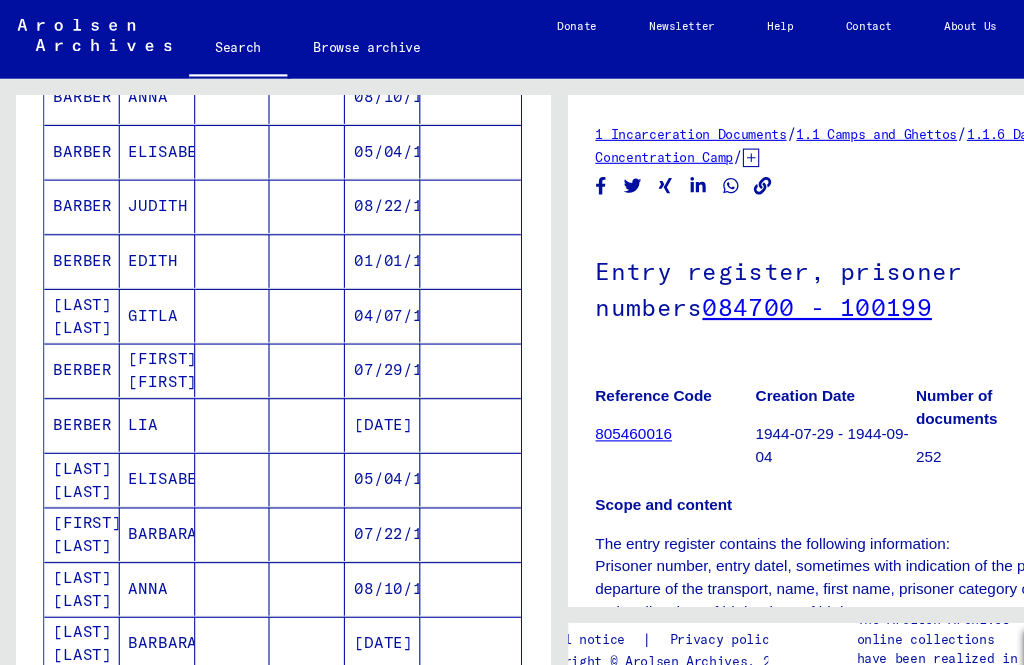 click at bounding box center [431, 238] 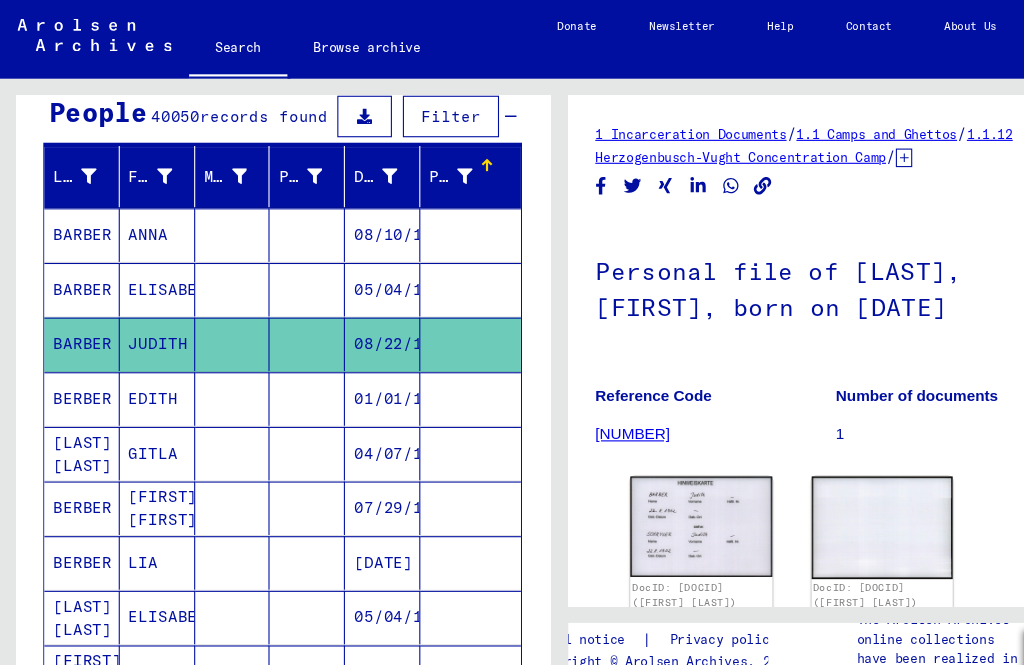 scroll, scrollTop: 190, scrollLeft: 0, axis: vertical 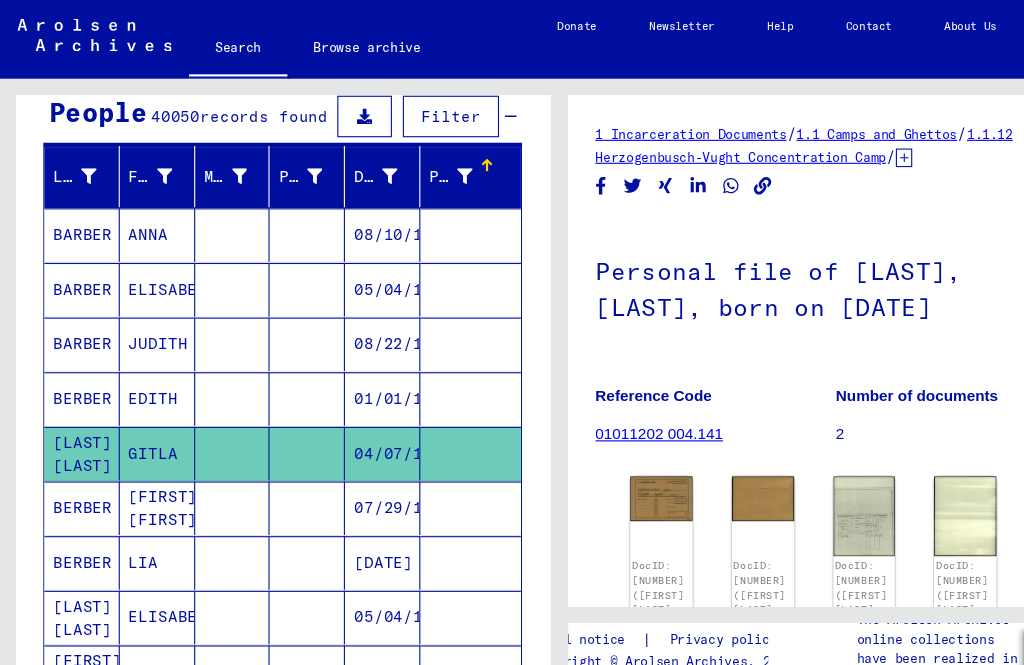 click 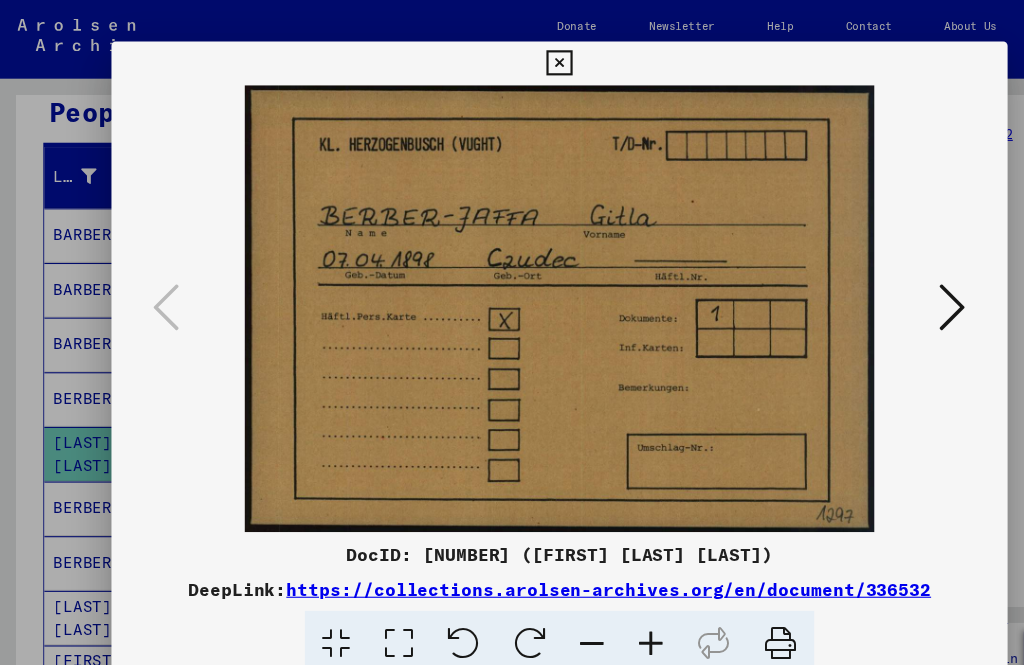 click at bounding box center (872, 281) 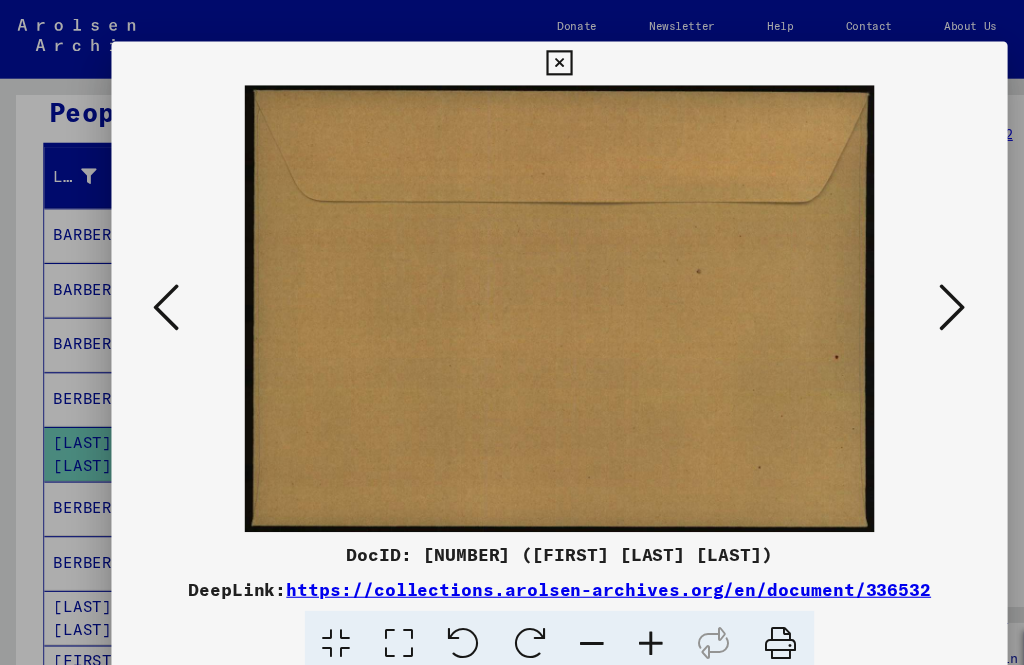 click at bounding box center (872, 281) 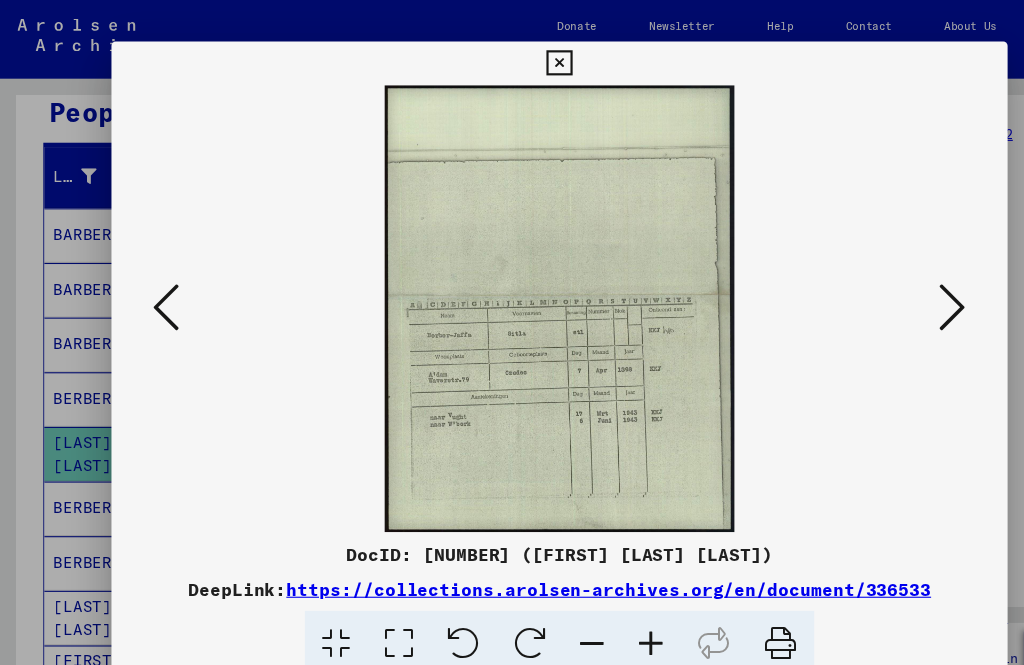 click at bounding box center (511, 58) 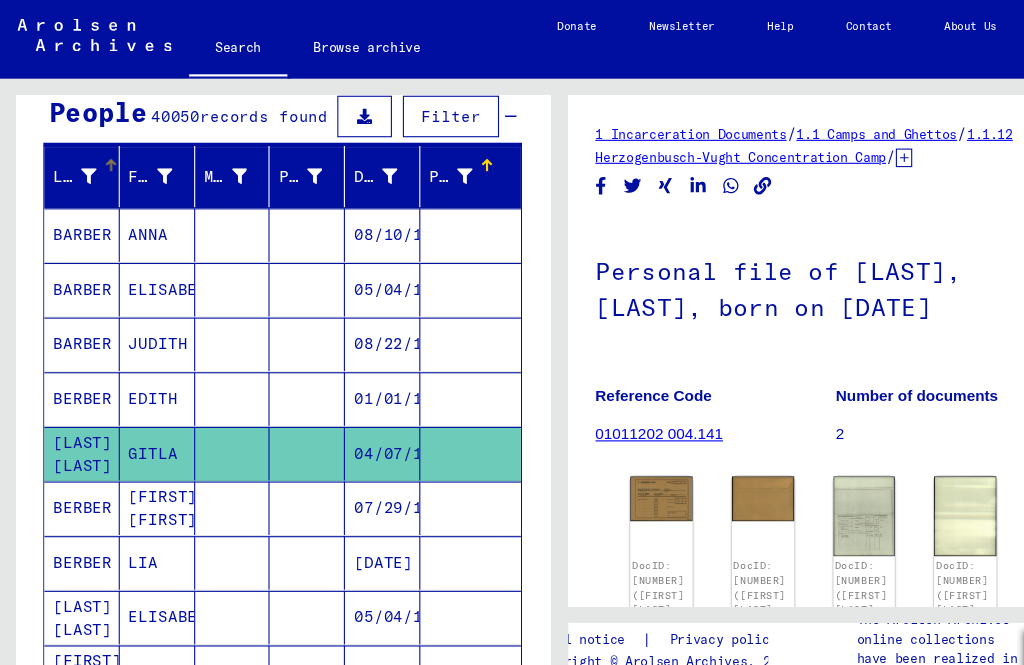 click on "Last Name" at bounding box center [75, 162] 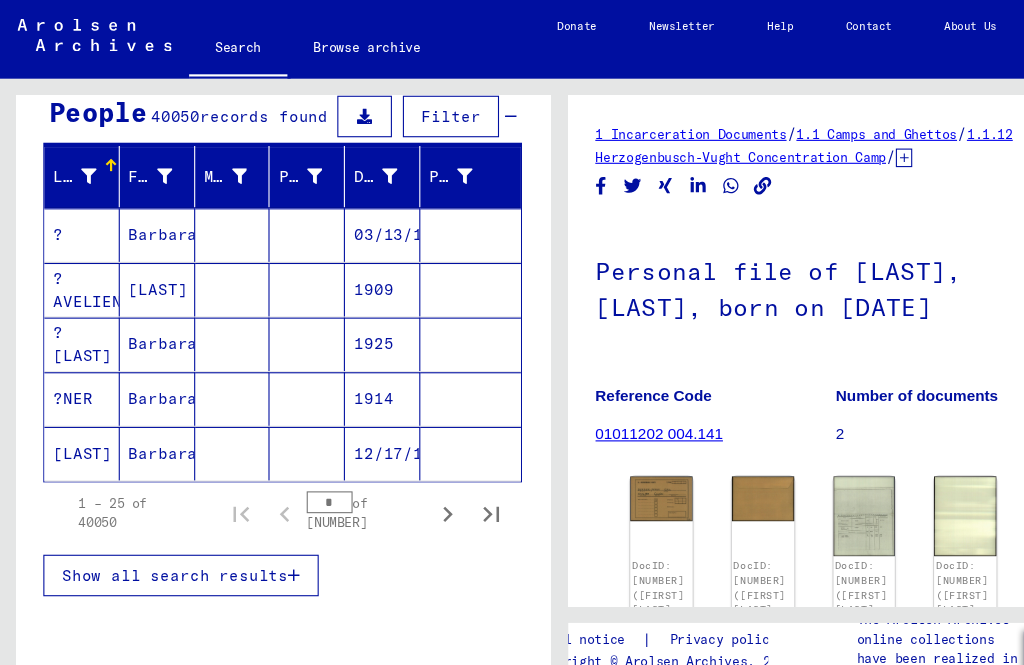 click at bounding box center (82, 162) 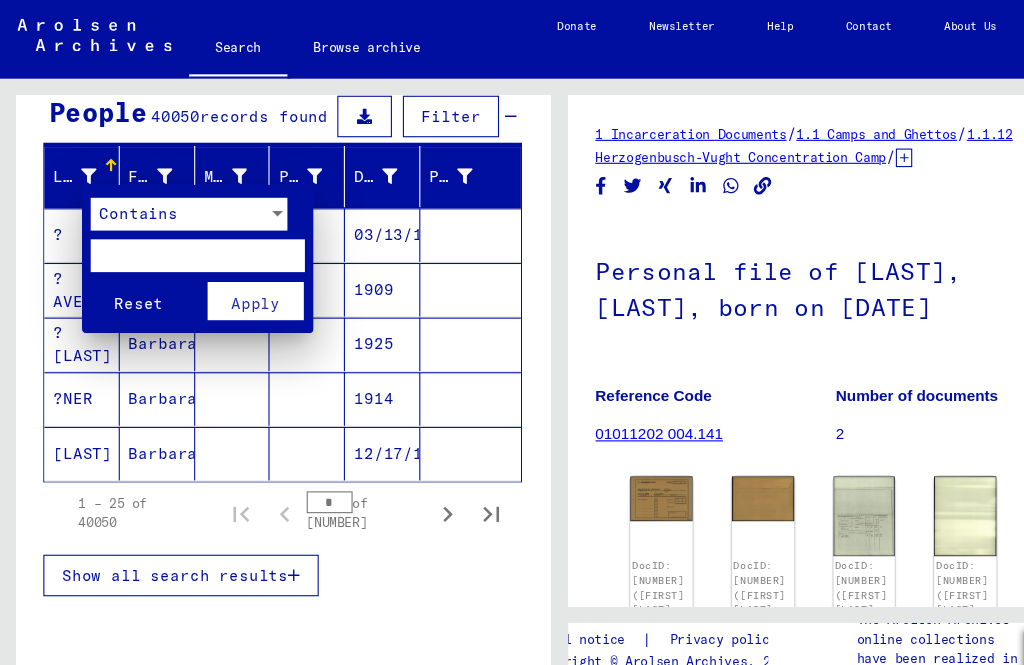 click at bounding box center [181, 234] 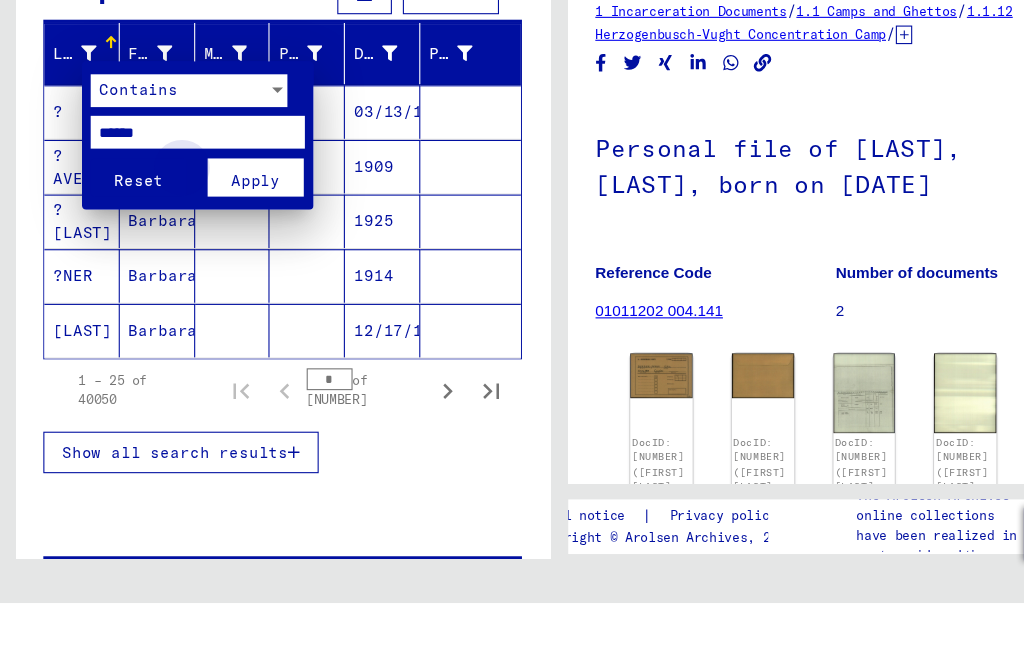 type on "******" 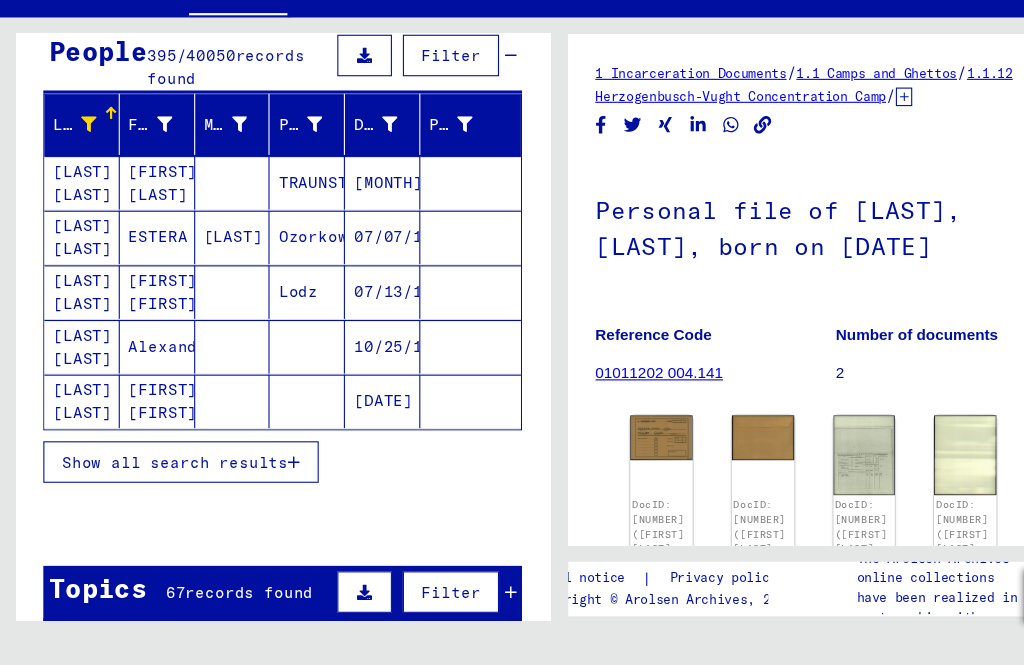 click on "Show all search results" at bounding box center [160, 479] 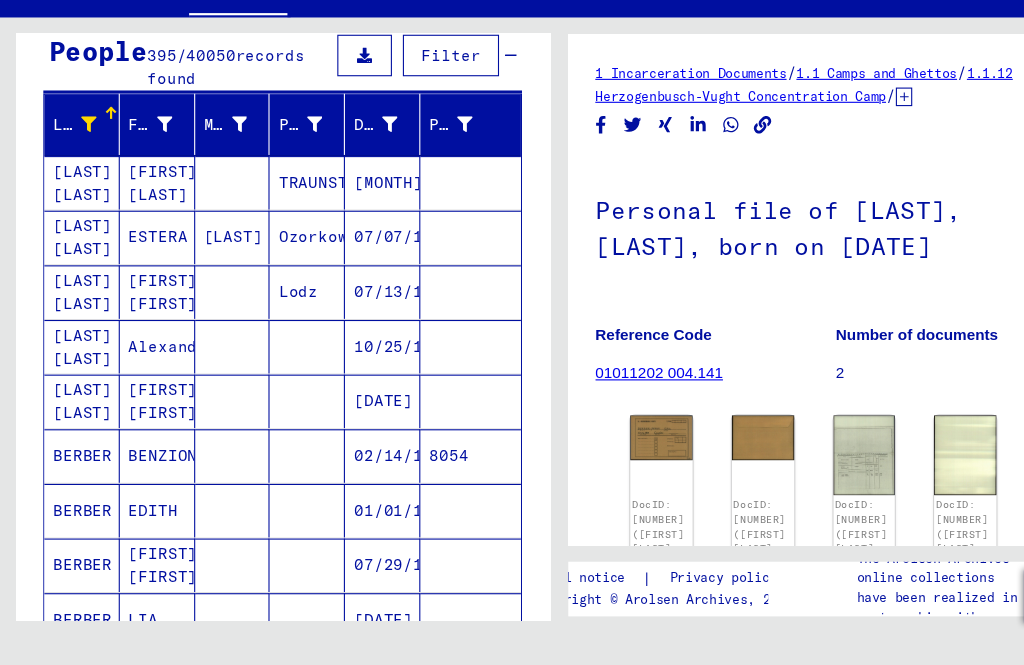 click on "Last Name" at bounding box center (75, 170) 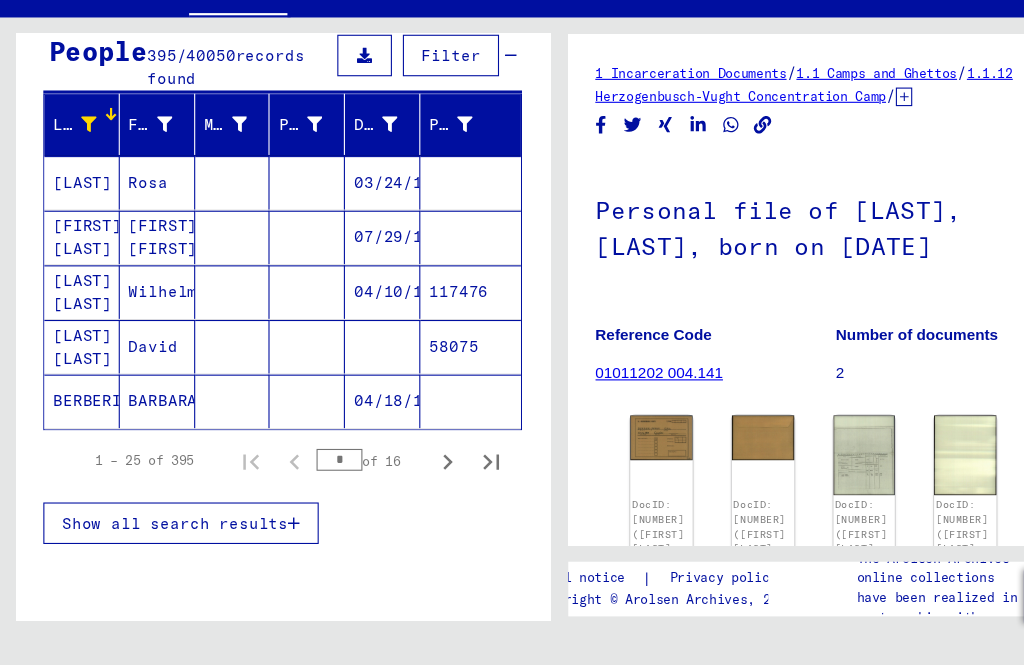 click on "[LAST] [LAST]" at bounding box center [75, 423] 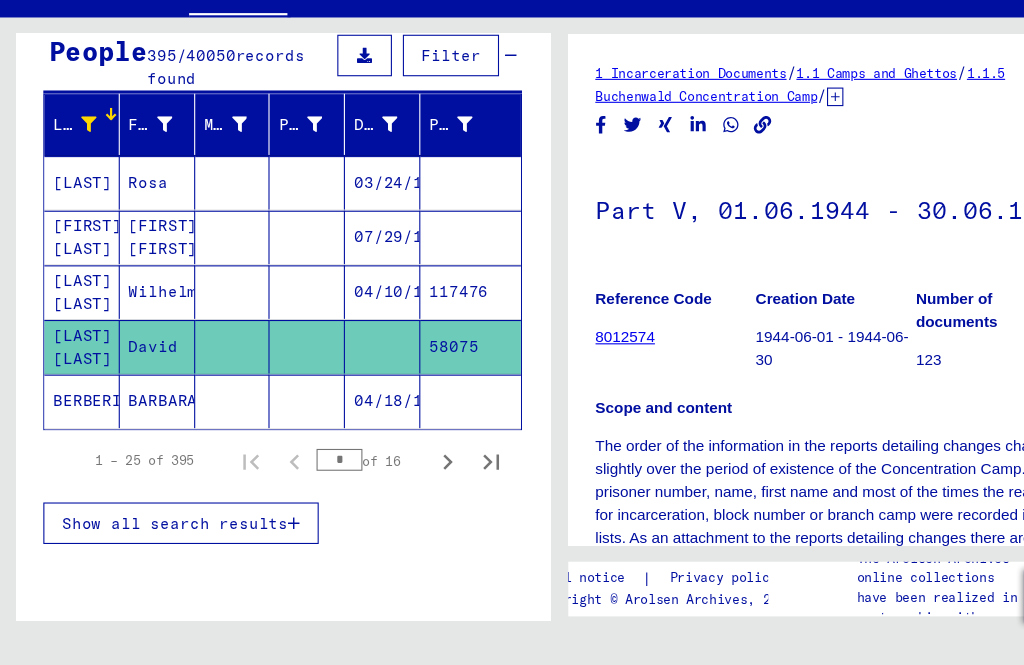 scroll, scrollTop: 0, scrollLeft: 0, axis: both 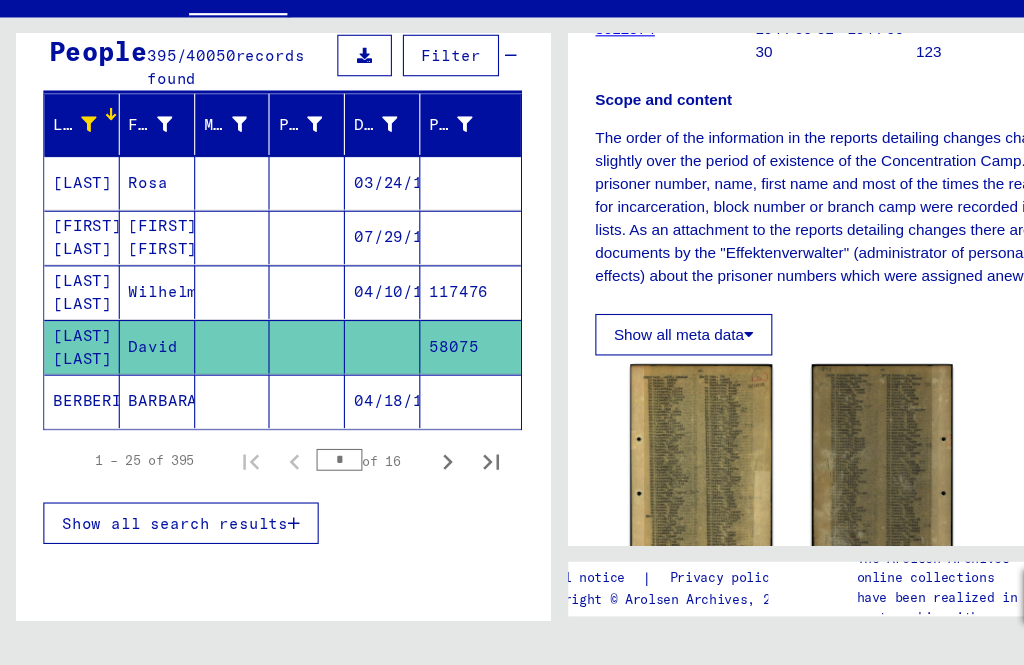 click 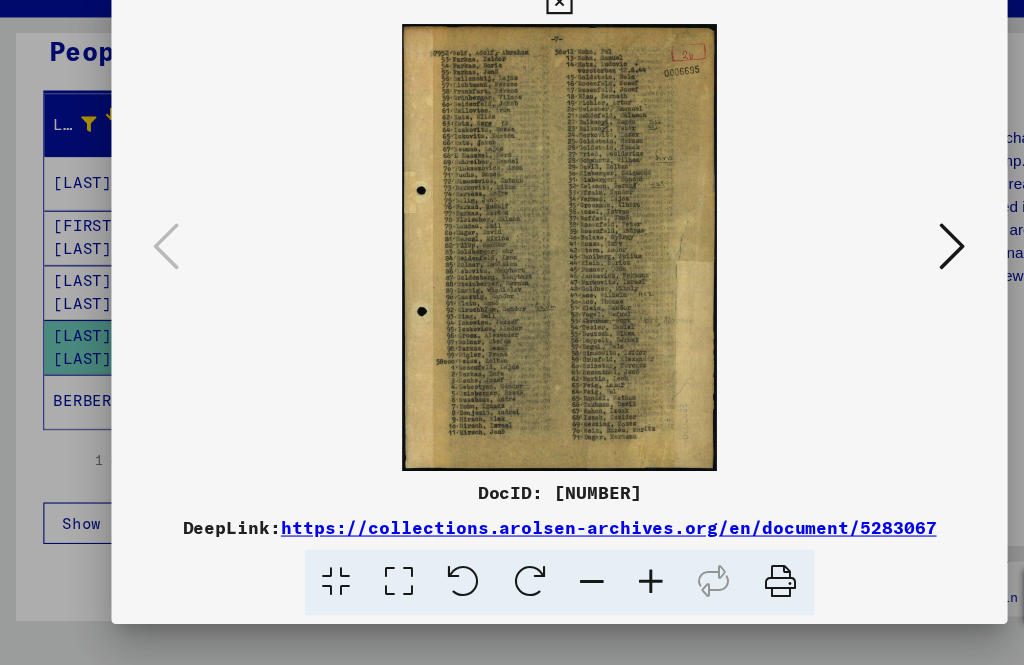 click at bounding box center [596, 589] 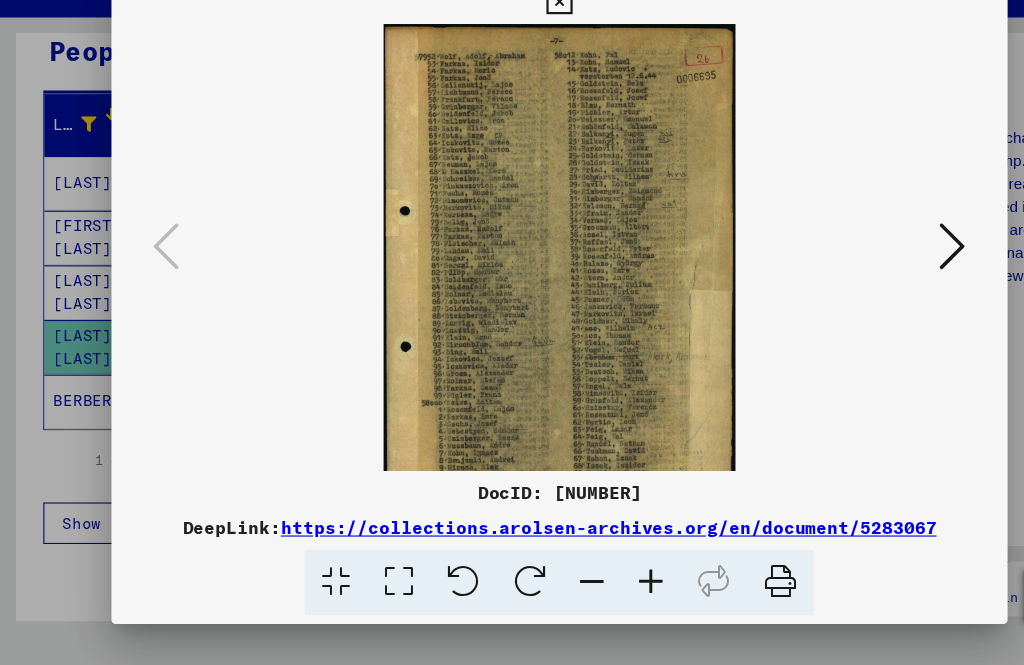 click at bounding box center (596, 589) 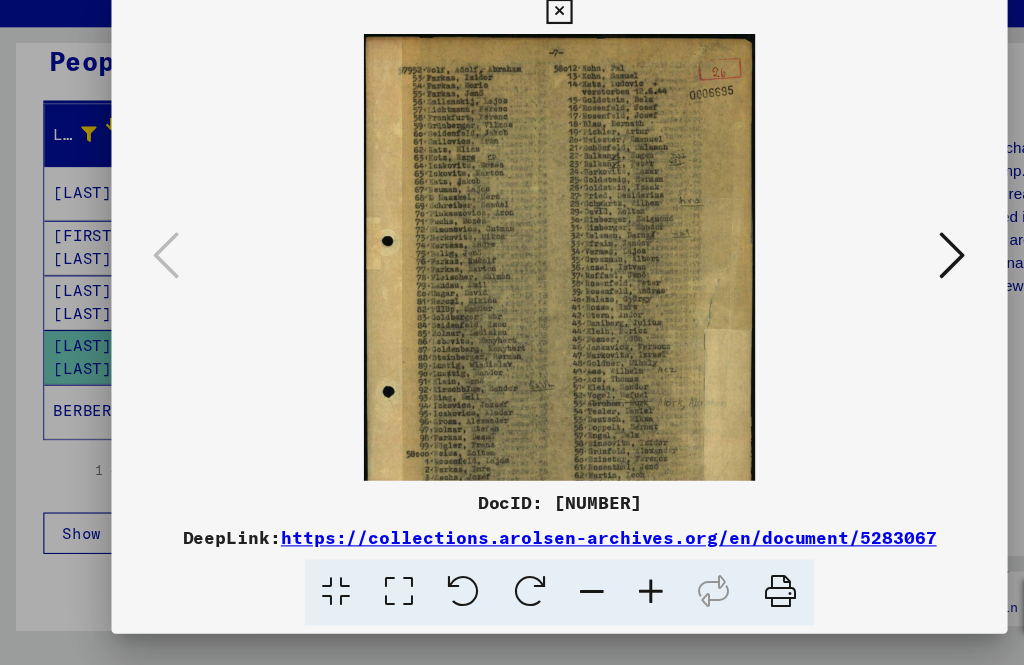click at bounding box center (511, 282) 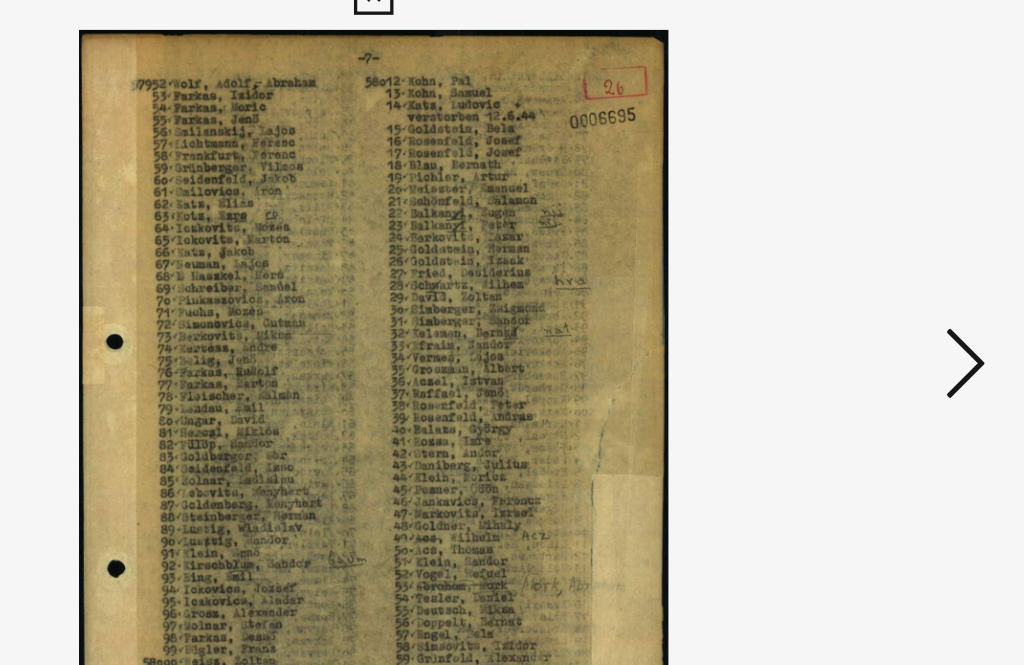 click at bounding box center [511, 58] 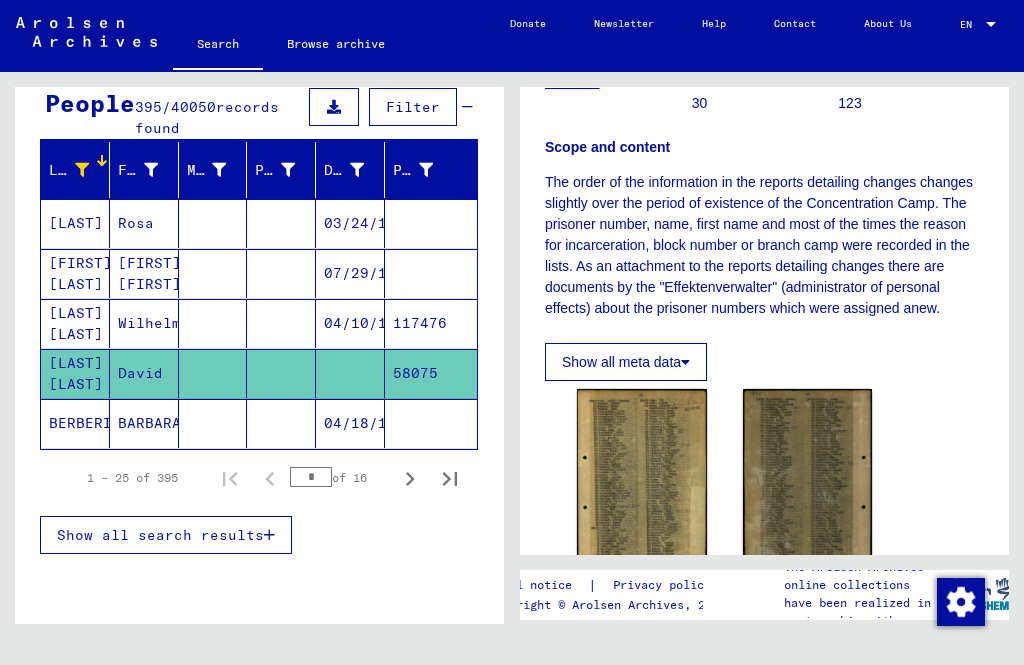 click on "Show all search results" at bounding box center [160, 535] 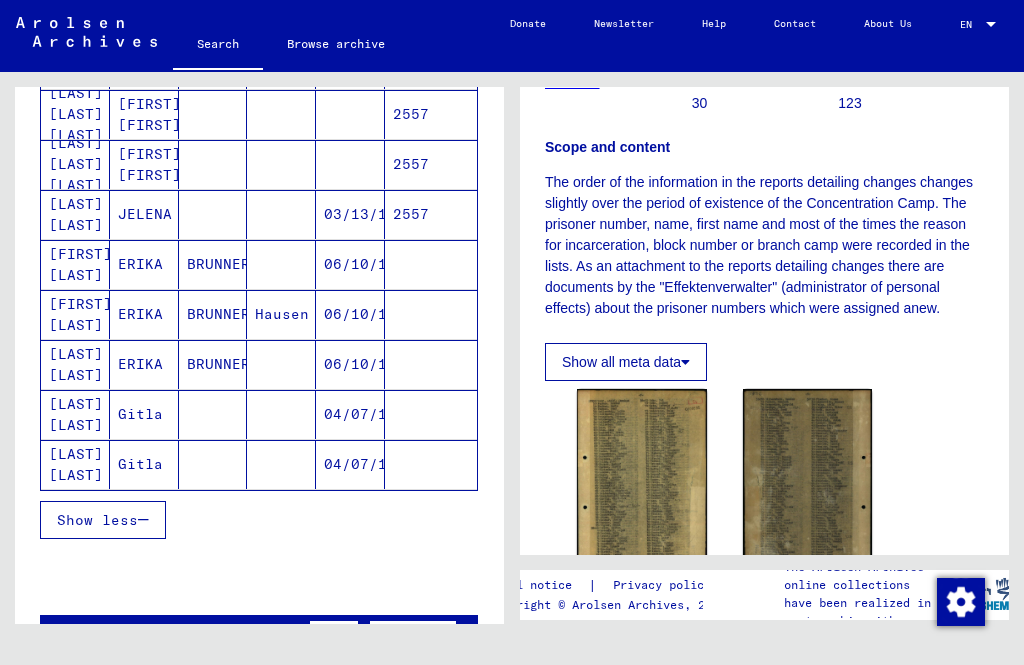 scroll, scrollTop: 1146, scrollLeft: 0, axis: vertical 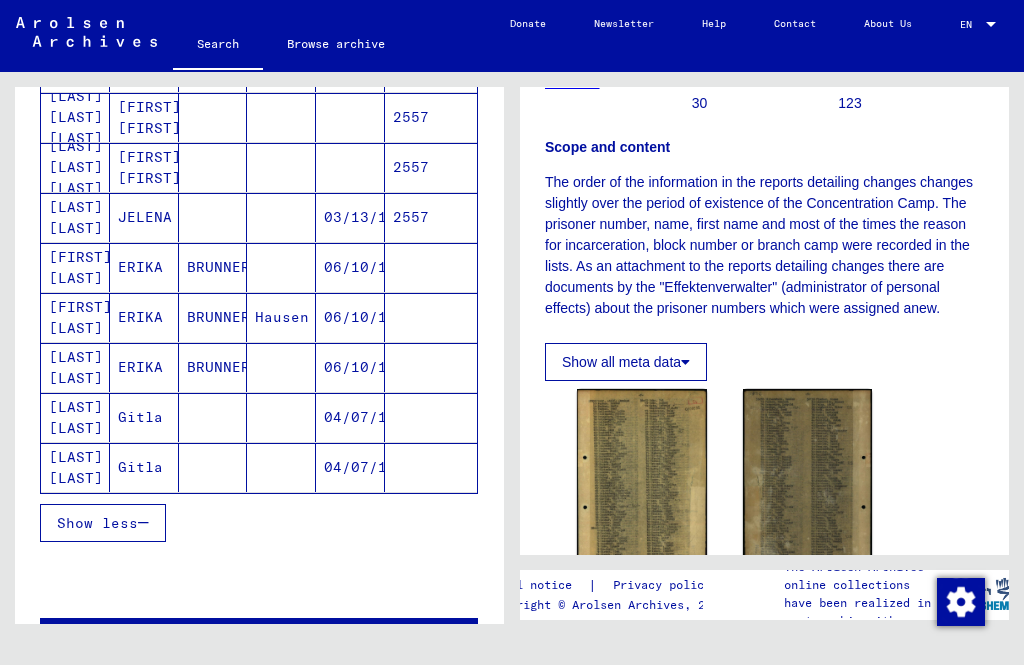 click on "2557" at bounding box center [431, 267] 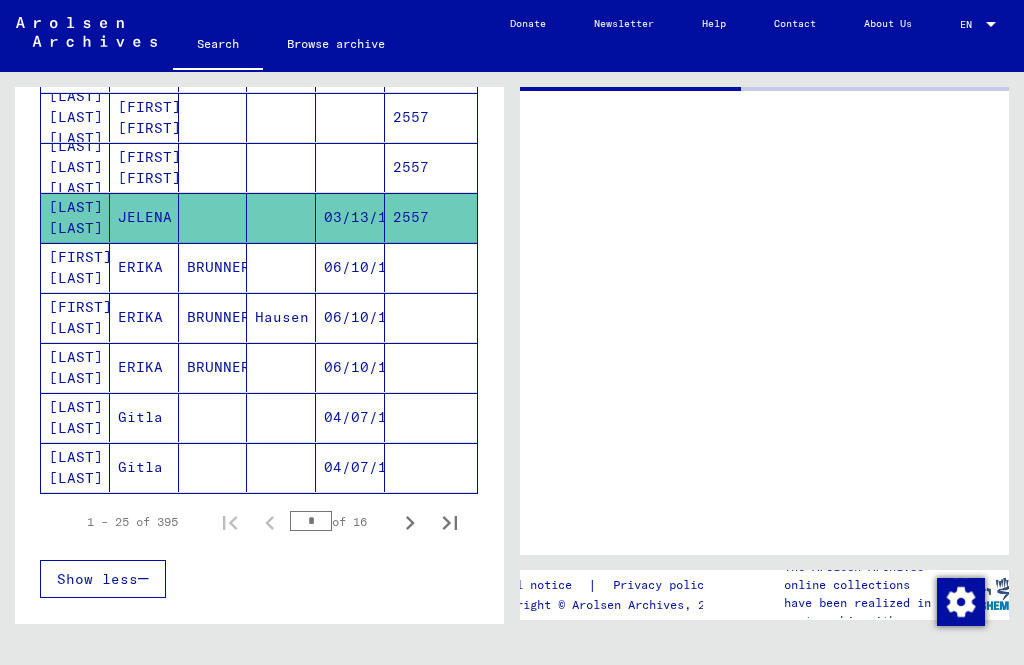 scroll, scrollTop: 0, scrollLeft: 0, axis: both 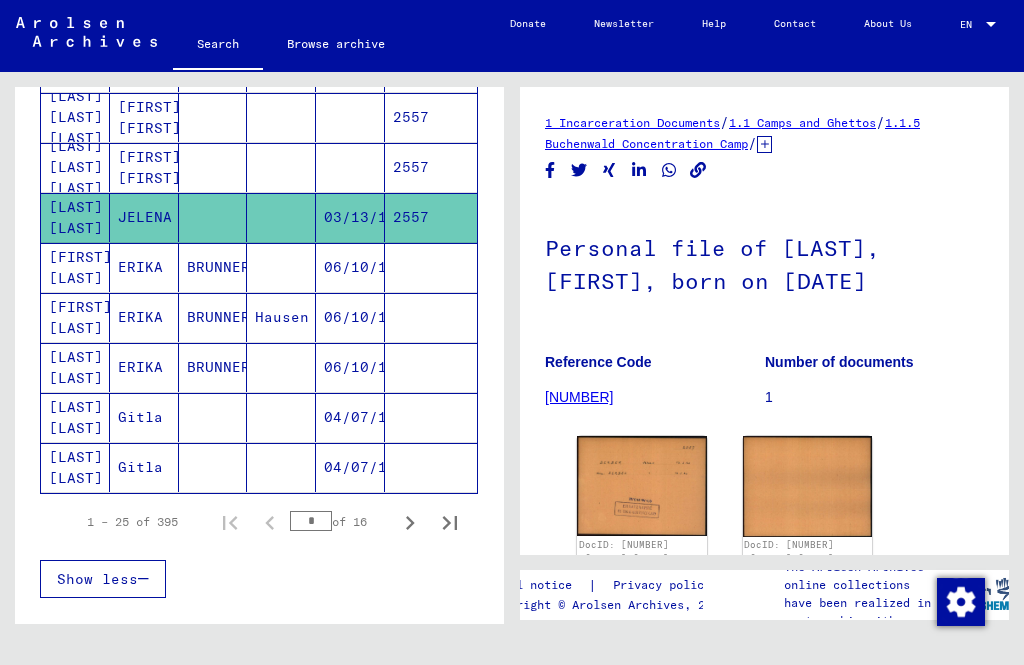 click 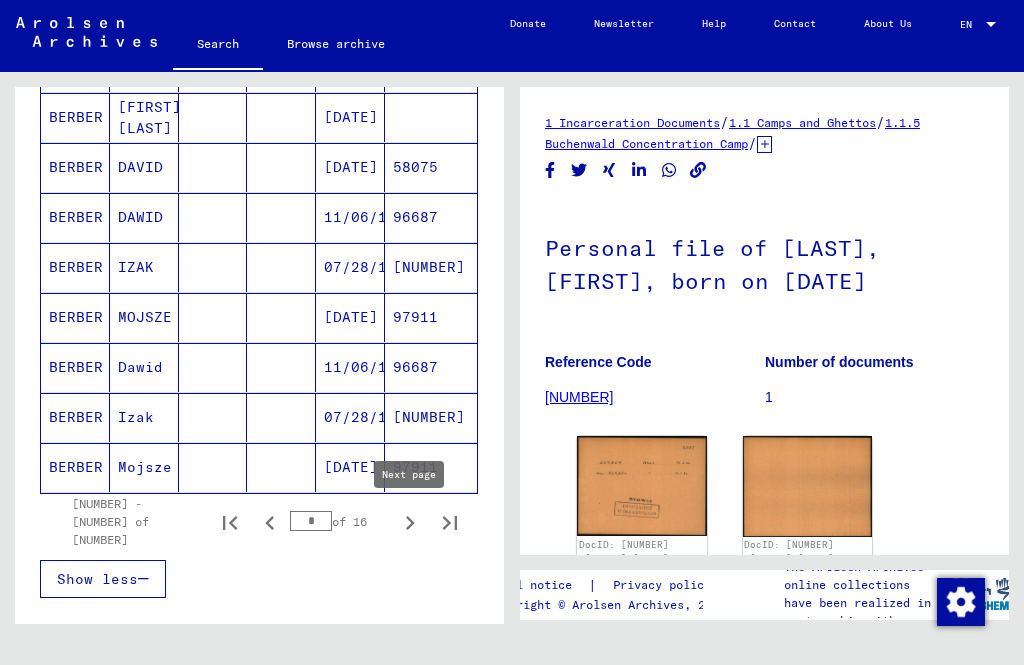scroll, scrollTop: 0, scrollLeft: 0, axis: both 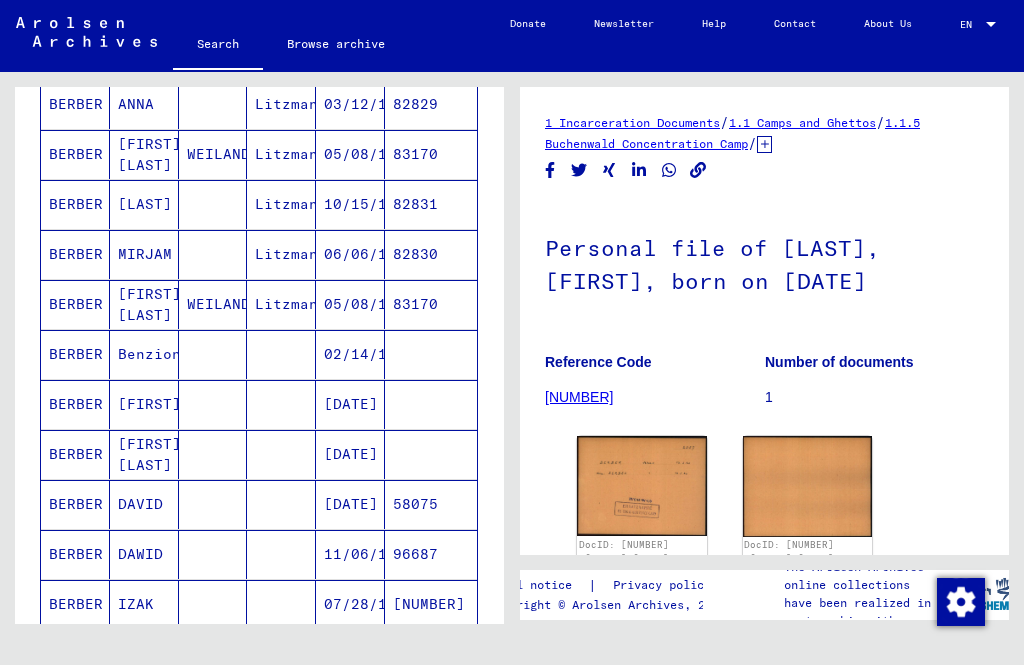 click on "[NUMBER]" at bounding box center (431, 654) 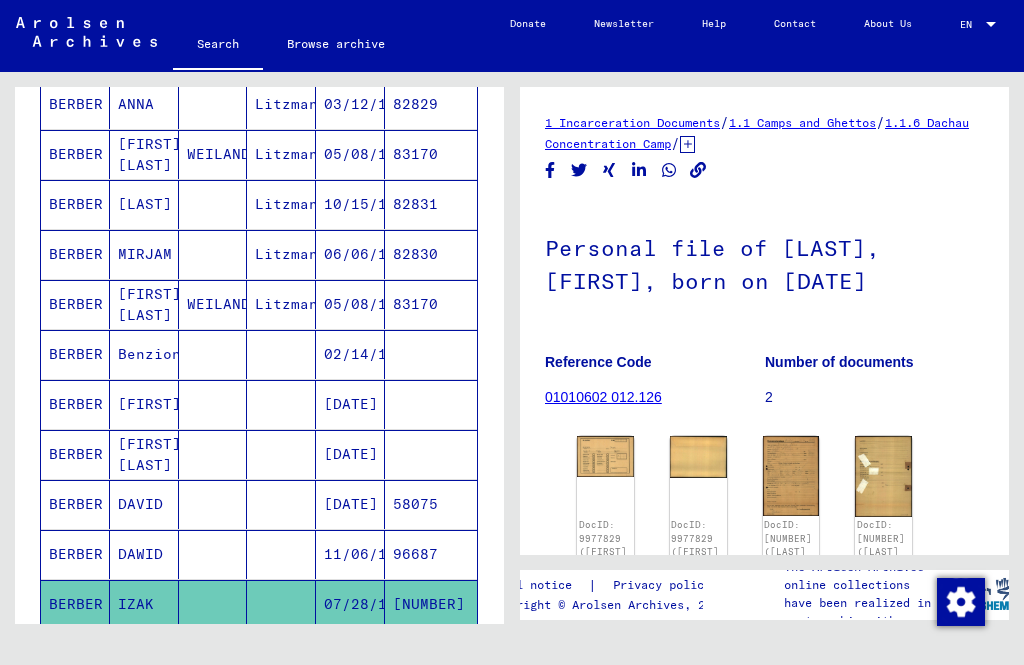 scroll, scrollTop: 0, scrollLeft: 0, axis: both 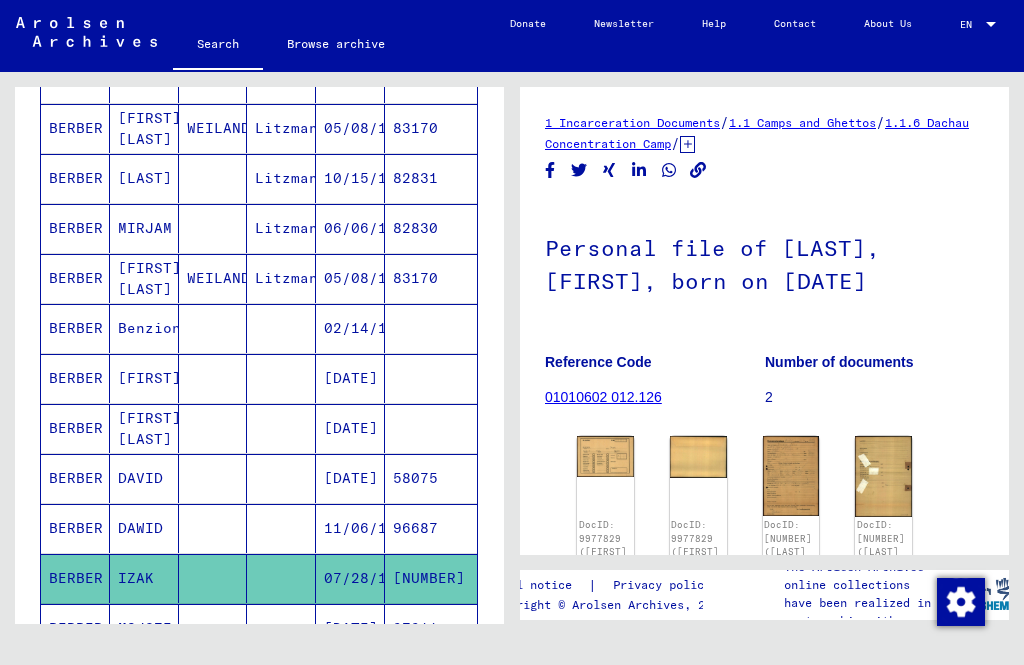 click on "Last Name First Name Maiden Name Place of Birth Date of Birth Prisoner # [LAST] [FIRST] GITLA 04/07/1898 [LAST] [FIRST] 02/04/1944 [LAST] [FIRST] 04/17/1947 [LAST] [FIRST] Josef 05/16/1922 [LAST] [FIRST] GERTRUD DIXKENS 03/05/1883 [LAST] [FIRST] 02/14/1898 8054 [LAST] [FIRST] 01/01/1929 [LAST] [FIRST] 07/29/1901 [LAST] [FIRST] 09/11/1937 [LAST] [FIRST] 09/18/1916 117146 [LAST] [FIRST] Litzmannstadt 03/12/1920 82829 [LAST] [FIRST] WEILAND Litzmannstadt 05/08/1910 83170 [LAST] [FIRST] Litzmannstadt 10/15/1924 82831 [LAST] [FIRST] Litzmannstadt 06/06/1922 82830 [LAST] [FIRST] WEILAND Litzmannstadt 05/08/1910 83170 [LAST] [FIRST] 02/14/1898 [LAST] [FIRST] 09/11/1937 [LAST] [FIRST] 01/09/1929 [LAST] [FIRST] 09/17/1900 58075 *" at bounding box center [259, 216] 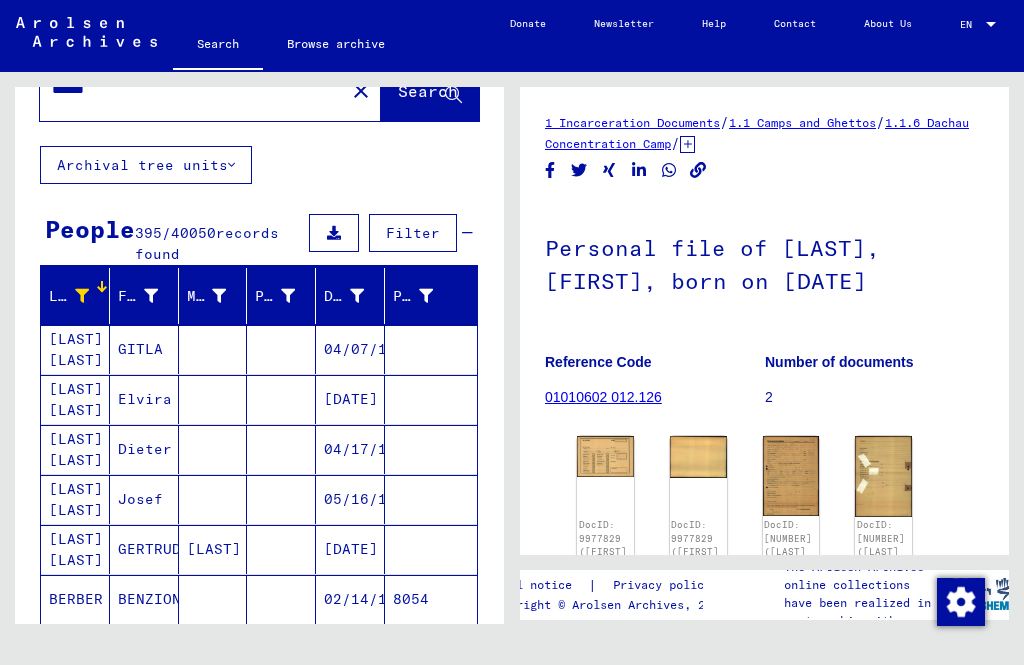 scroll, scrollTop: 63, scrollLeft: 0, axis: vertical 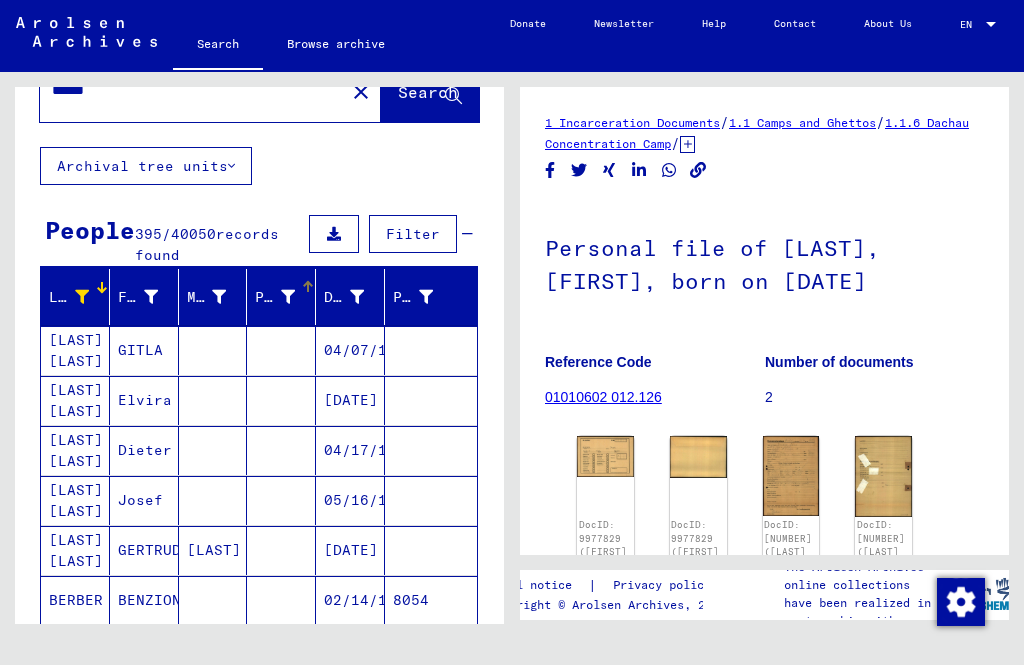 click on "Place of Birth" at bounding box center [275, 297] 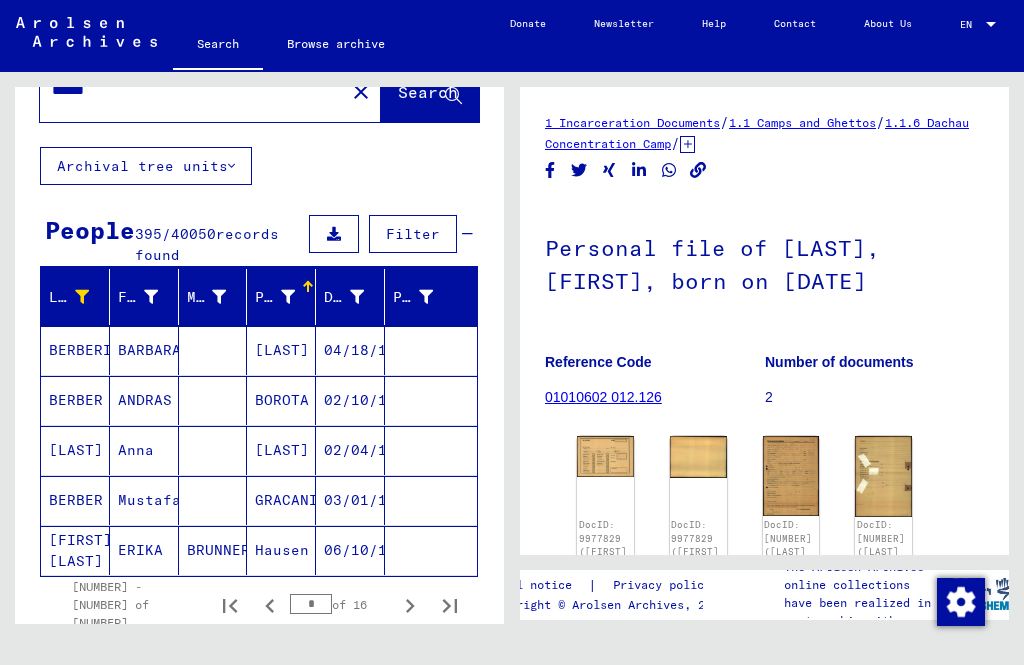 click 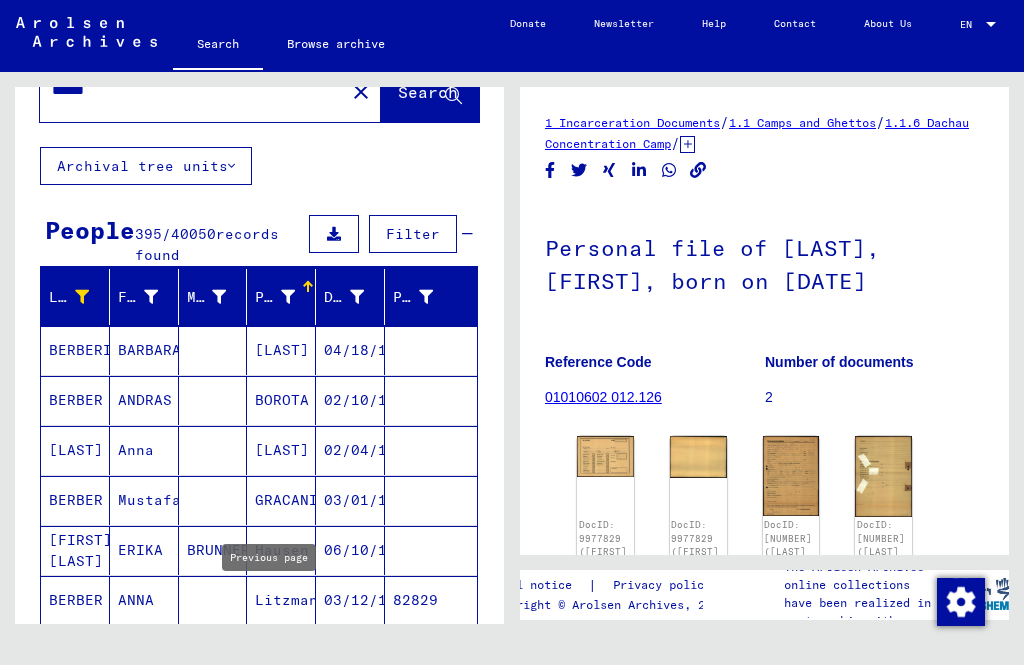 type on "*" 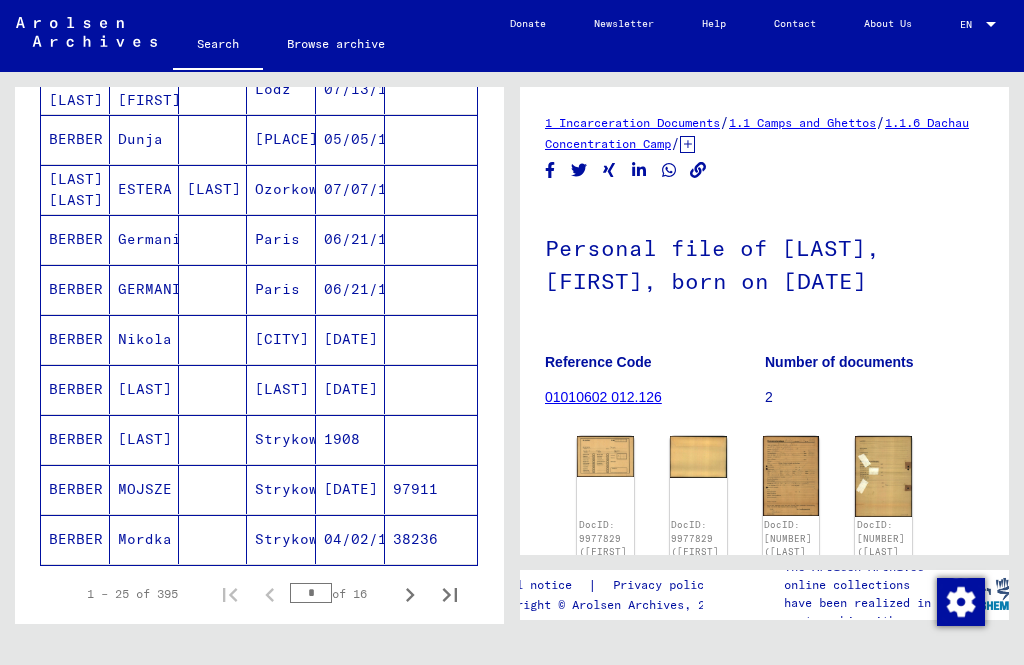 scroll, scrollTop: 1089, scrollLeft: 0, axis: vertical 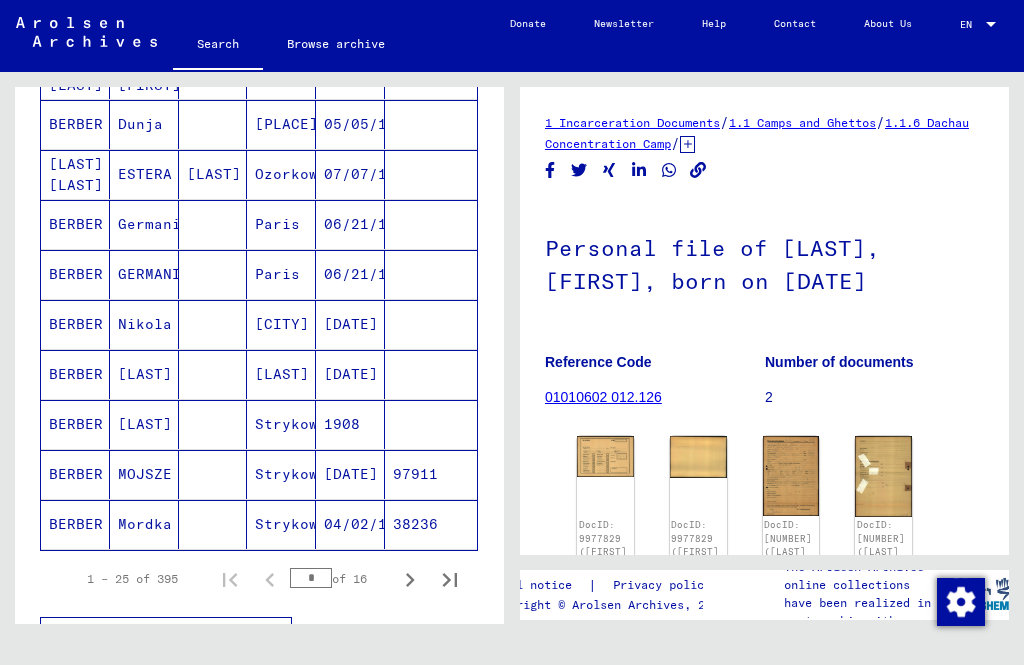 click at bounding box center [431, 324] 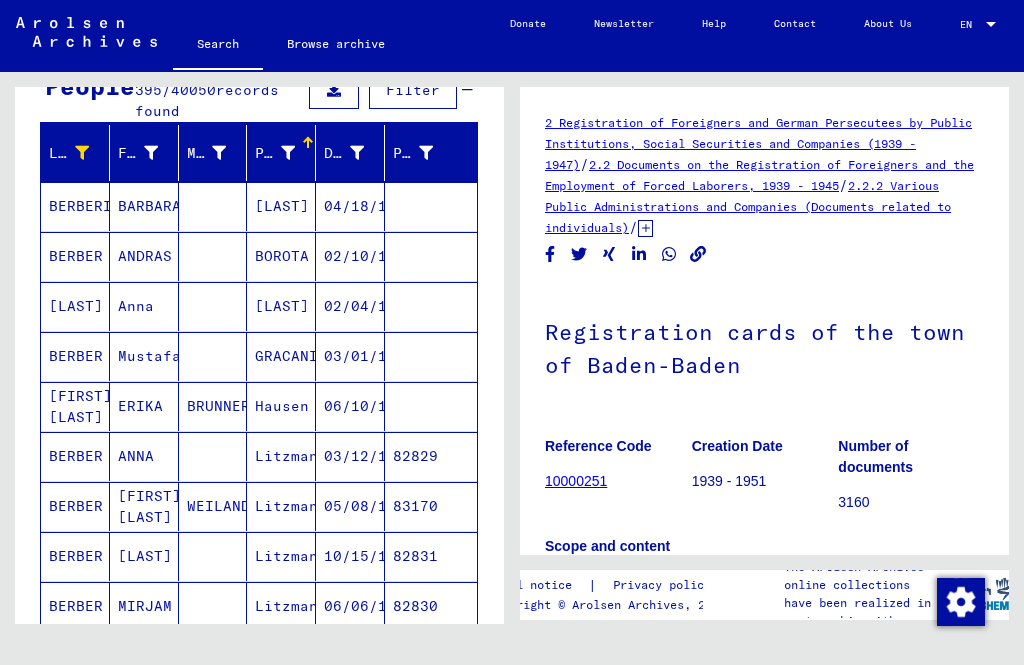 scroll, scrollTop: 108, scrollLeft: 0, axis: vertical 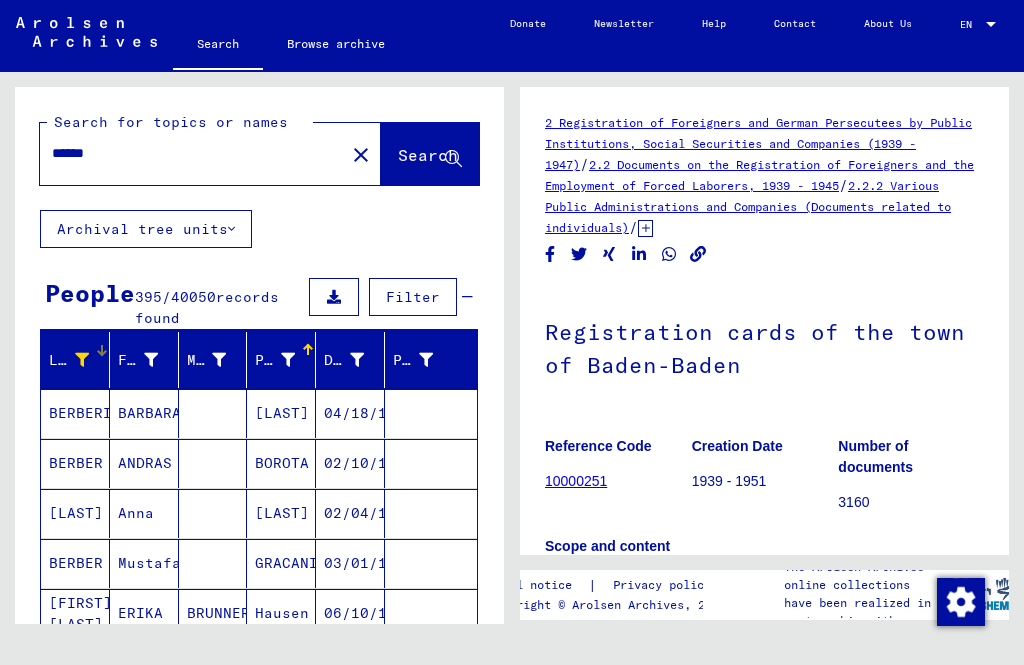 click on "Last Name" at bounding box center [69, 360] 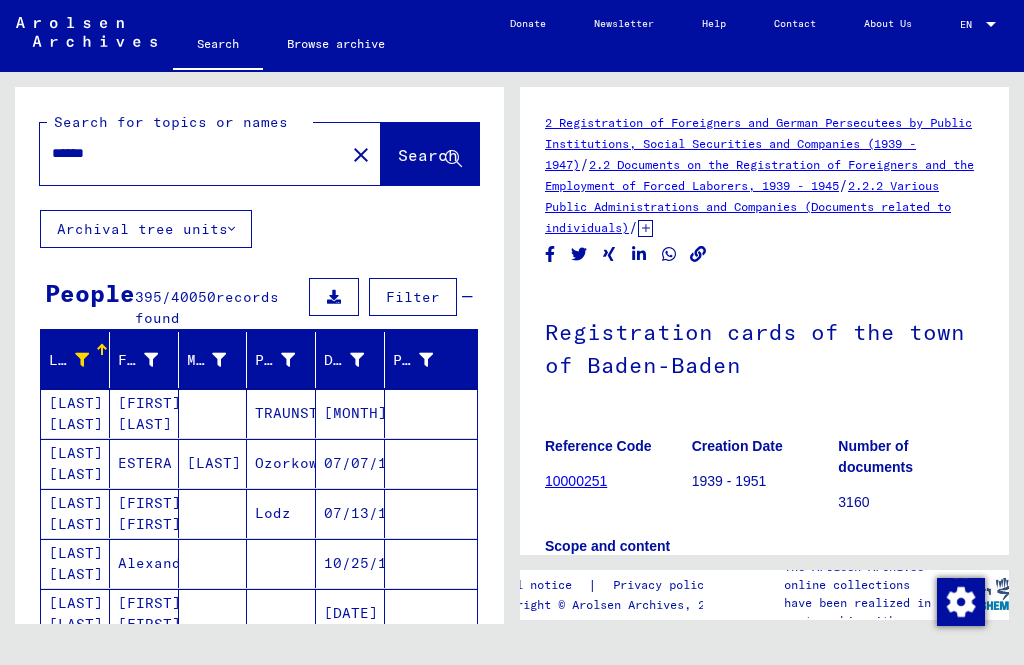 click on "Last Name" at bounding box center [69, 360] 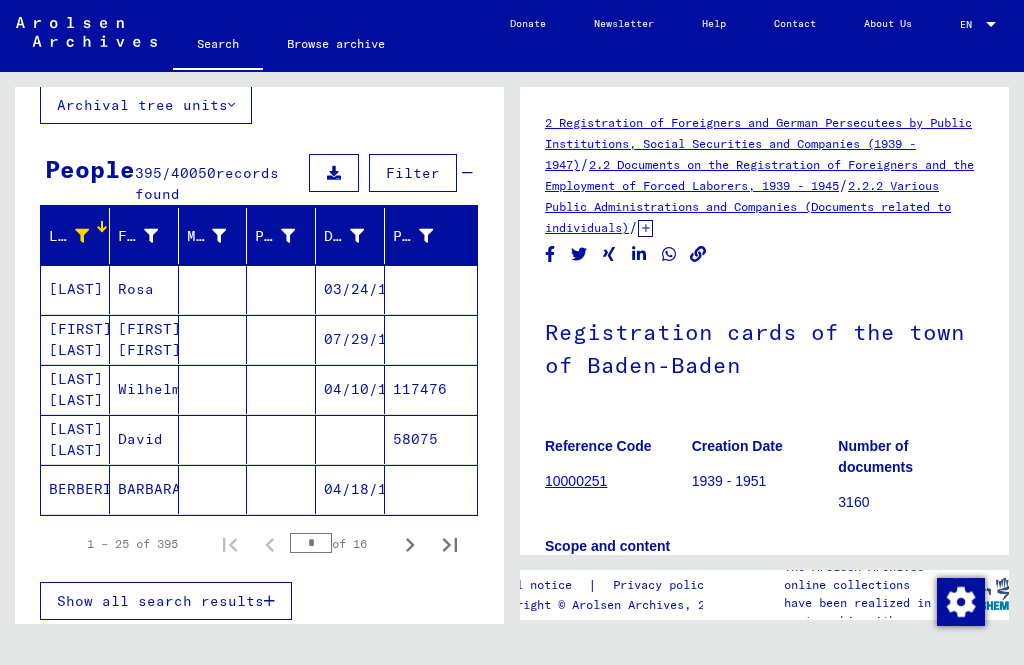 scroll, scrollTop: 134, scrollLeft: 0, axis: vertical 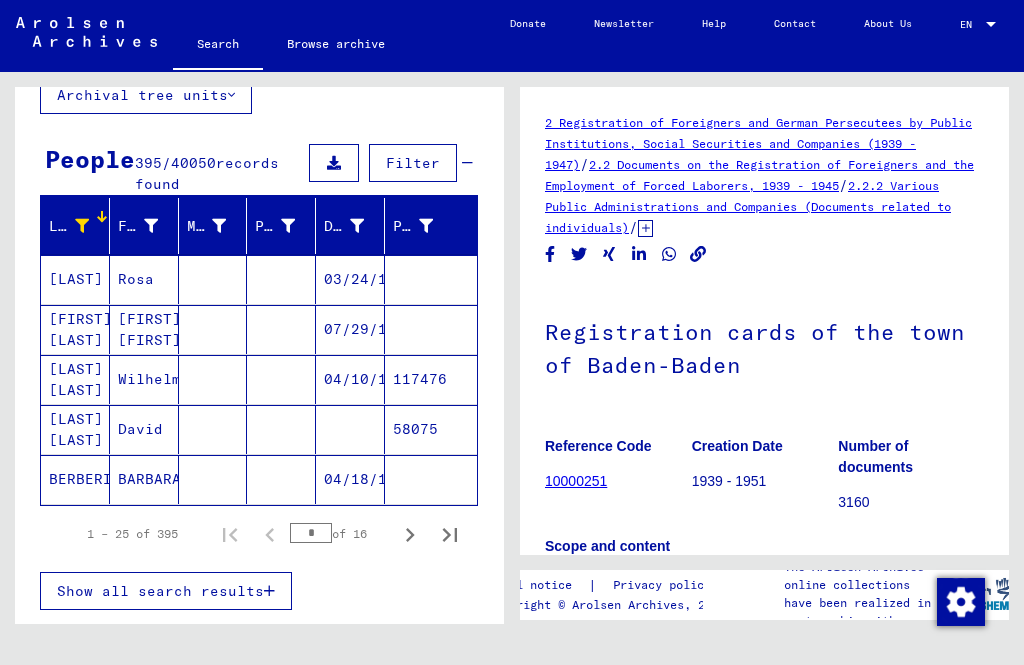 click at bounding box center [269, 591] 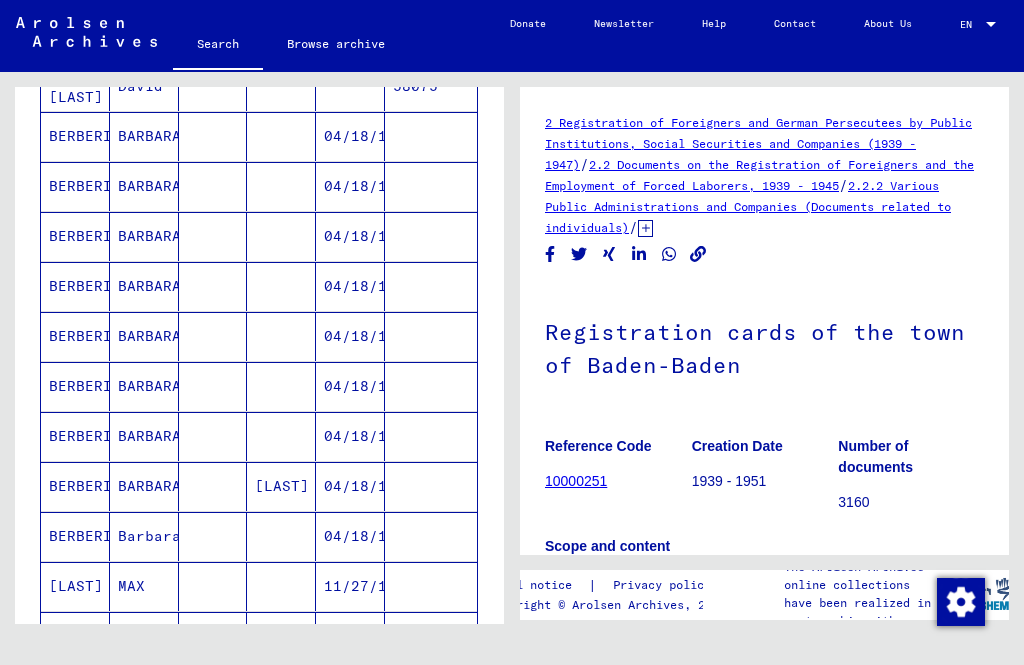 scroll, scrollTop: 481, scrollLeft: 0, axis: vertical 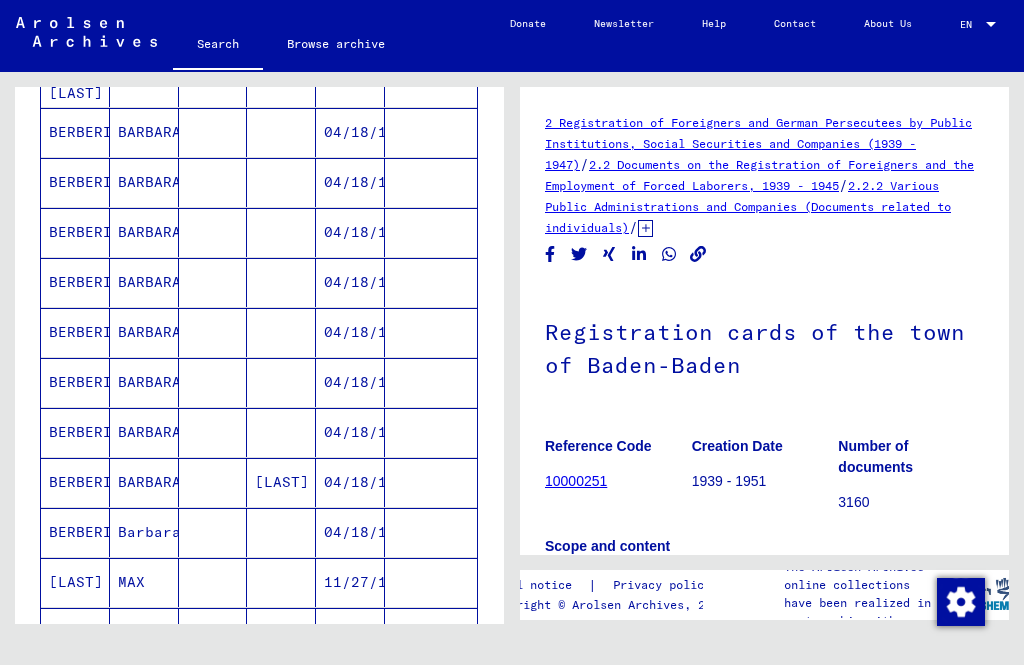 click at bounding box center (213, 632) 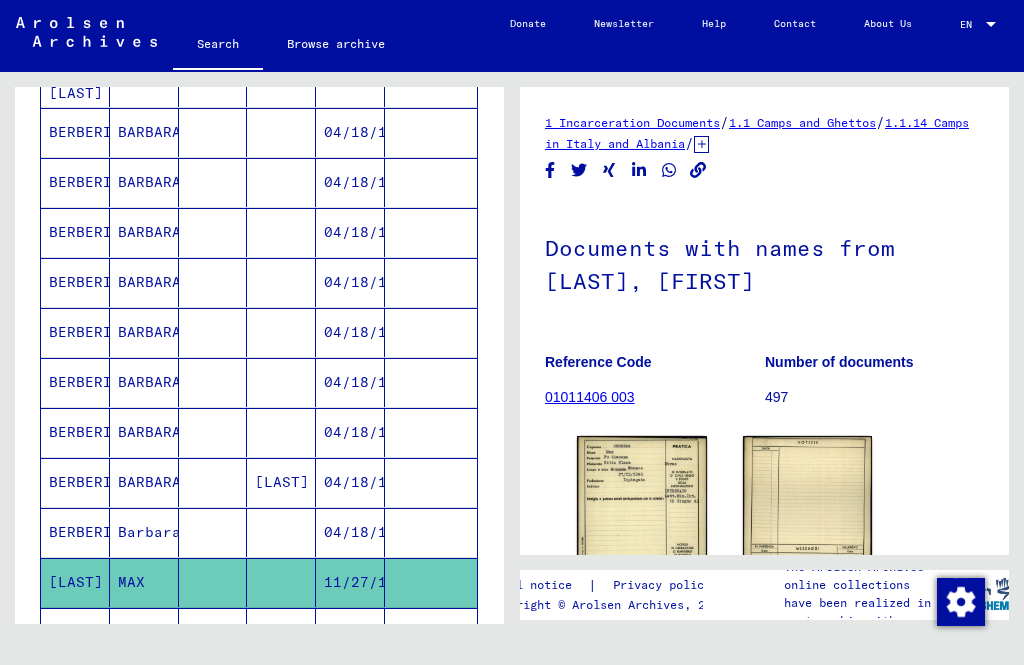 scroll, scrollTop: 0, scrollLeft: 0, axis: both 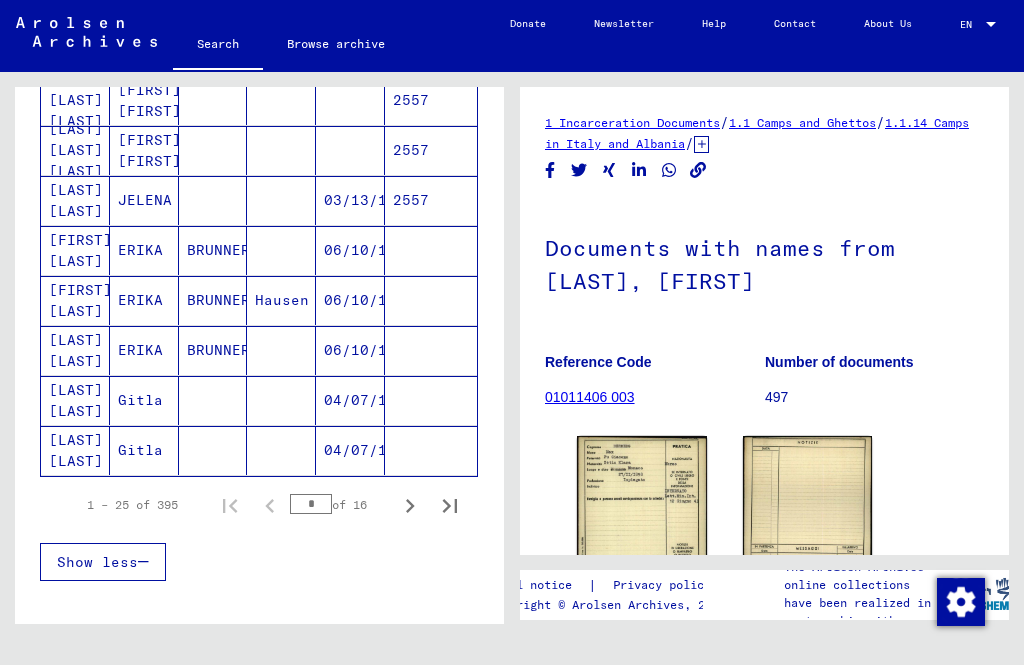 click 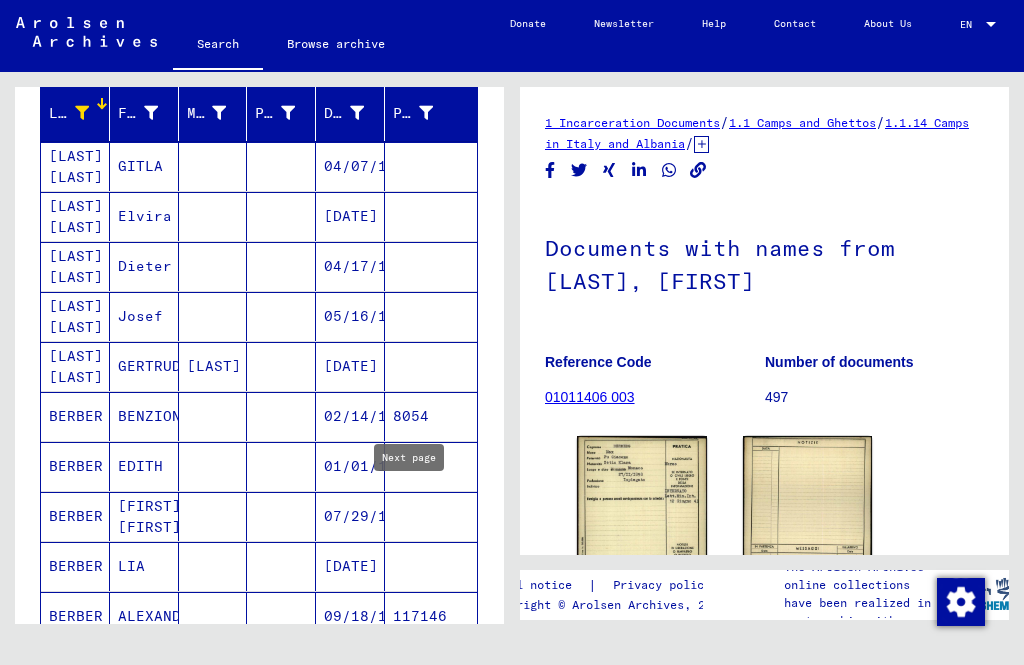 scroll, scrollTop: 246, scrollLeft: 0, axis: vertical 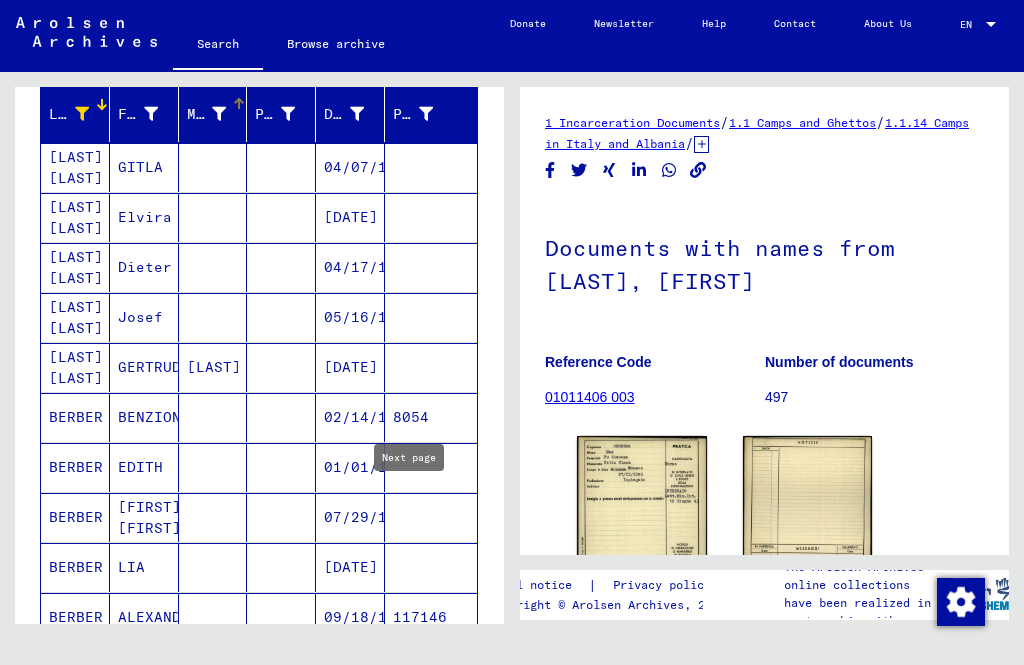 click at bounding box center [219, 114] 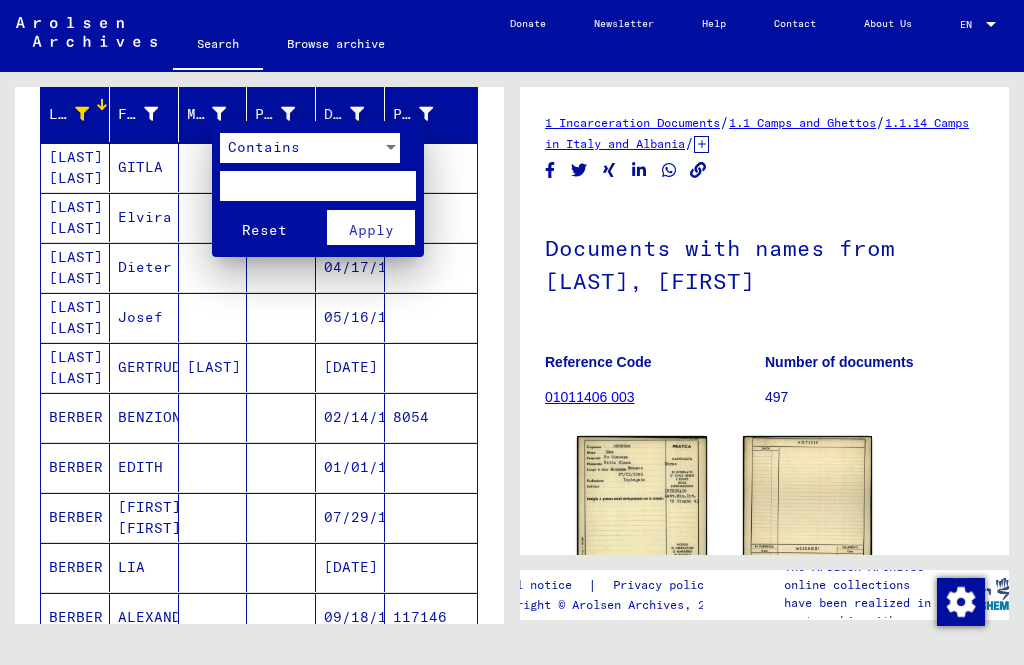 click at bounding box center (318, 186) 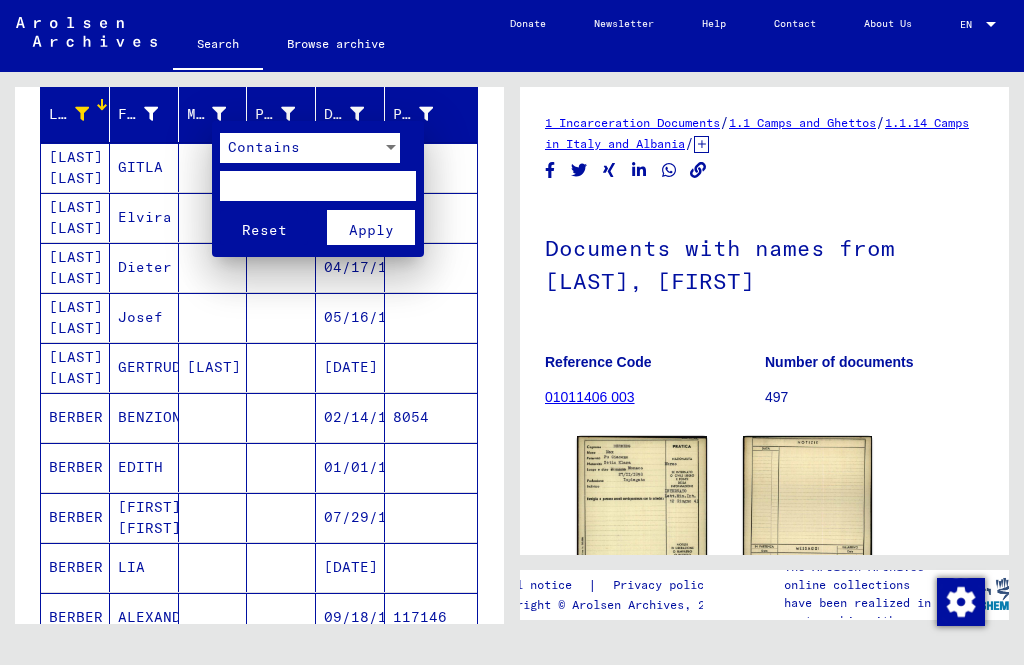 click at bounding box center [512, 332] 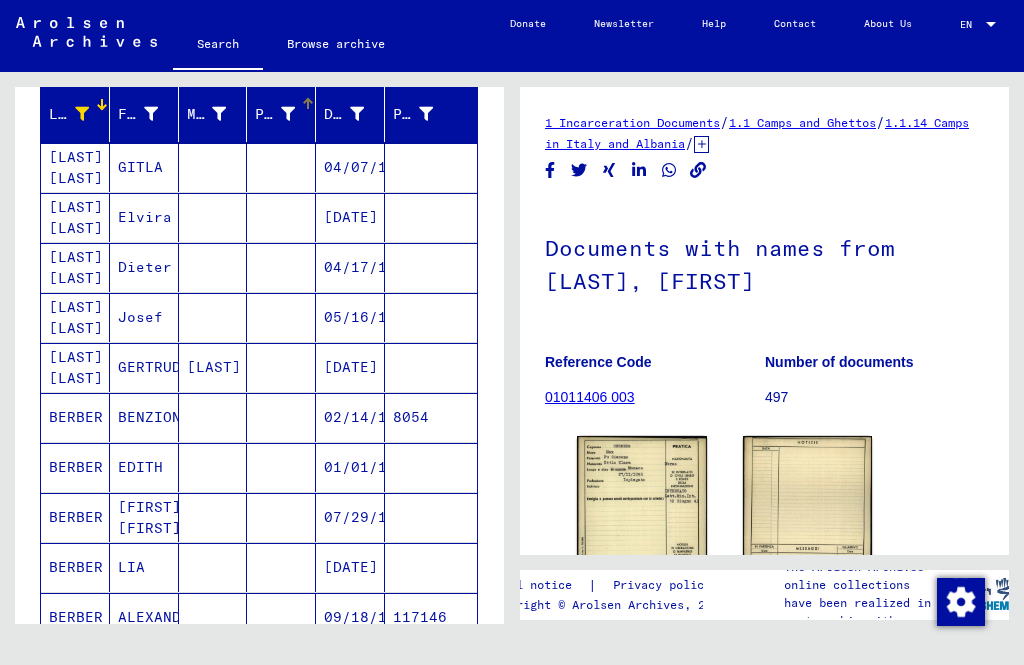 click at bounding box center [288, 114] 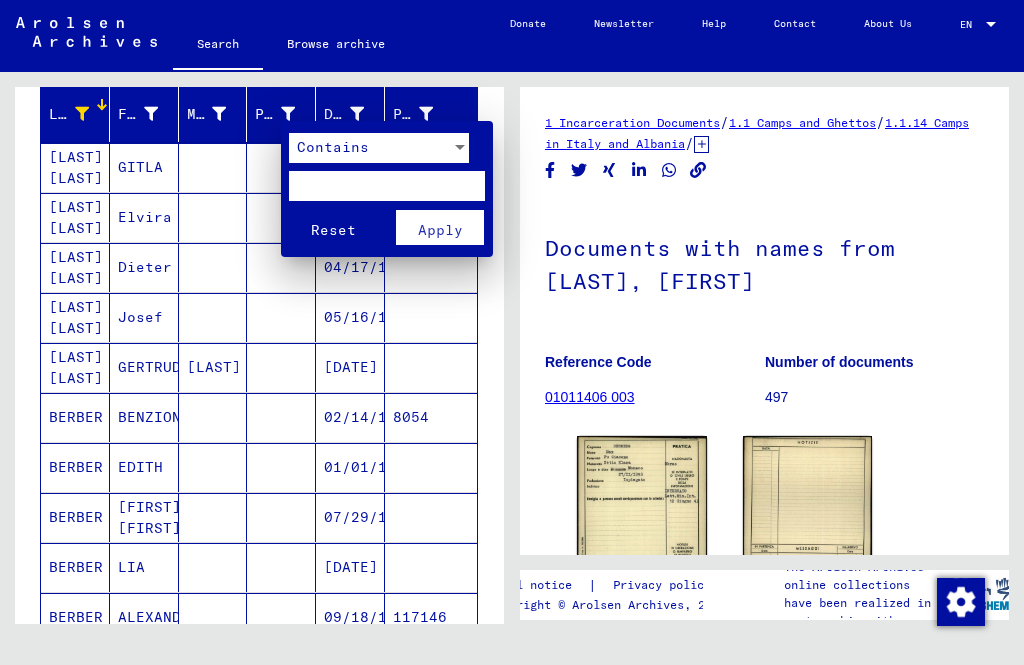 click at bounding box center (387, 186) 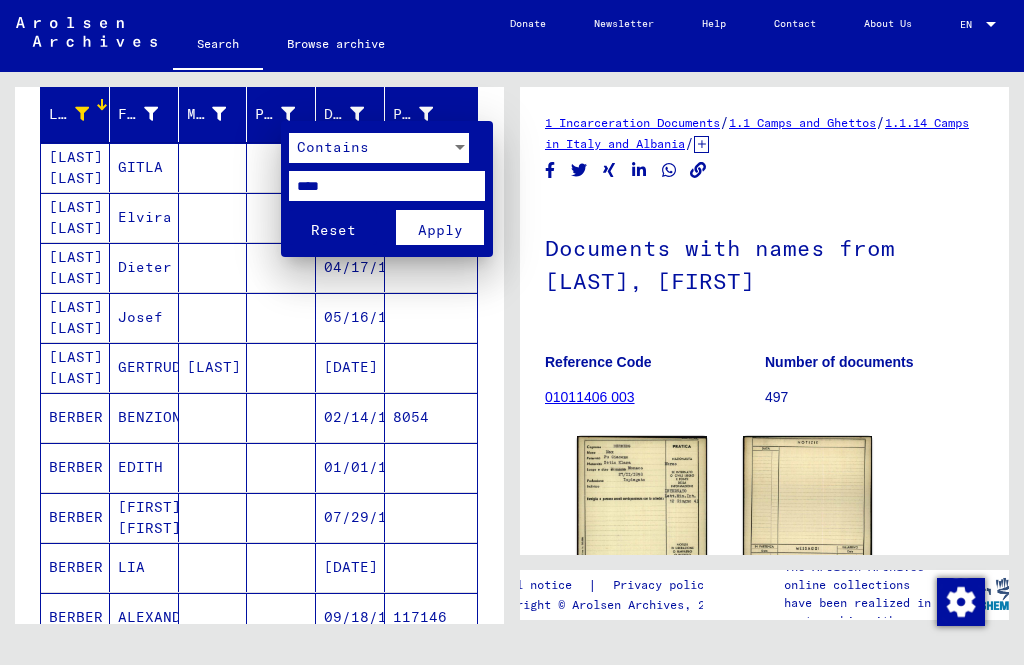 type on "****" 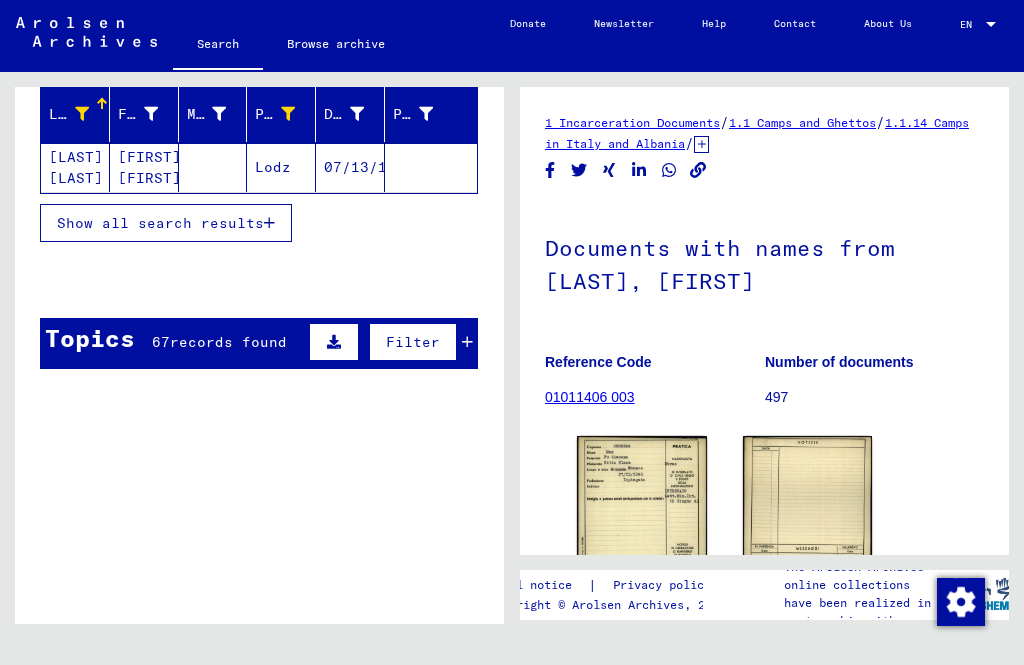 click on "Show all search results" at bounding box center [160, 223] 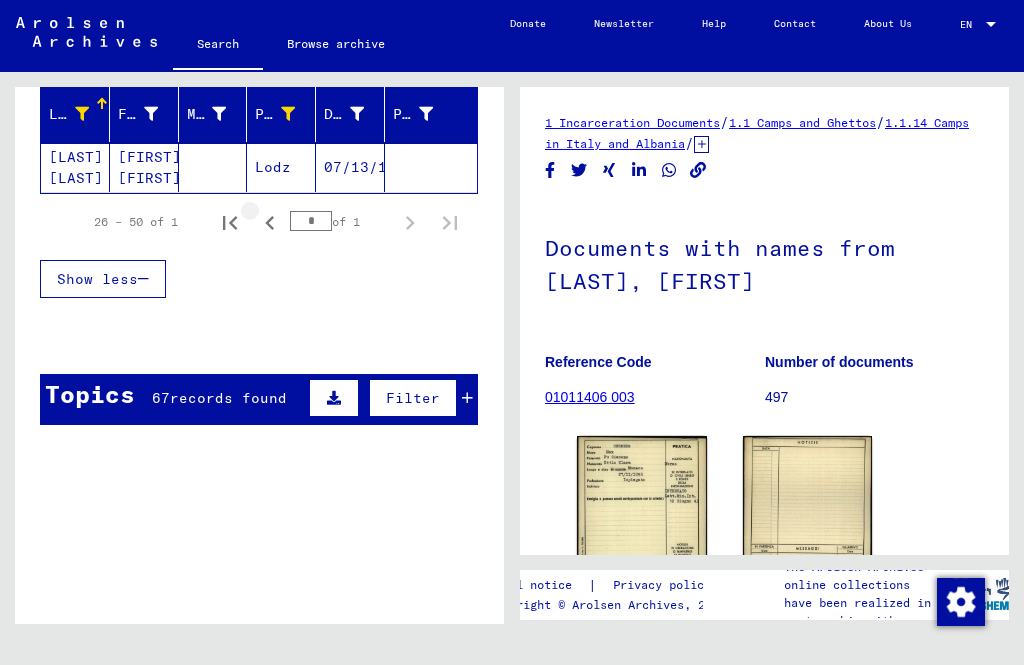 click 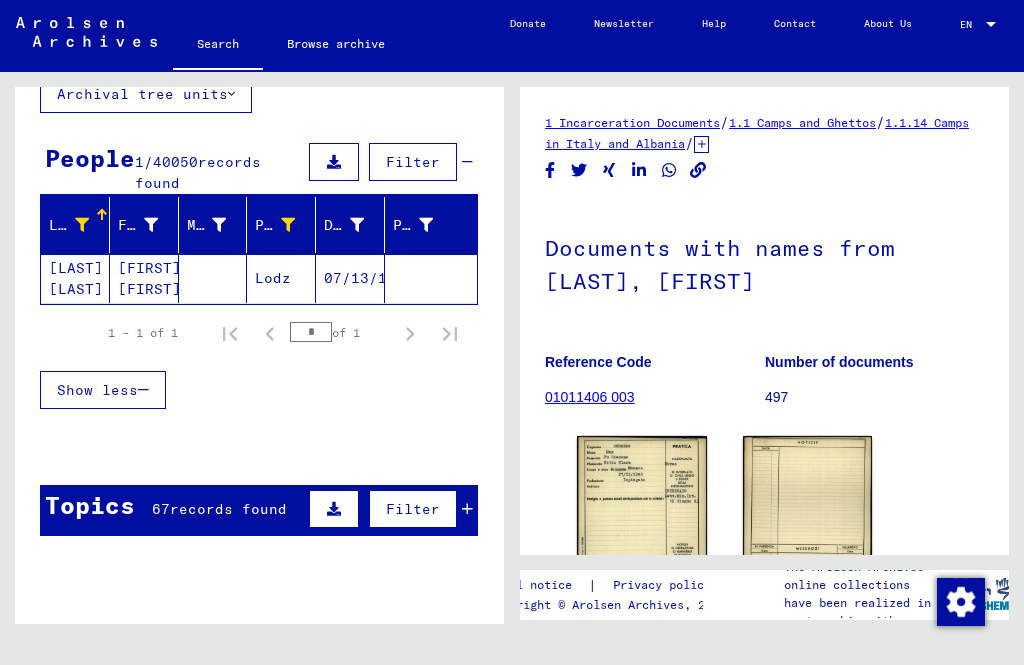 scroll, scrollTop: 115, scrollLeft: 0, axis: vertical 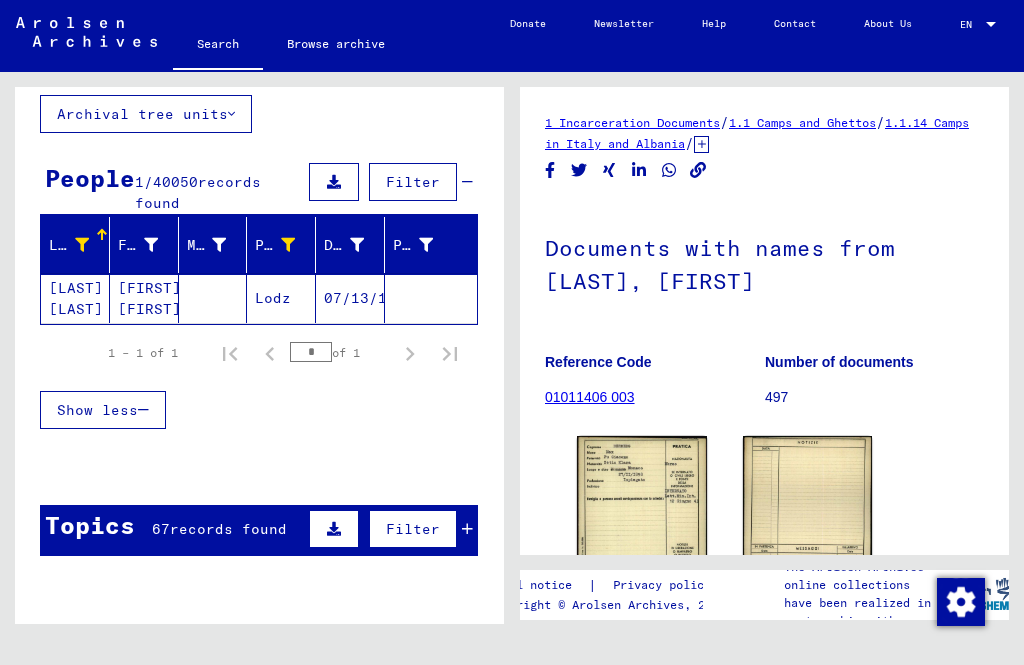 click on "Filter" at bounding box center (413, 182) 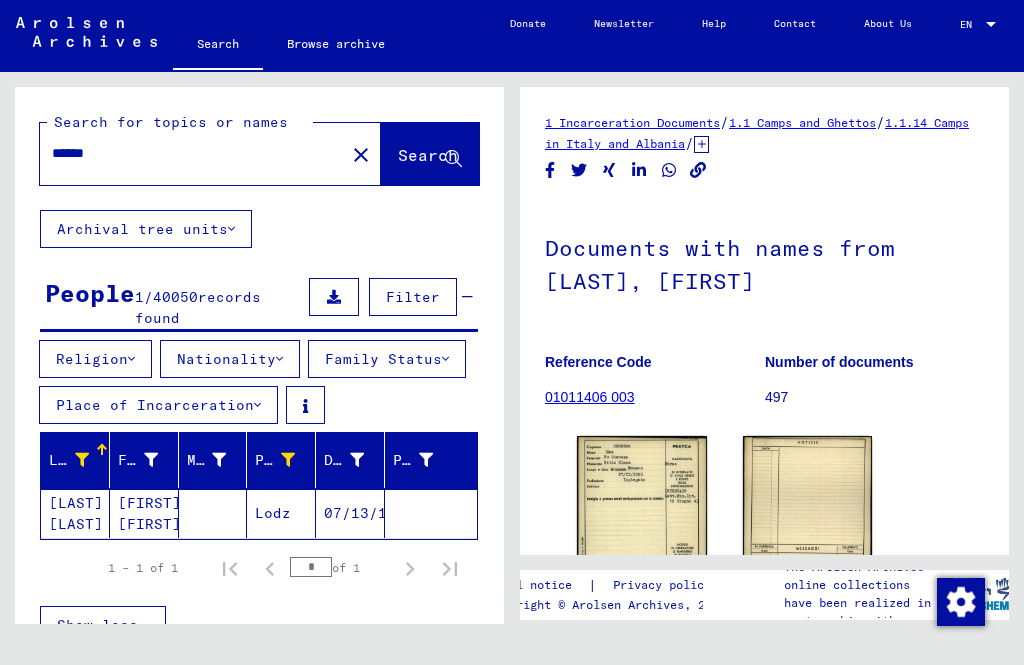 scroll, scrollTop: 0, scrollLeft: 0, axis: both 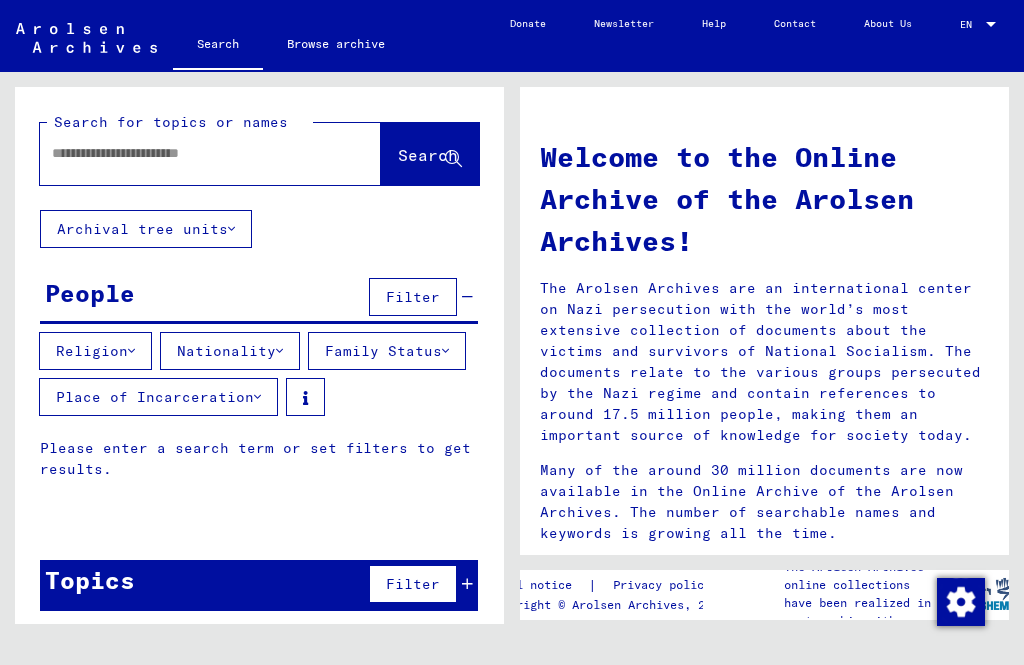 click at bounding box center [186, 153] 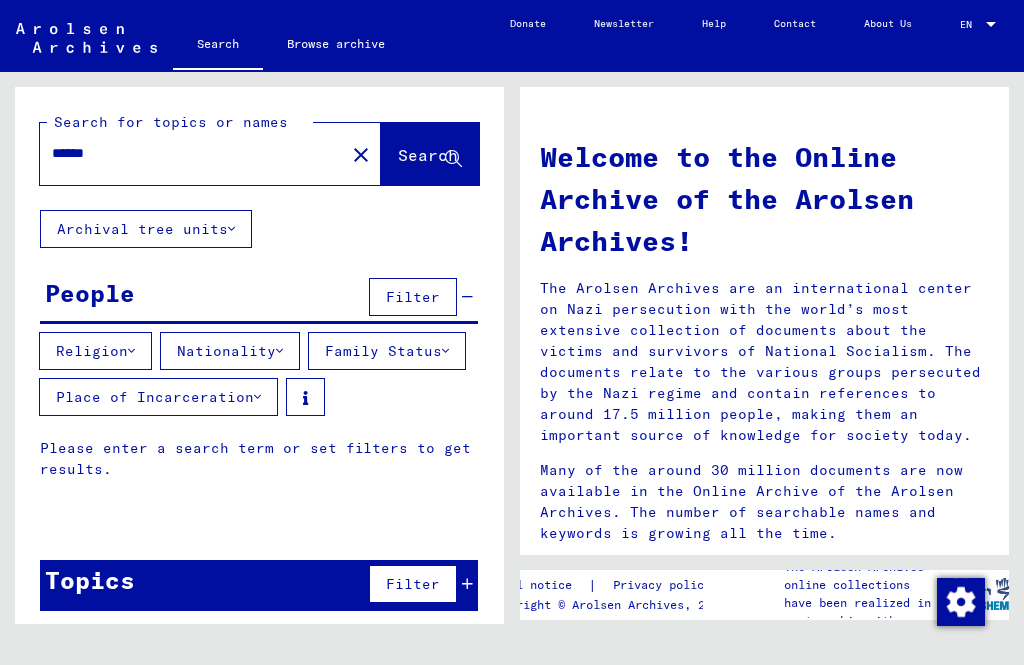 type on "******" 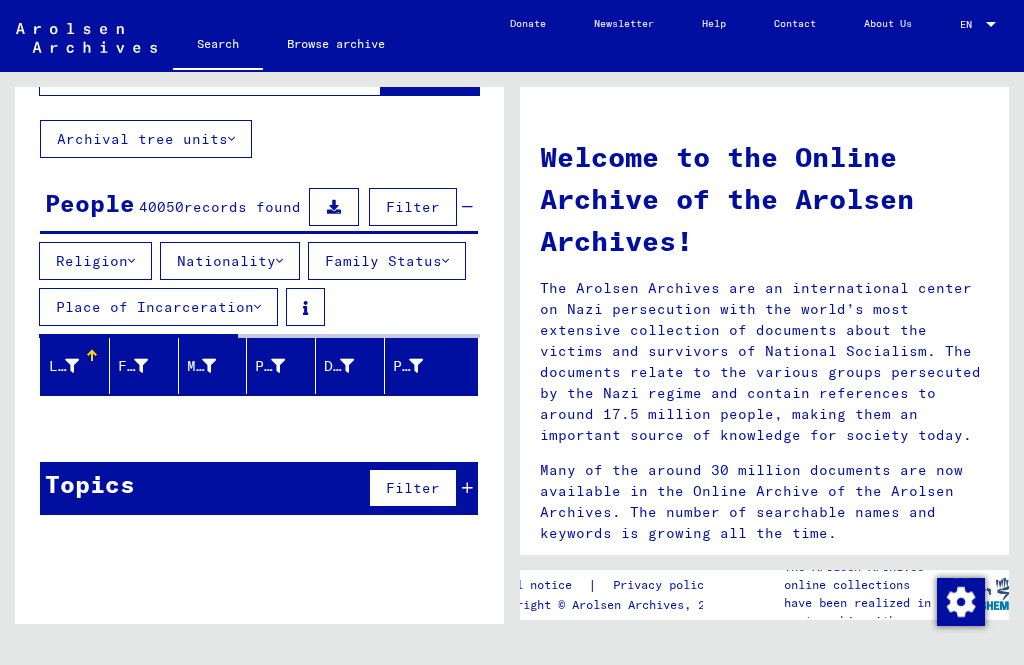 scroll, scrollTop: 89, scrollLeft: 0, axis: vertical 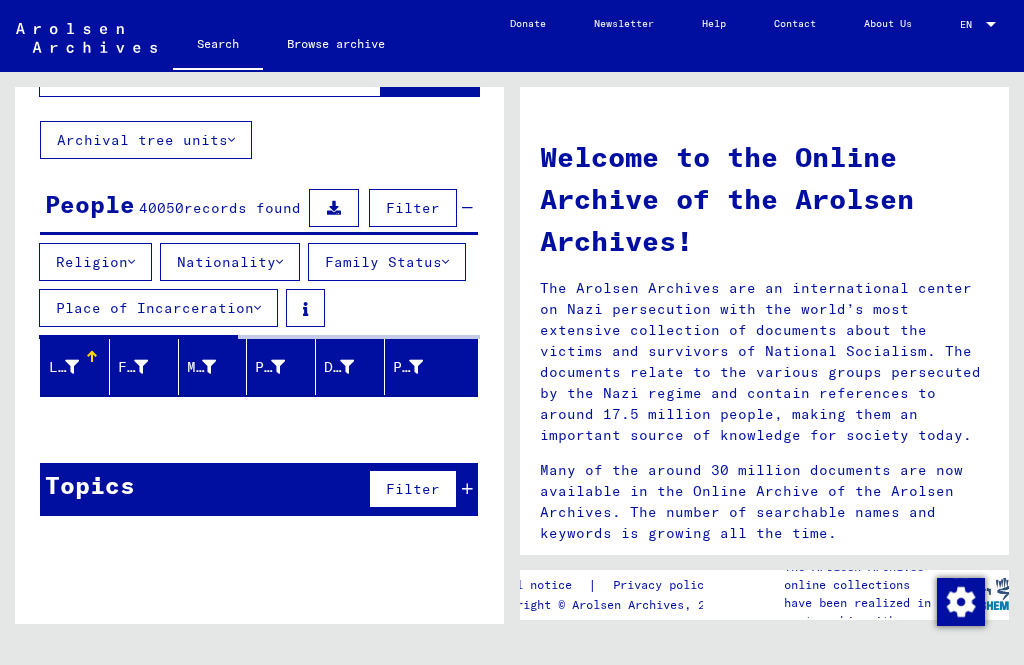 click on "Religion" at bounding box center [95, 262] 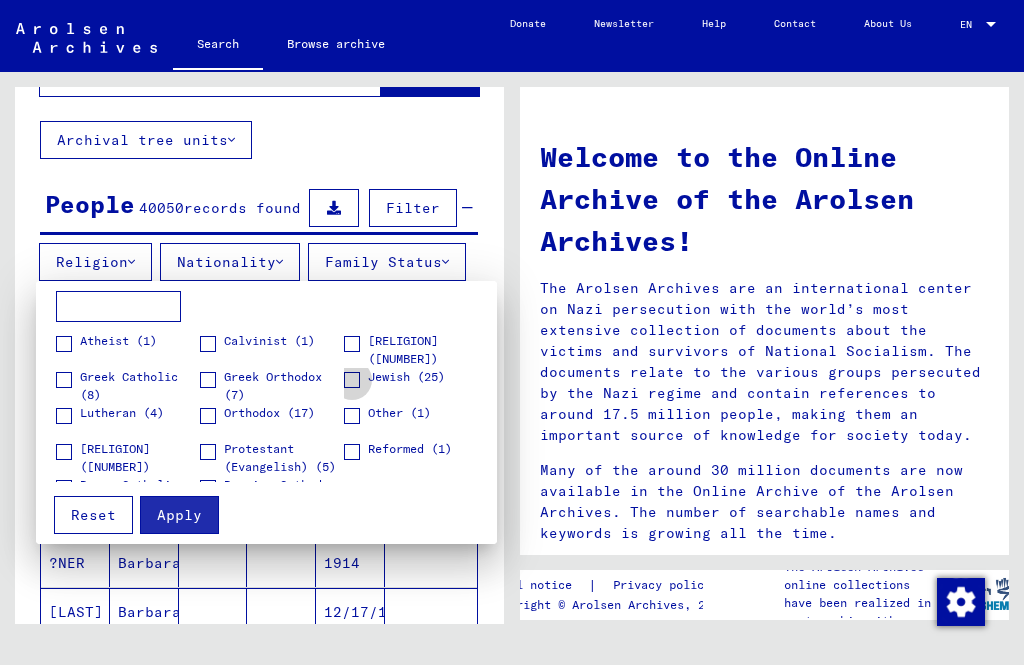 click at bounding box center (352, 380) 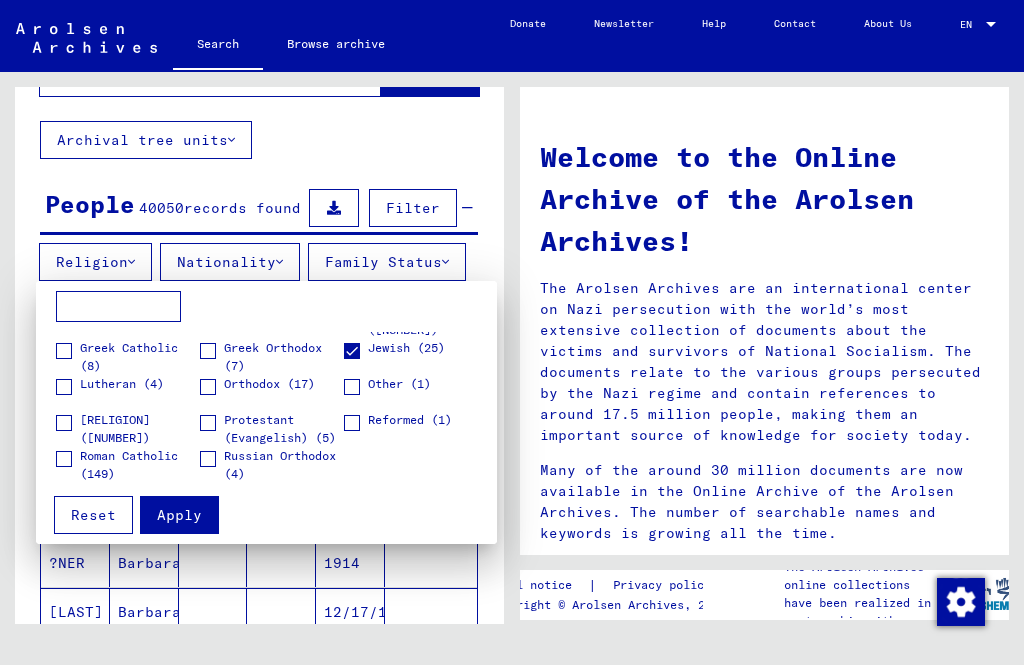 scroll, scrollTop: 29, scrollLeft: 0, axis: vertical 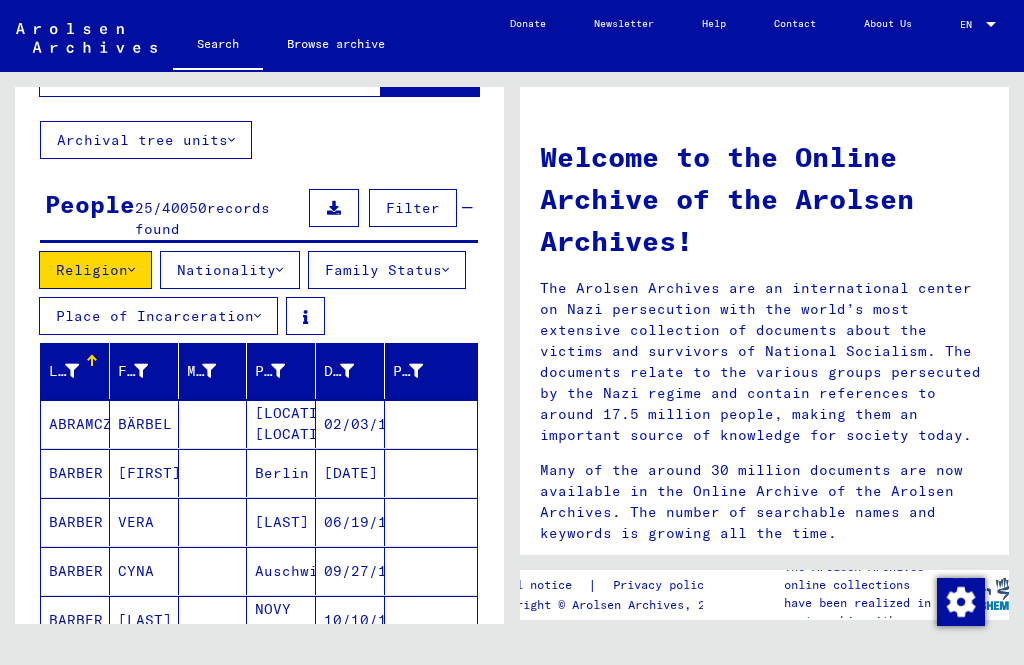 click on "People 25  /  40050  records found  Filter" at bounding box center (259, 213) 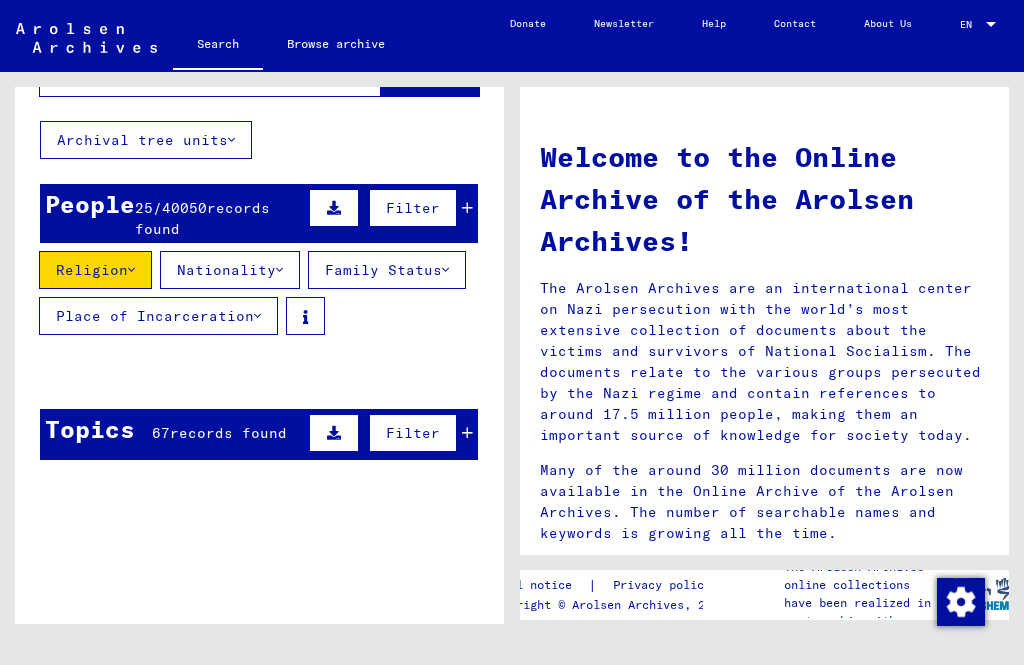 click on "People 25  /  40050  records found  Filter" at bounding box center [259, 213] 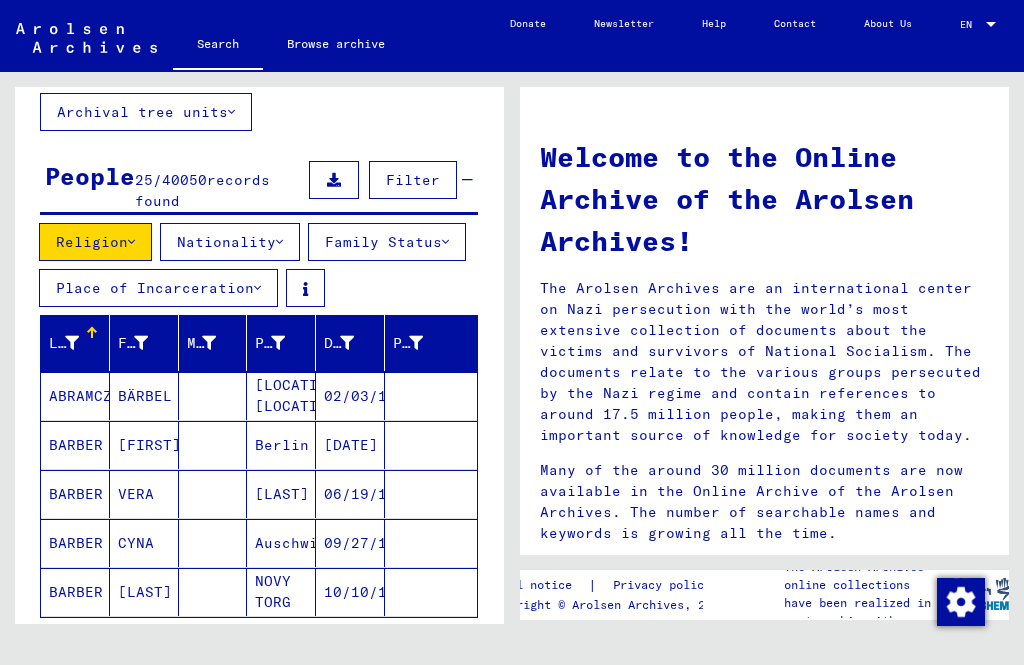 scroll, scrollTop: 168, scrollLeft: 0, axis: vertical 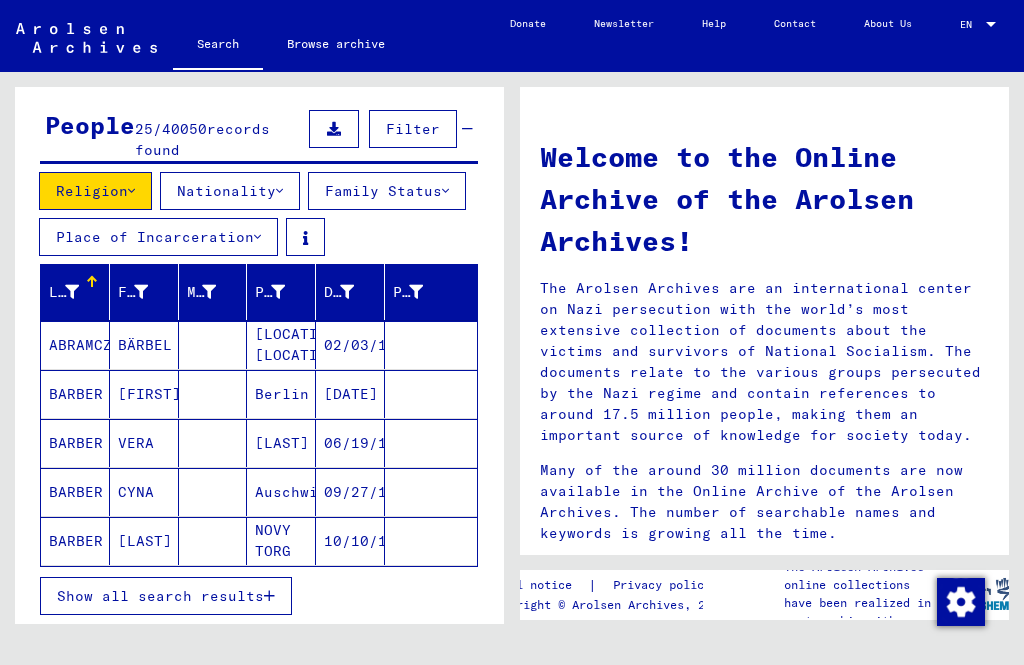 click on "Search for topics or names ****** close  Search     Archival tree units  People 25  /  40050  records found  Filter   Religion   Nationality   Family Status   Place of Incarceration   Last Name   First Name   Maiden Name   Place of Birth   Date of Birth   Prisoner #   [LAST]   [LAST]      [LAST], [LAST]   [DATE]      [LAST]   [LAST]      [LAST]   [LAST]      [LAST]   [LAST]      [LAST]   [LAST]     Show all search results  Signature Last Name First Name Maiden Name Place of Birth Date of Birth Prisoner # Father (adoptive father) Mother (adoptive mother) Religion Nationality Occupaton Place of incarceration Date of decease Last residence Last residence (Country) Last residence (District) Last residence (Province) Last residence (Town) Last residence (Part of town) Last residence (Street) Last residence (House number) 1.2.4.1 - "Reichsvereinigung der Juden" Card File [LAST] [LAST] Jewish" 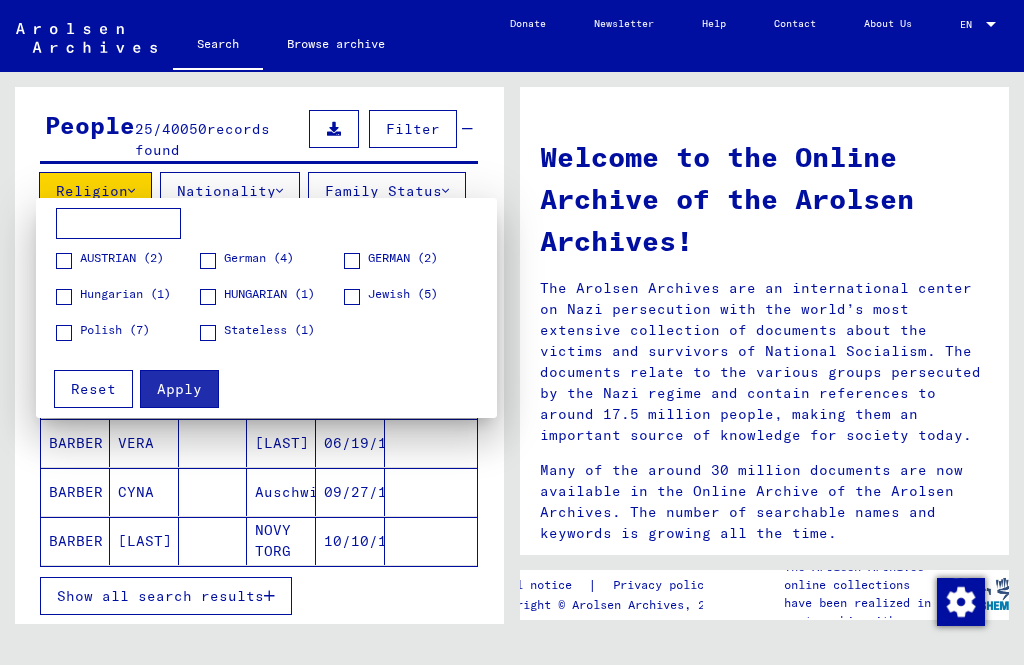 click at bounding box center (64, 333) 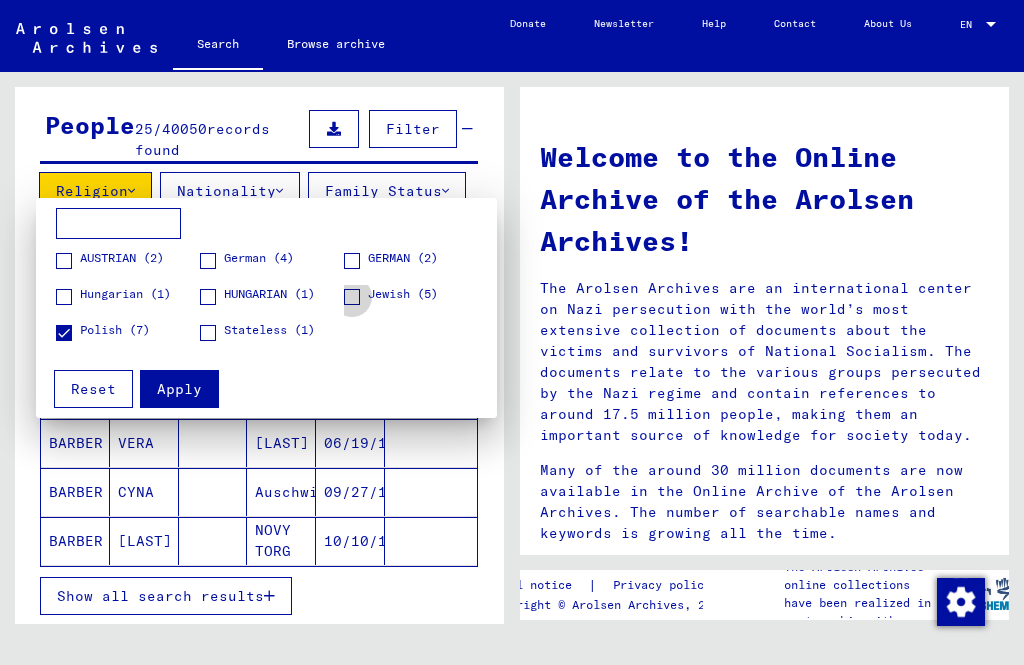 click at bounding box center [352, 297] 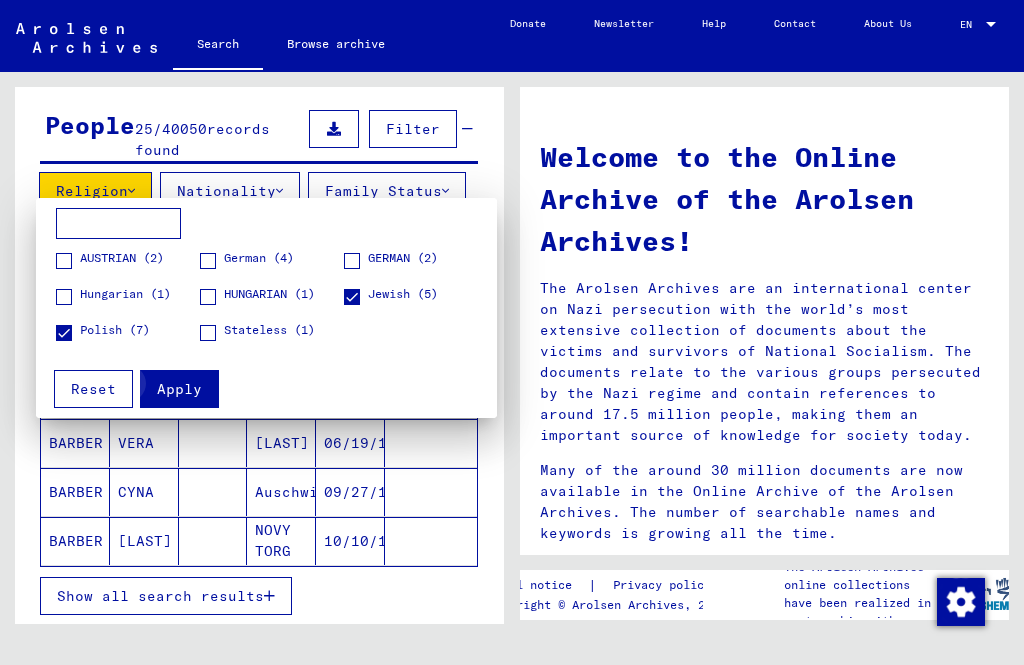 click on "Apply" at bounding box center (179, 389) 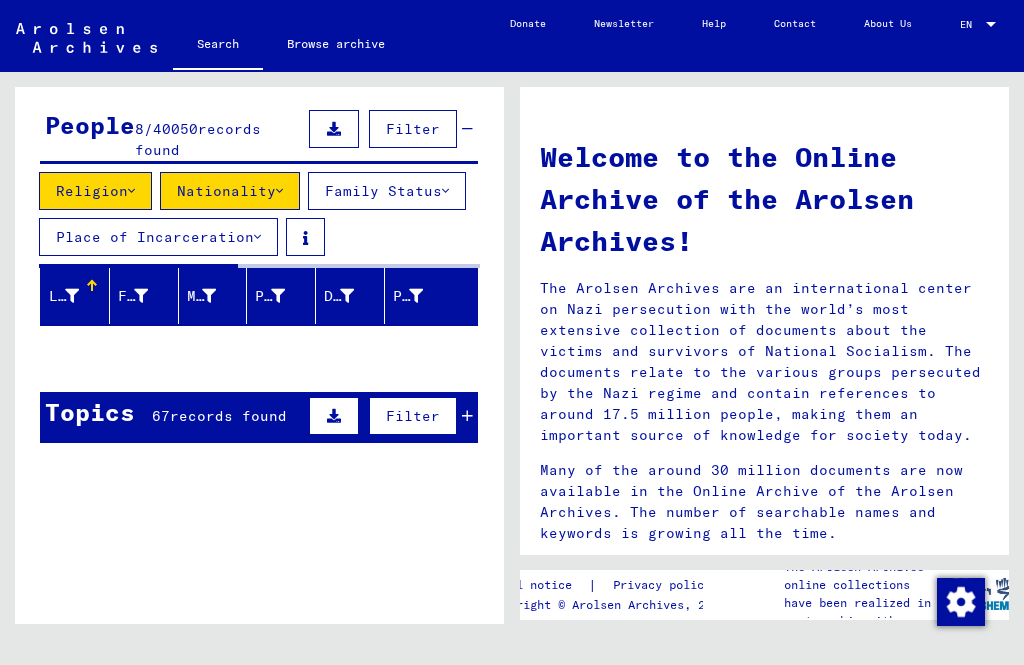 scroll, scrollTop: 161, scrollLeft: 0, axis: vertical 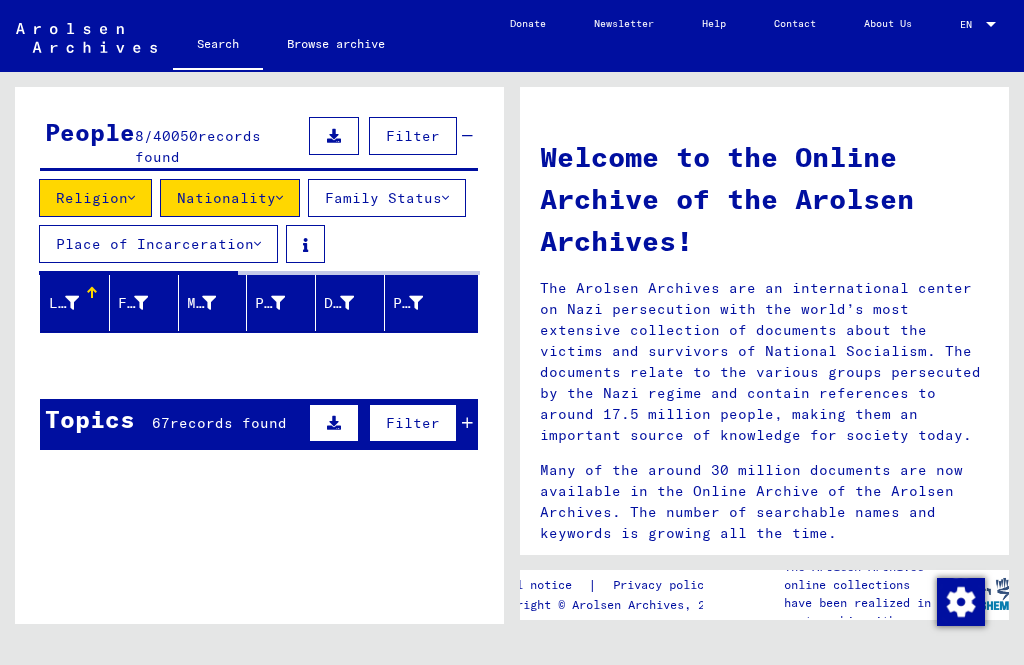 click on "Welcome to the Online Archive of the Arolsen Archives!
The Arolsen Archives are an international center on Nazi persecution with the world’s most extensive collection of documents about the victims and survivors of National Socialism. The documents relate to the various groups persecuted by the Nazi regime and contain references to around 17.5 million people, making them an important source of knowledge for society today.
Many of the around 30 million documents are now available in the Online Archive of the Arolsen Archives. The number of searchable names and keywords is growing all the time.
In 2020, our Online Archive received the European Heritage Award / Europa Nostra Award 2020, Europe’s highest honor in the field of preserving cultural heritage.
Open video" at bounding box center (764, 869) 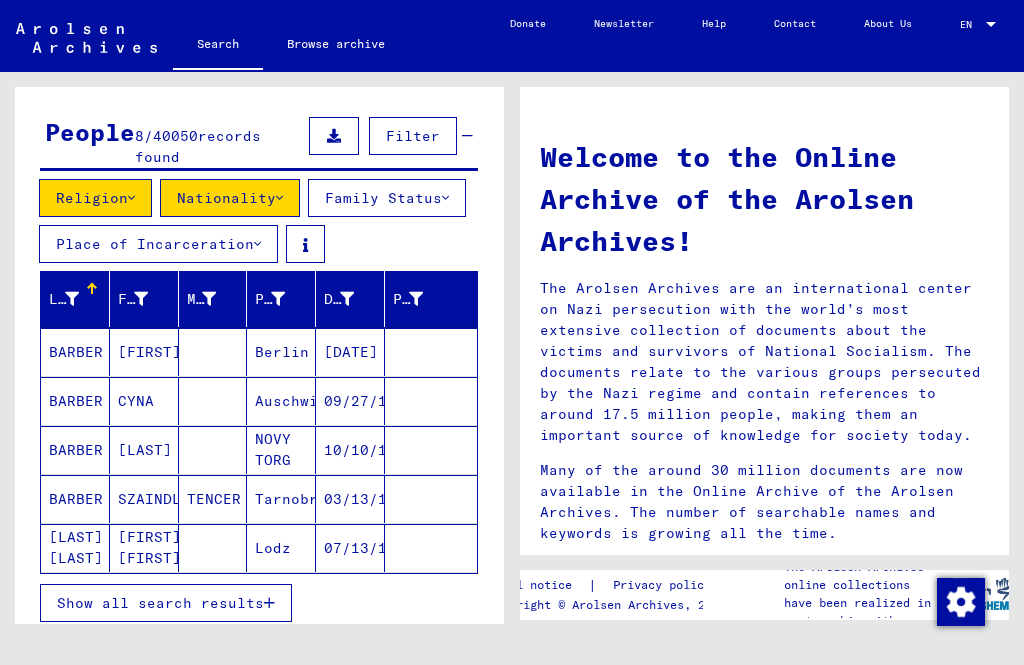 click on "BARBER" at bounding box center [75, 450] 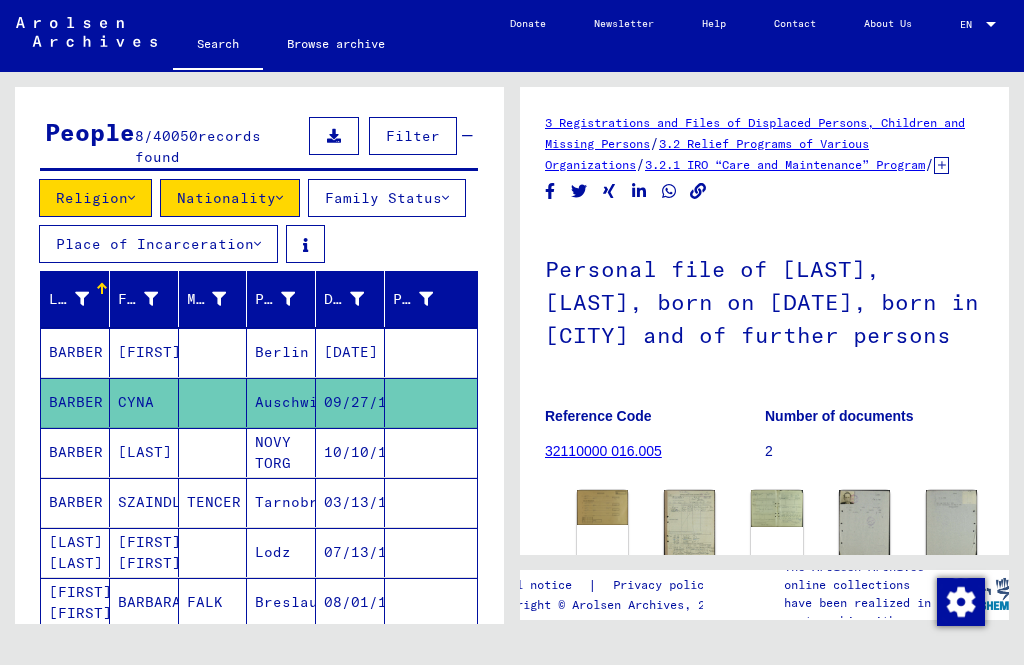 scroll, scrollTop: 0, scrollLeft: 0, axis: both 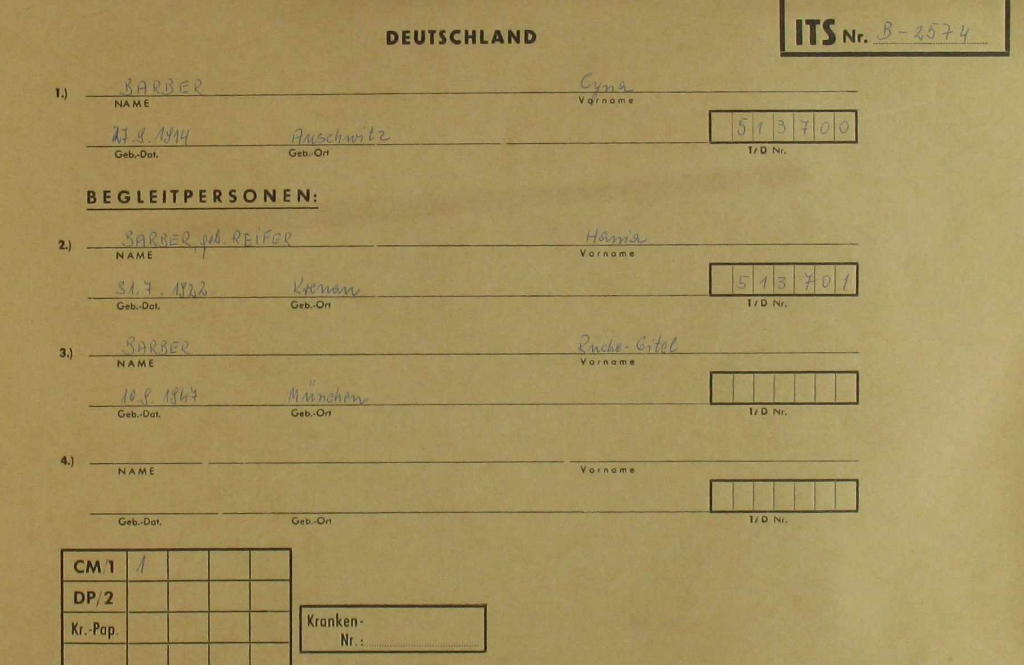 click at bounding box center [872, 281] 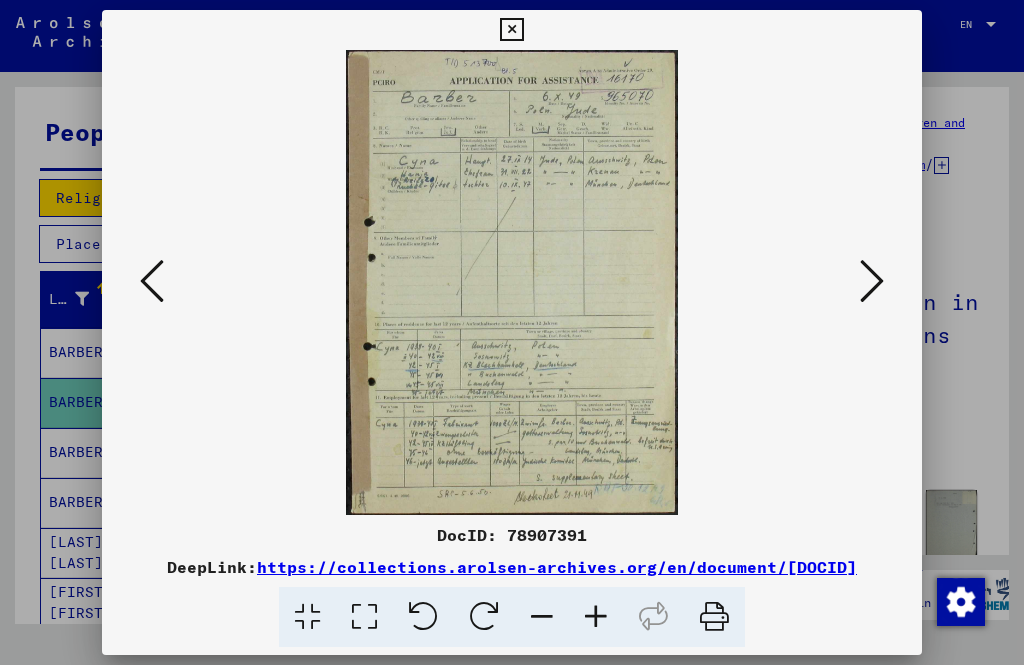 click at bounding box center (511, 30) 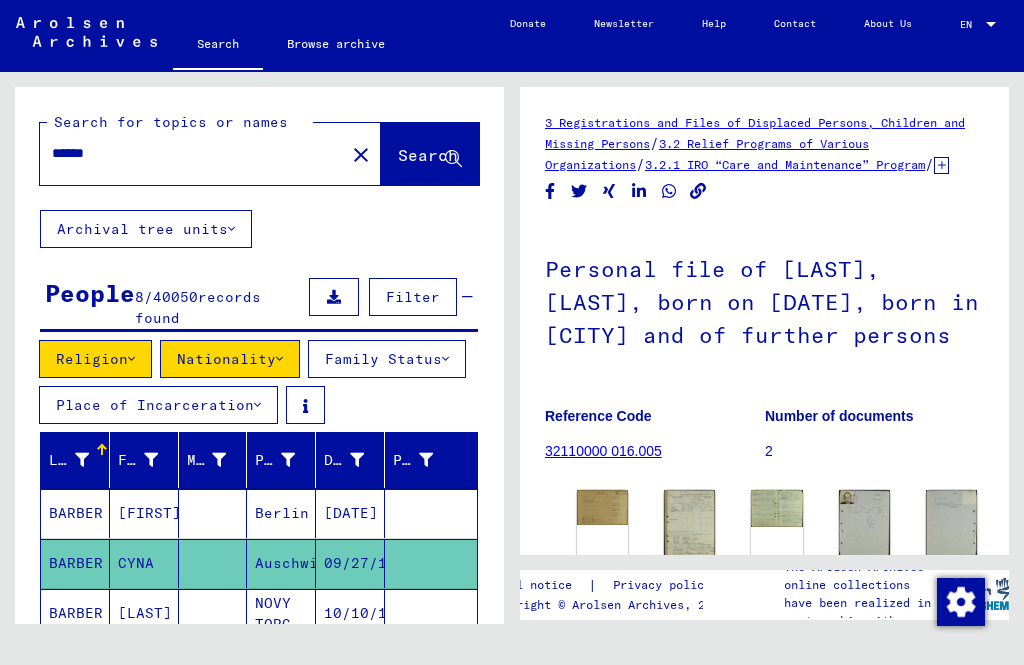 scroll, scrollTop: 0, scrollLeft: 0, axis: both 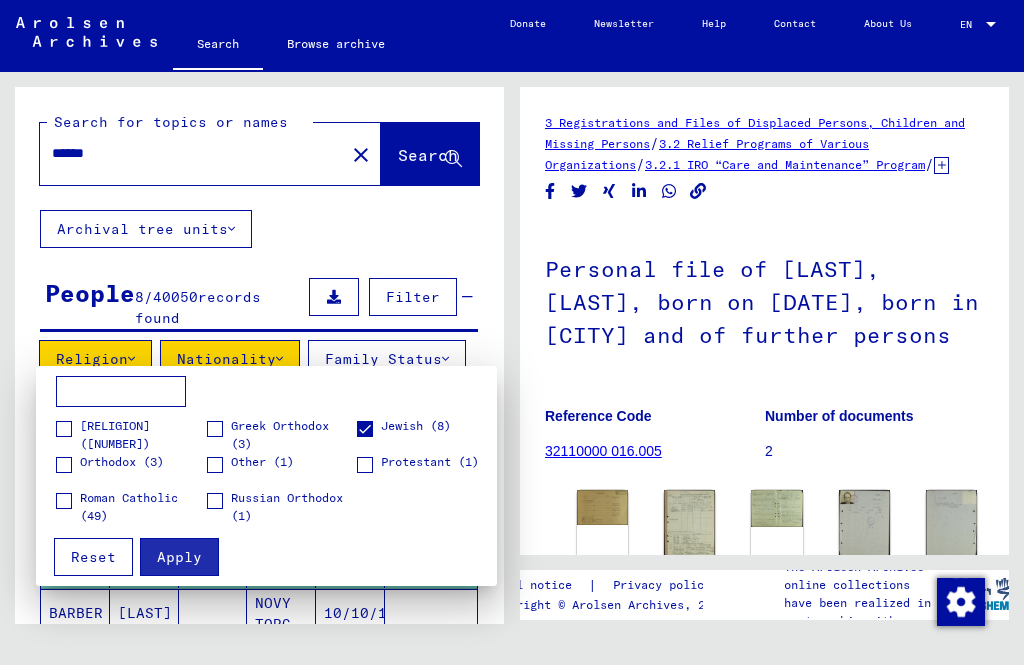 click on "Reset" at bounding box center [93, 557] 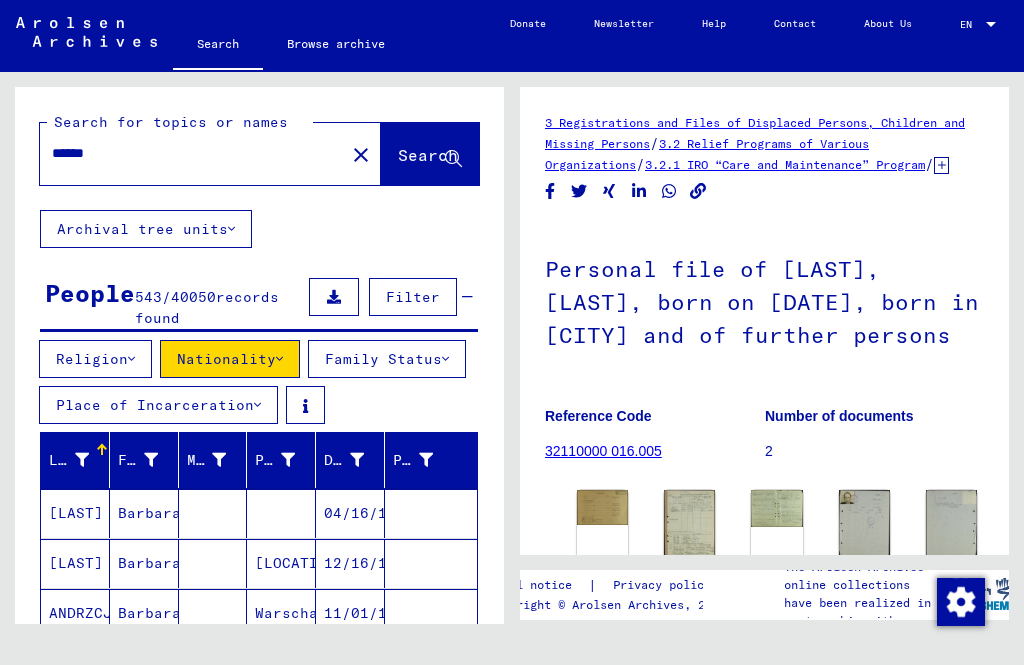 click at bounding box center (82, 460) 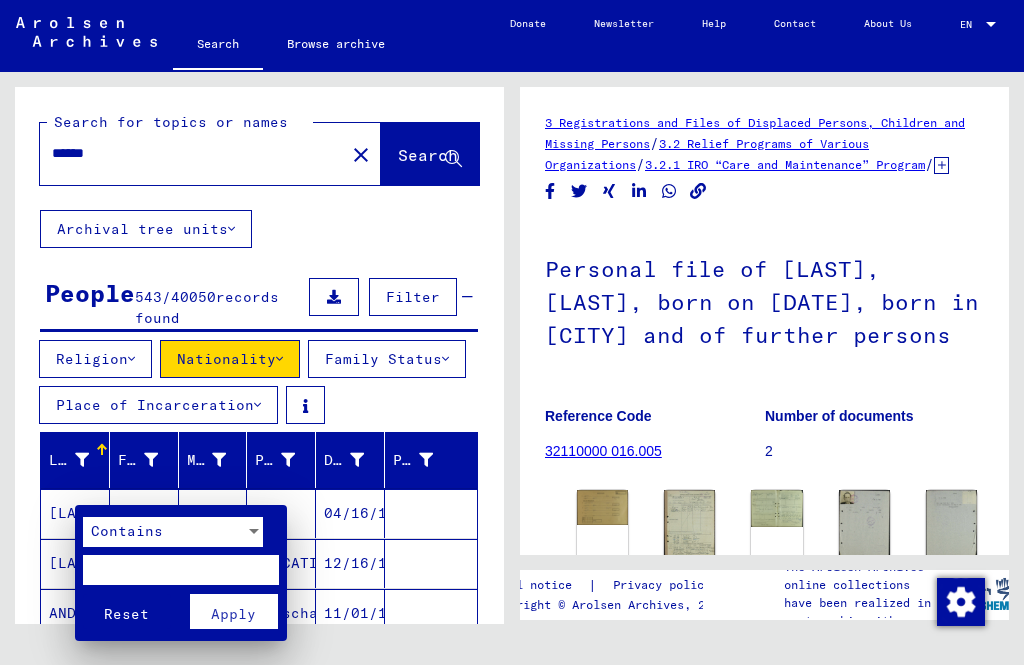 click at bounding box center (254, 532) 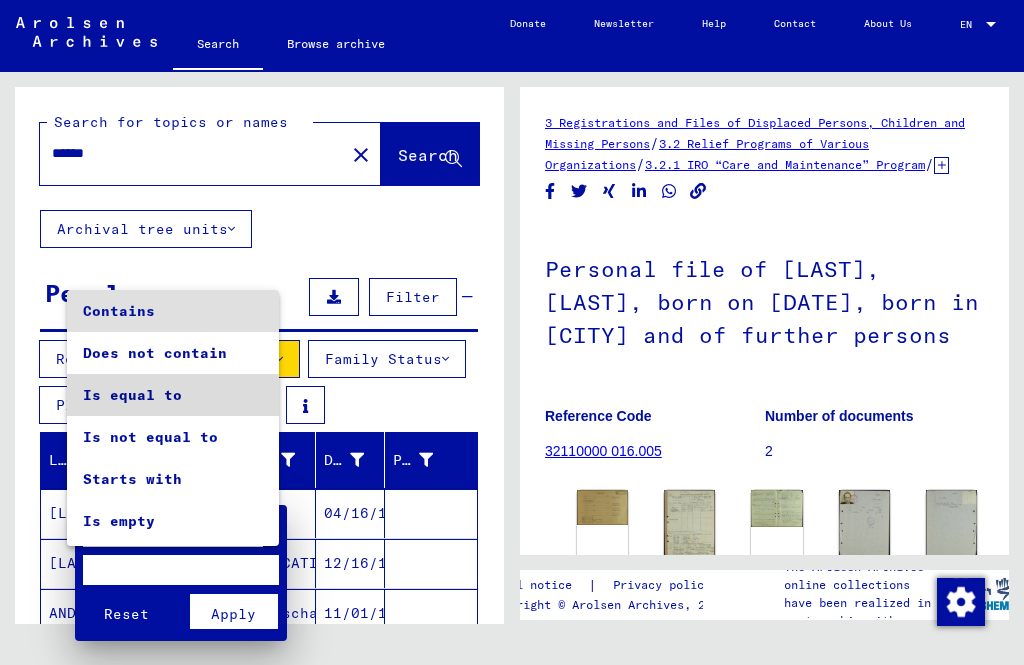 click on "Is equal to" at bounding box center (173, 395) 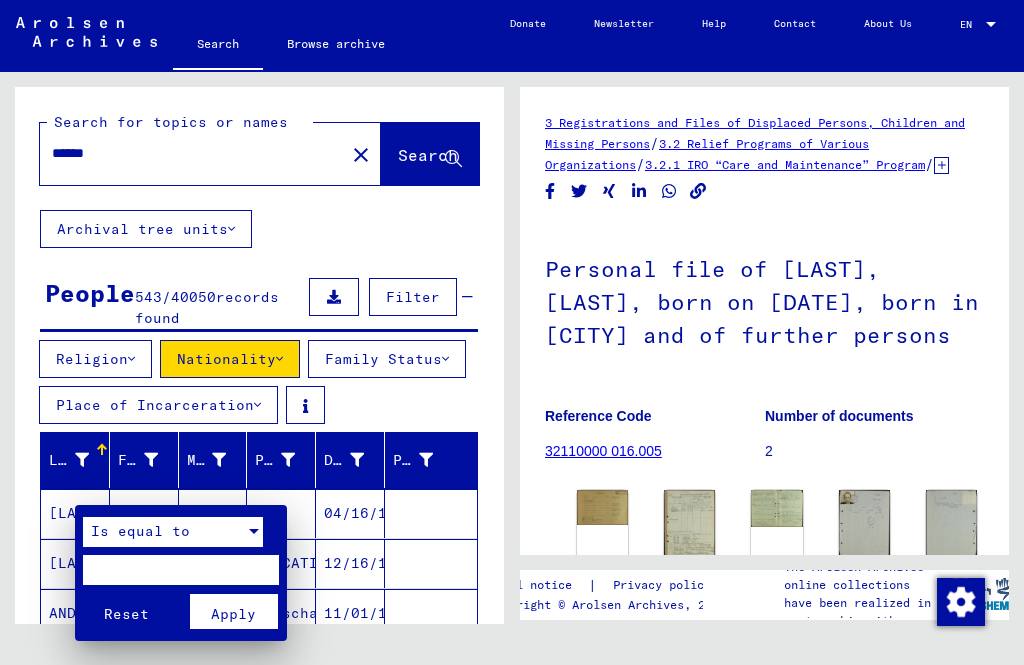 click at bounding box center (181, 570) 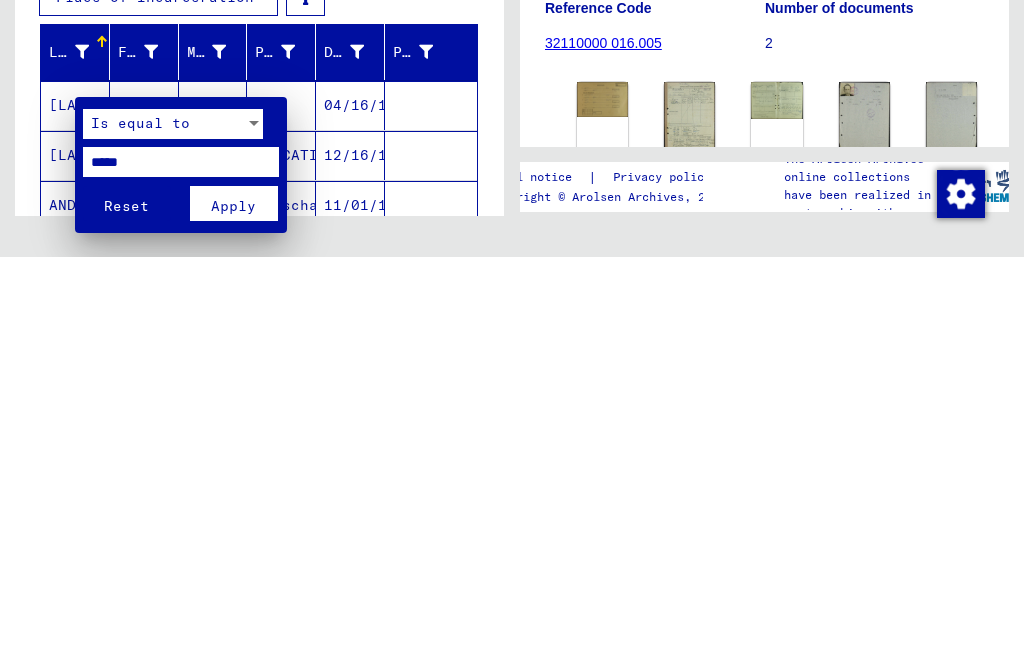 type on "******" 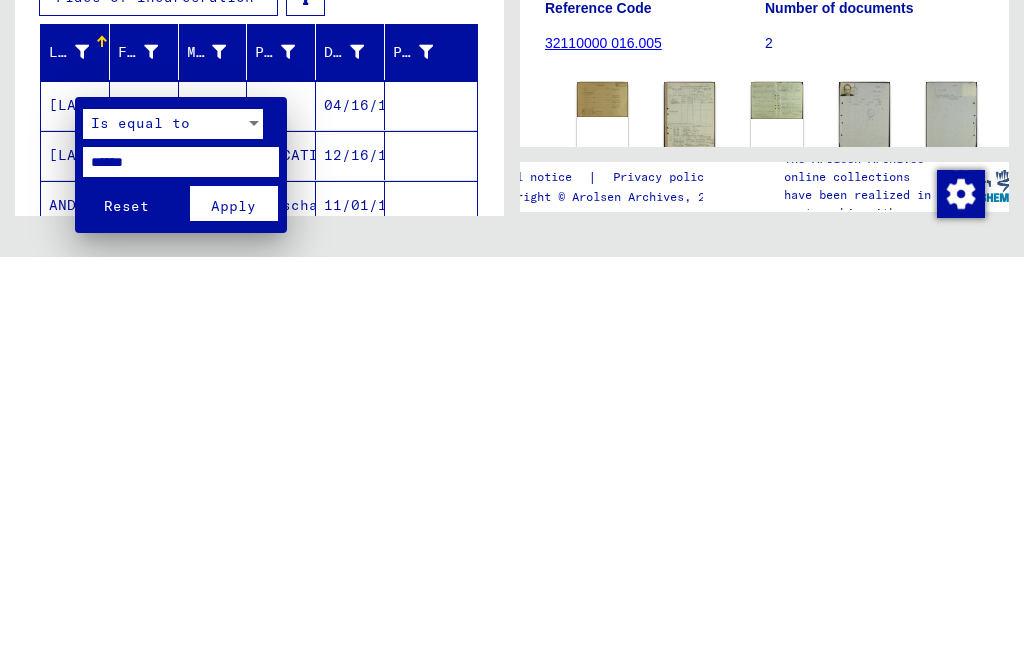click on "Apply" at bounding box center [233, 614] 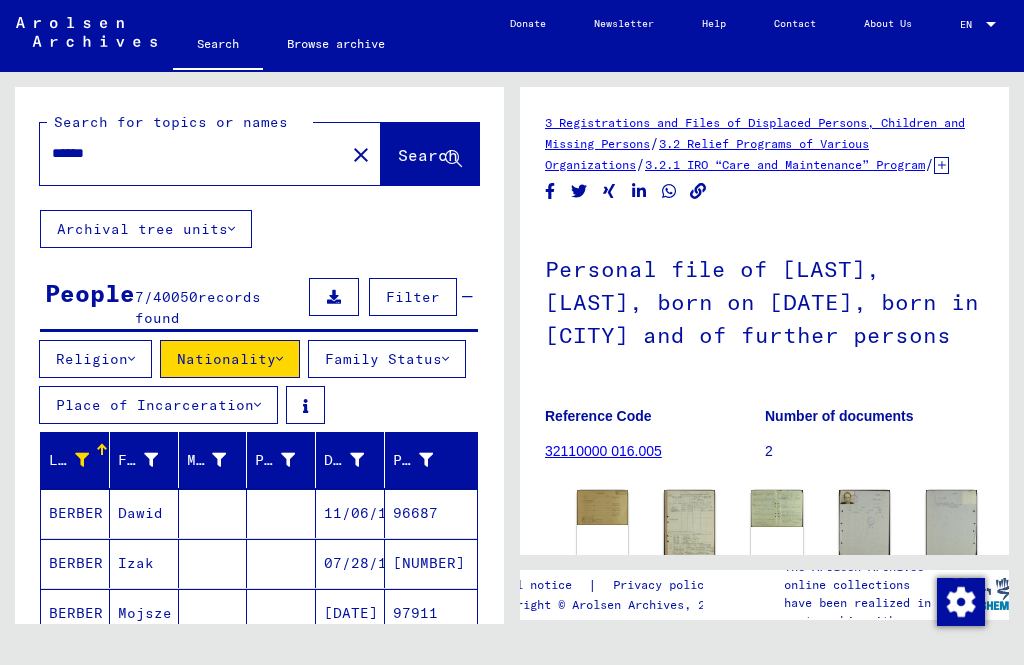 click on "Religion   Nationality   Family Status   Place of Incarceration" at bounding box center (259, 386) 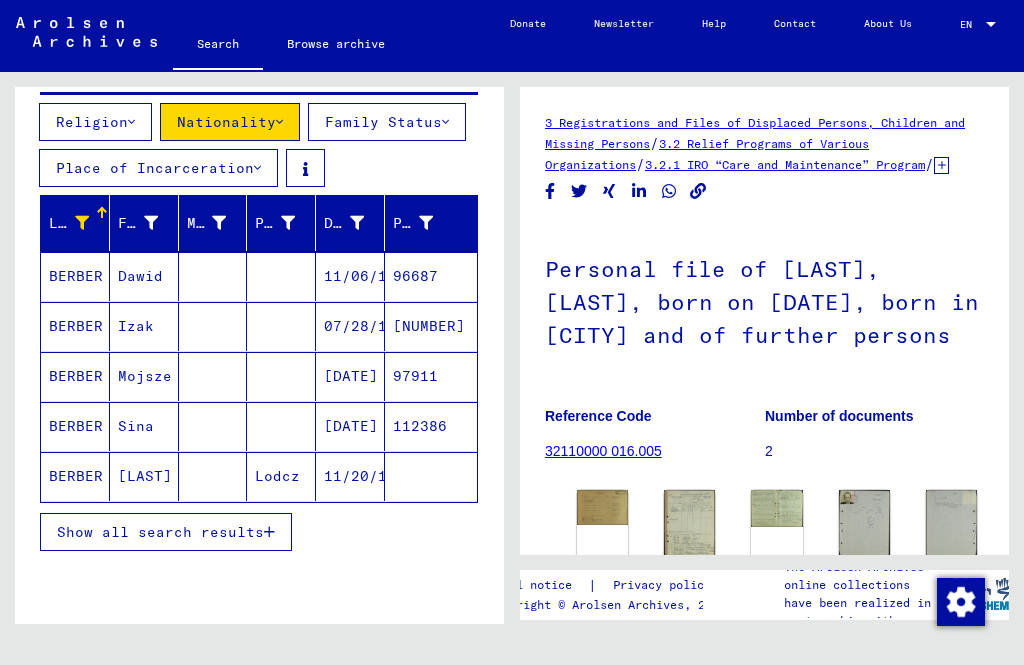 scroll, scrollTop: 235, scrollLeft: 0, axis: vertical 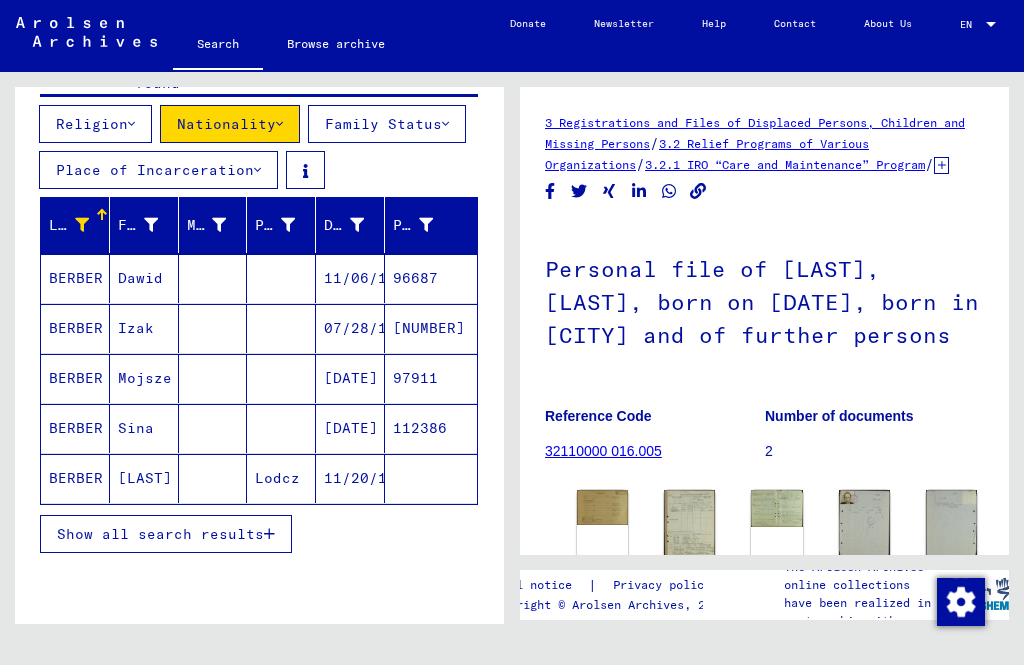 click on "Show all search results" at bounding box center [166, 534] 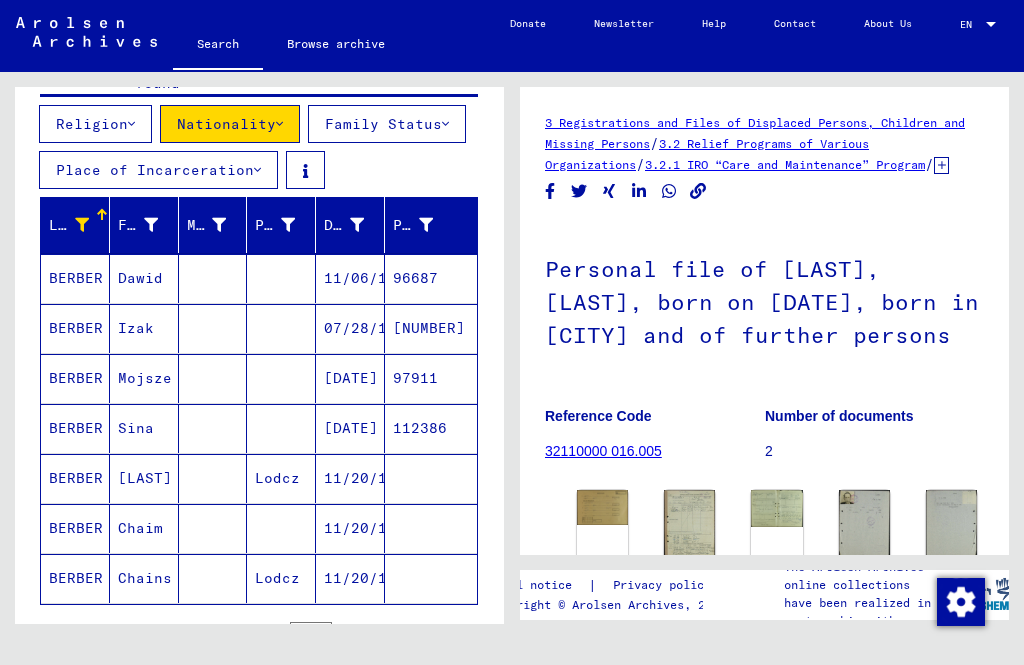 click on "BERBER" at bounding box center (75, 428) 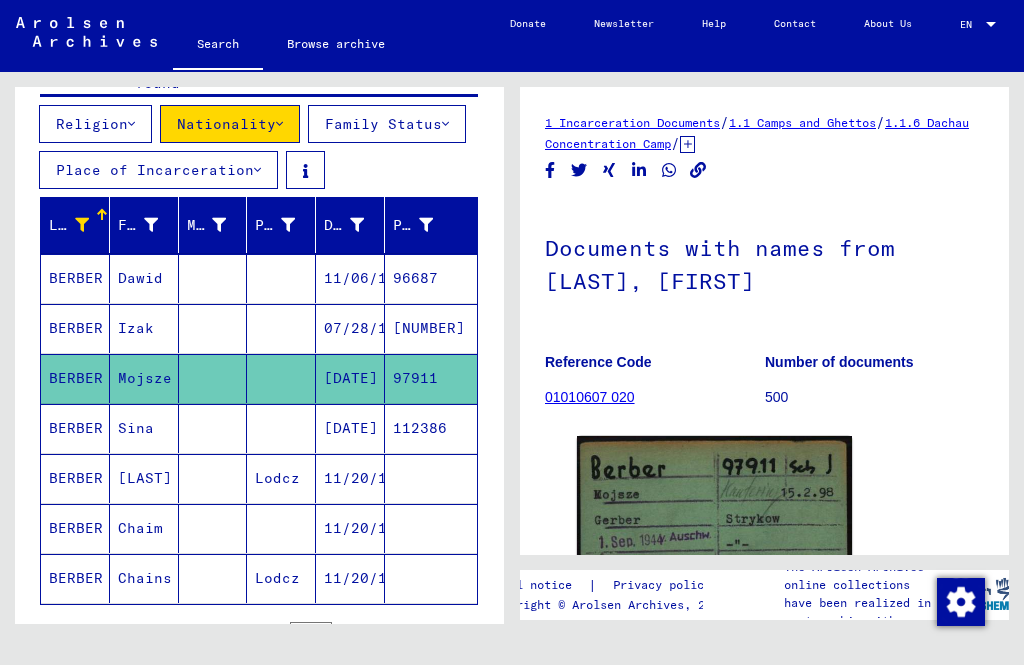 scroll, scrollTop: 0, scrollLeft: 0, axis: both 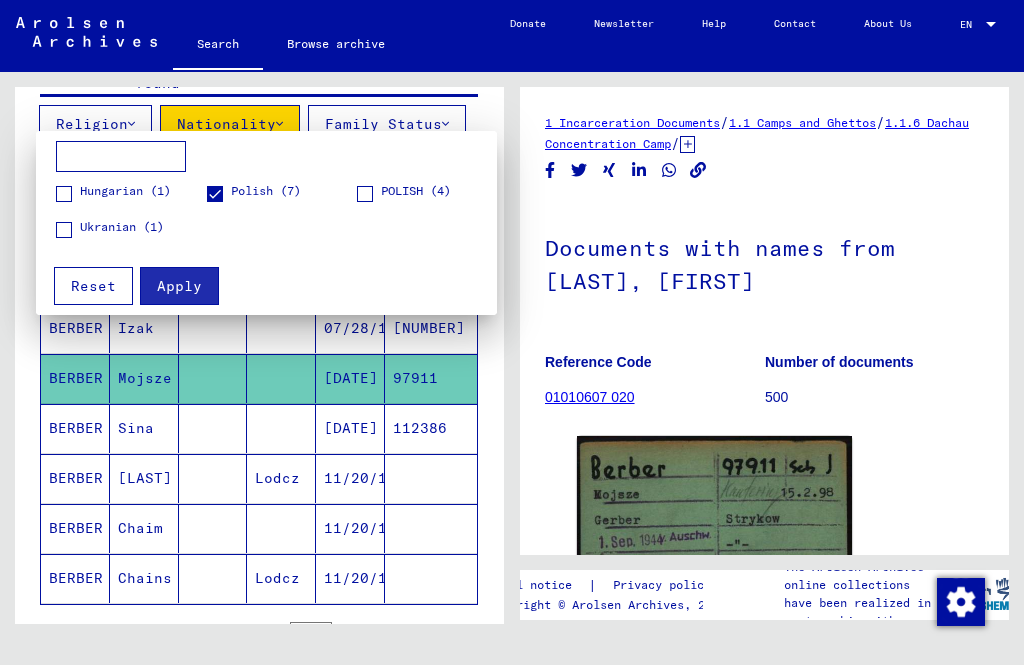 click on "Reset" at bounding box center (93, 286) 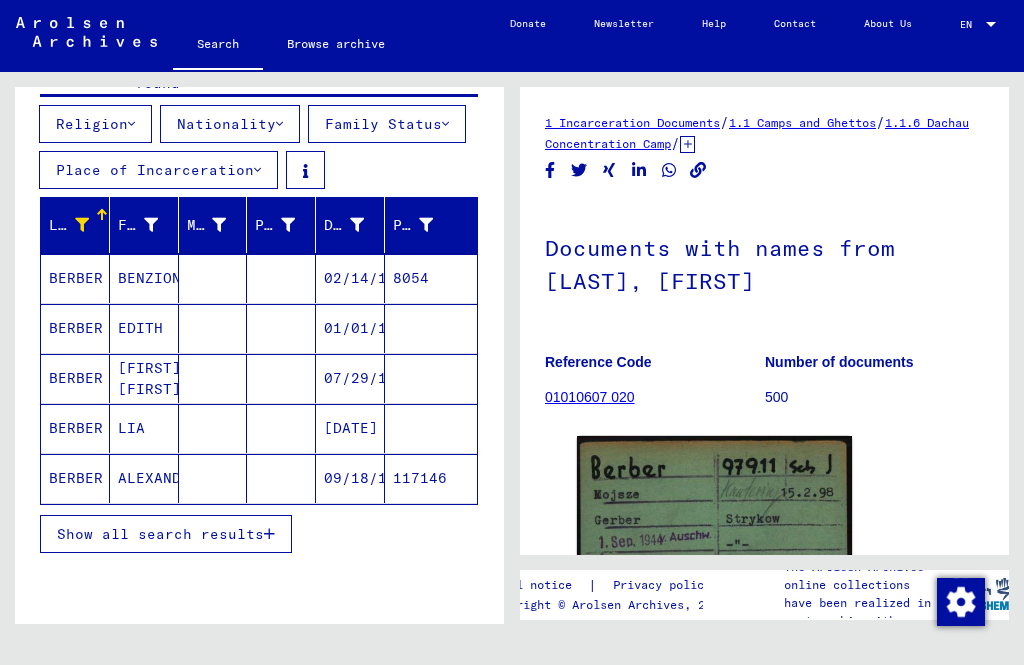 click on "Show all search results" at bounding box center (166, 534) 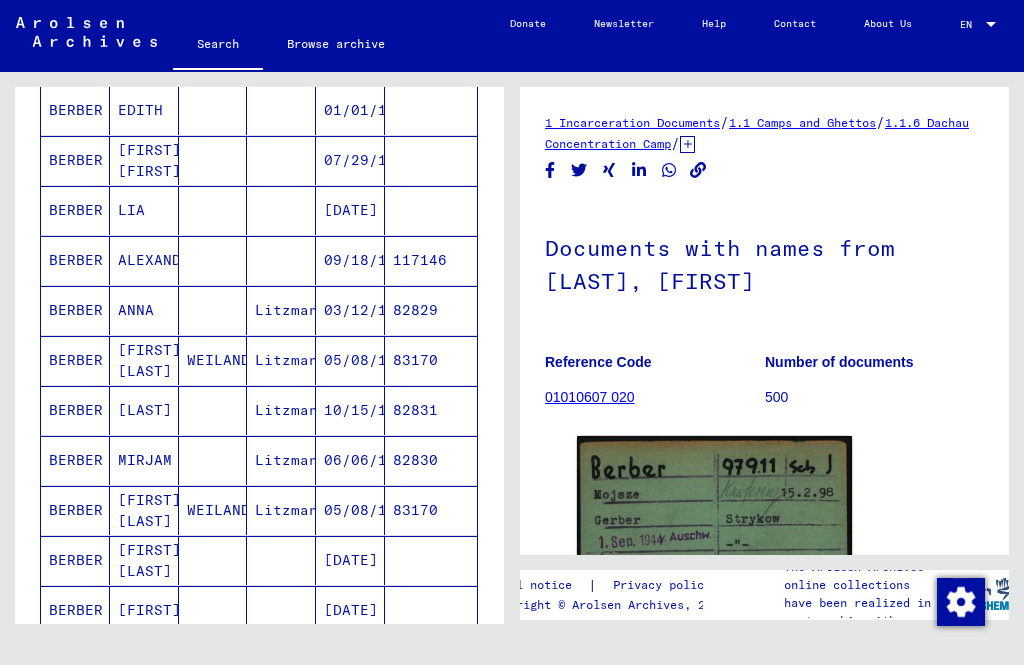 scroll, scrollTop: 454, scrollLeft: 0, axis: vertical 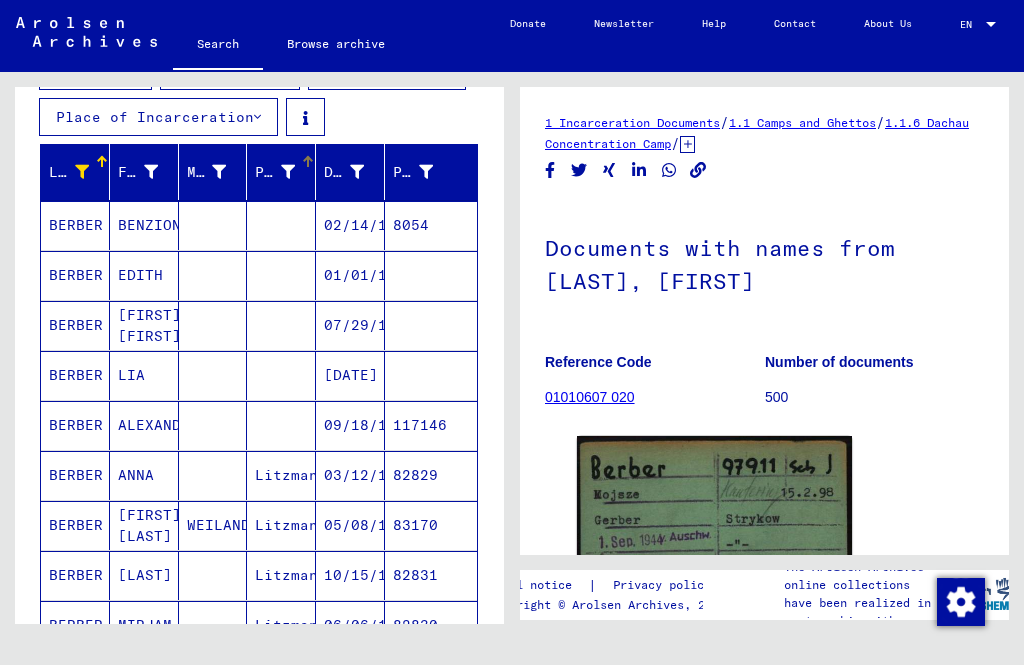 click at bounding box center [288, 172] 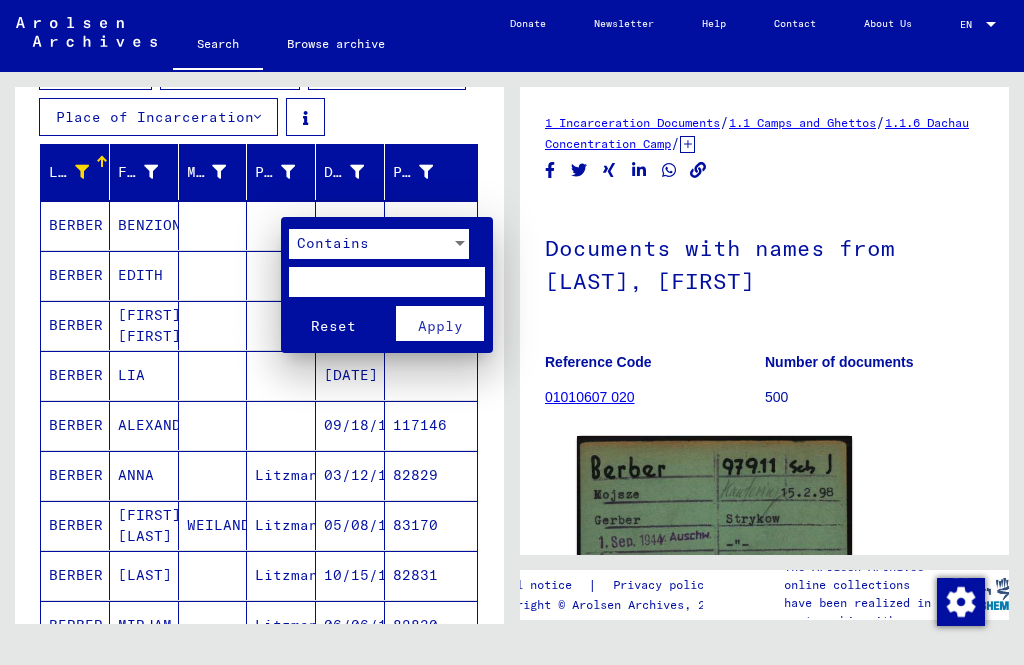 click at bounding box center (387, 282) 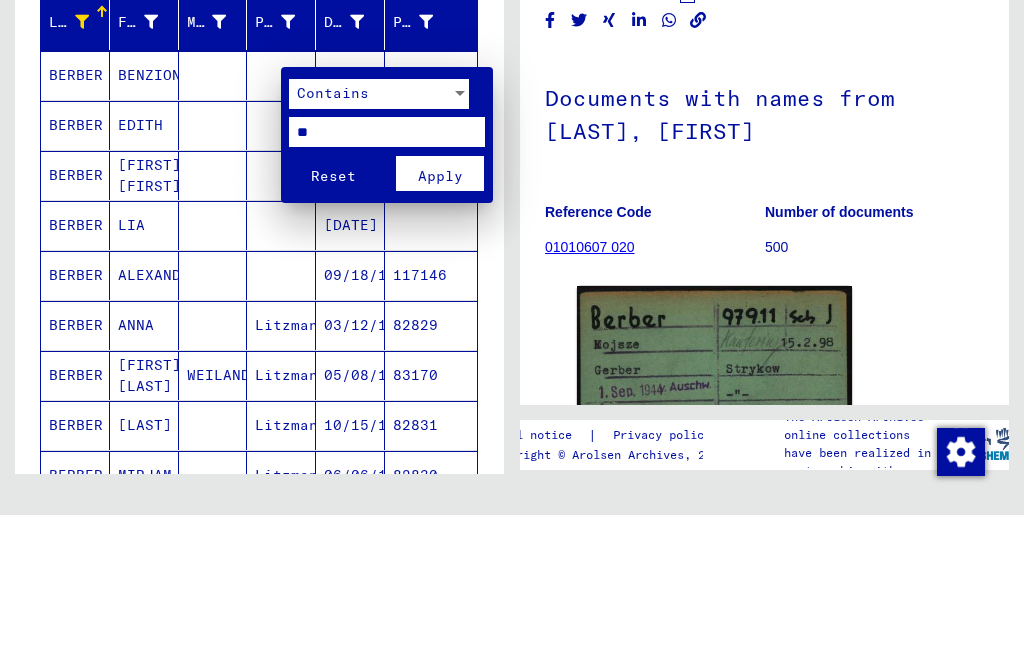 type on "*" 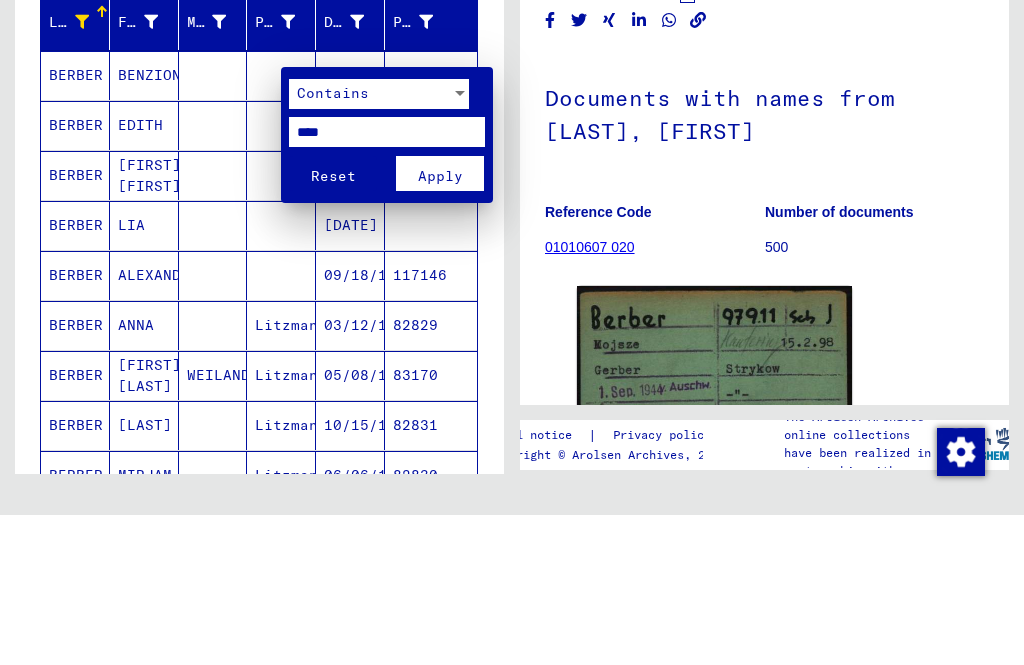 type on "****" 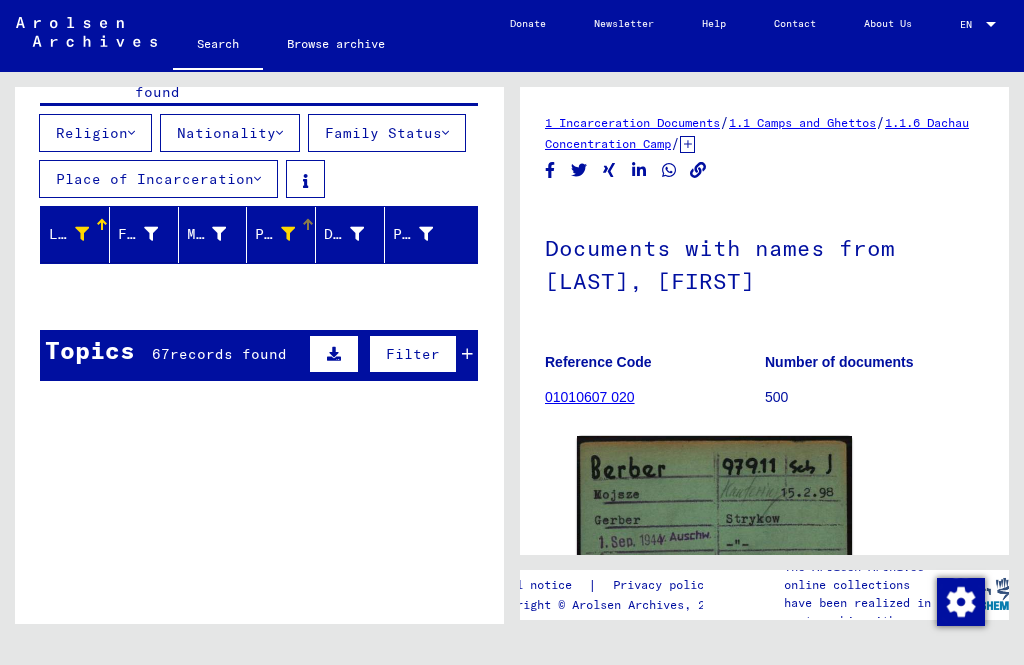 scroll, scrollTop: 185, scrollLeft: 0, axis: vertical 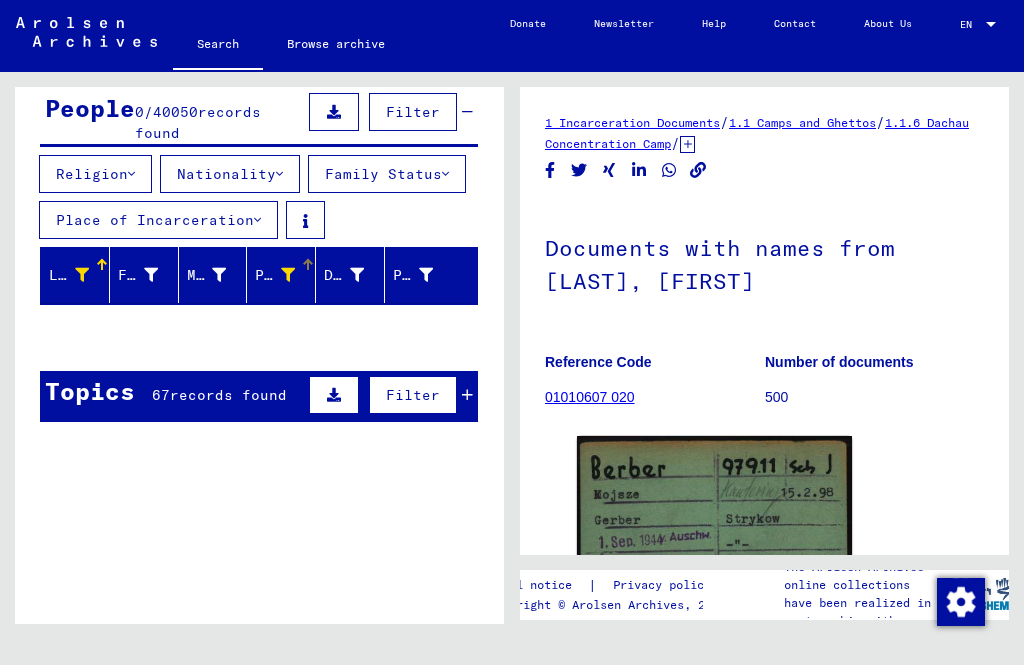 click at bounding box center [288, 275] 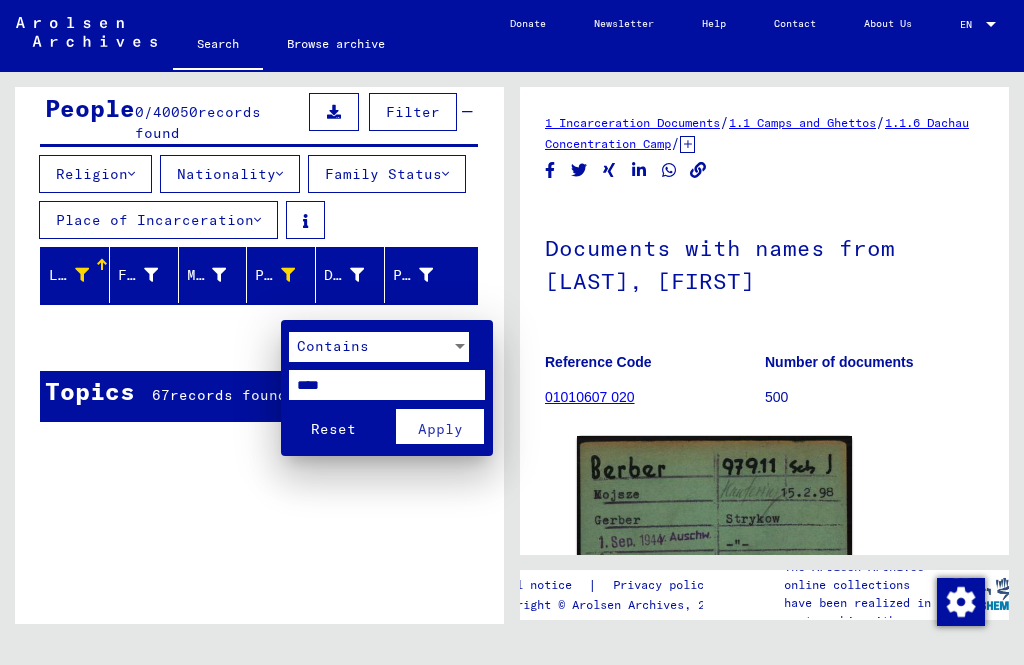 click on "Reset" at bounding box center (333, 429) 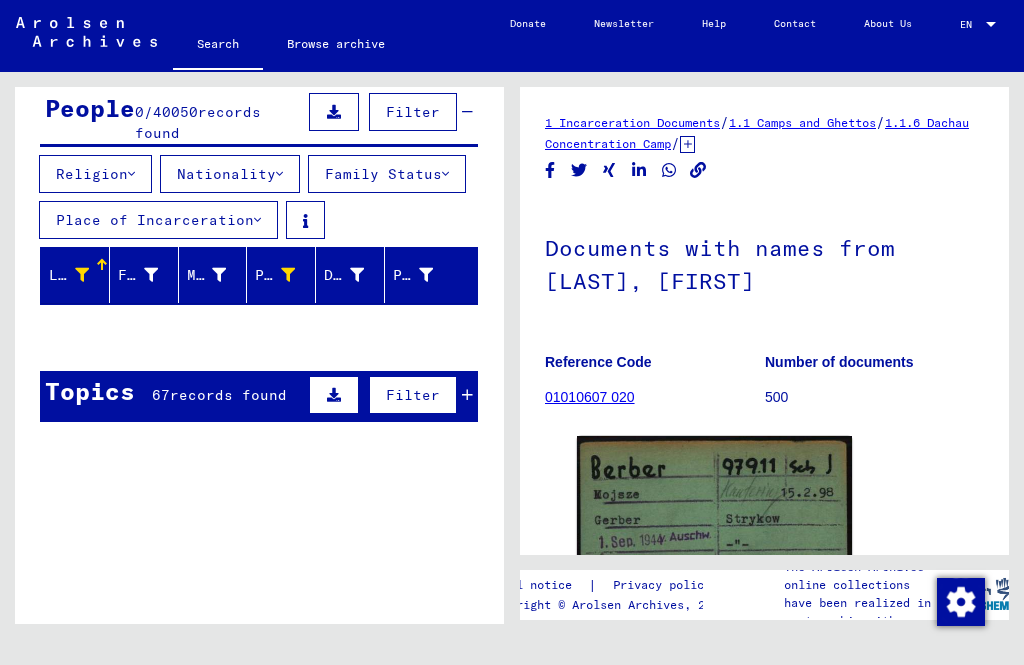 click on "Reset" at bounding box center [333, 429] 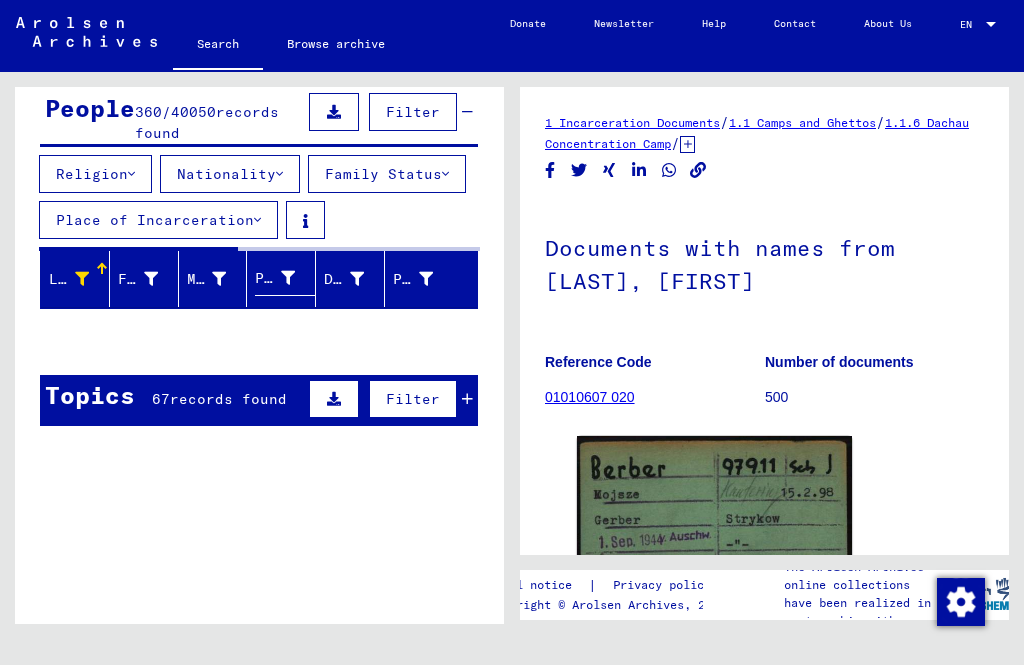 click at bounding box center [467, 399] 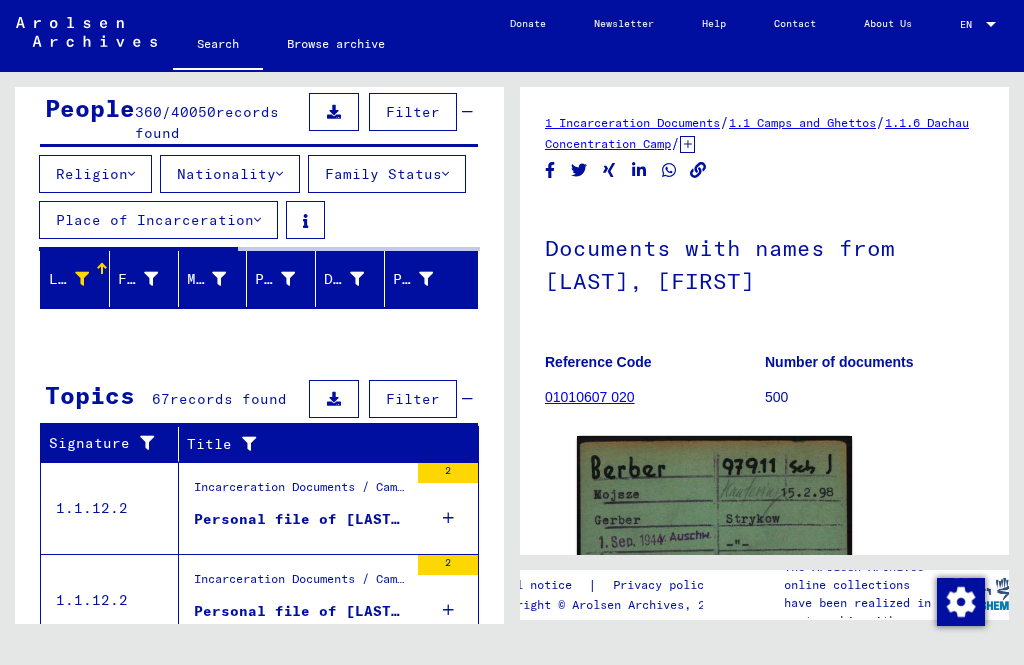 click on "Last Name   First Name   Maiden Name   Place of Birth   Date of Birth   Prisoner #  Signature Last Name First Name Maiden Name Place of Birth Date of Birth Prisoner # Father (adoptive father) Mother (adoptive mother) Religion Nationality Occupaton Place of incarceration Date of decease Last residence Last residence (Country) Last residence (District) Last residence (Province) Last residence (Town) Last residence (Part of town) Last residence (Street) Last residence (House number) Signature Last Name First Name Maiden Name Place of Birth Date of Birth Prisoner #" at bounding box center [259, 286] 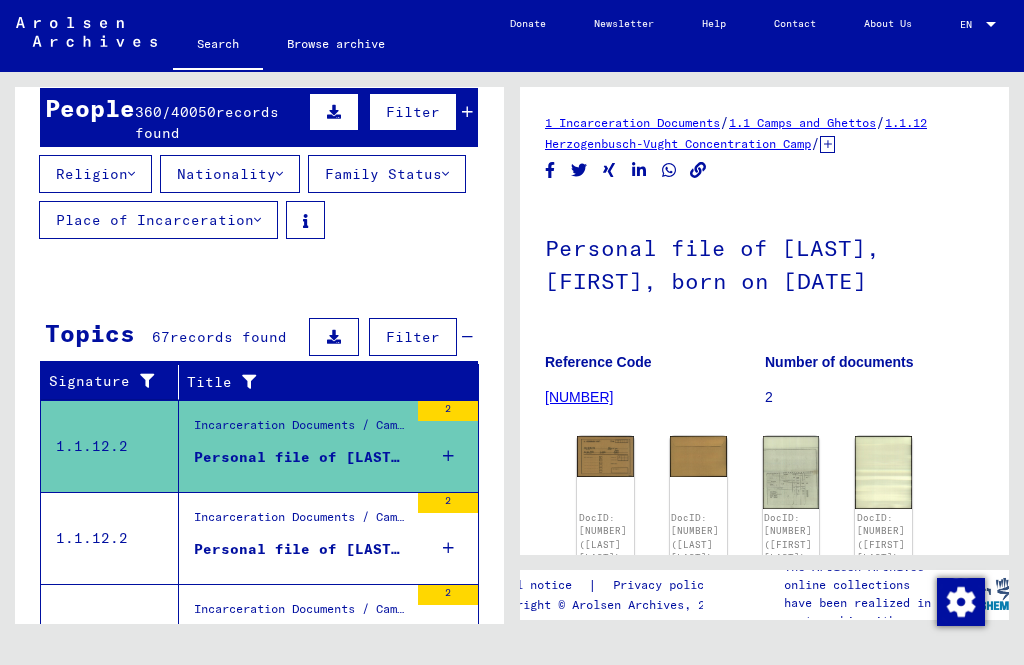 scroll, scrollTop: 0, scrollLeft: 0, axis: both 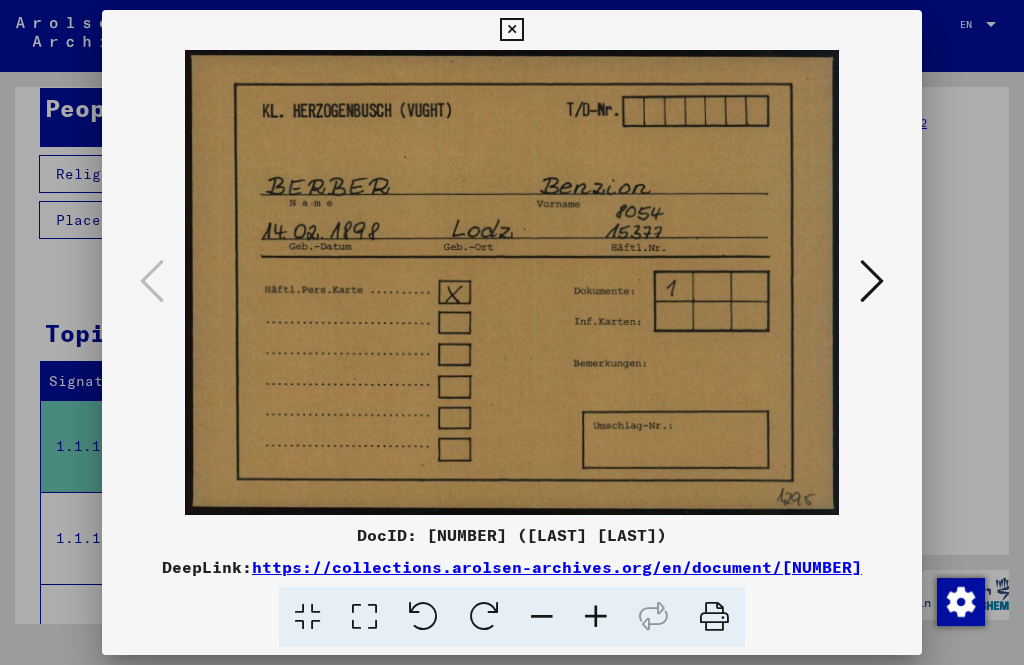 click at bounding box center [872, 281] 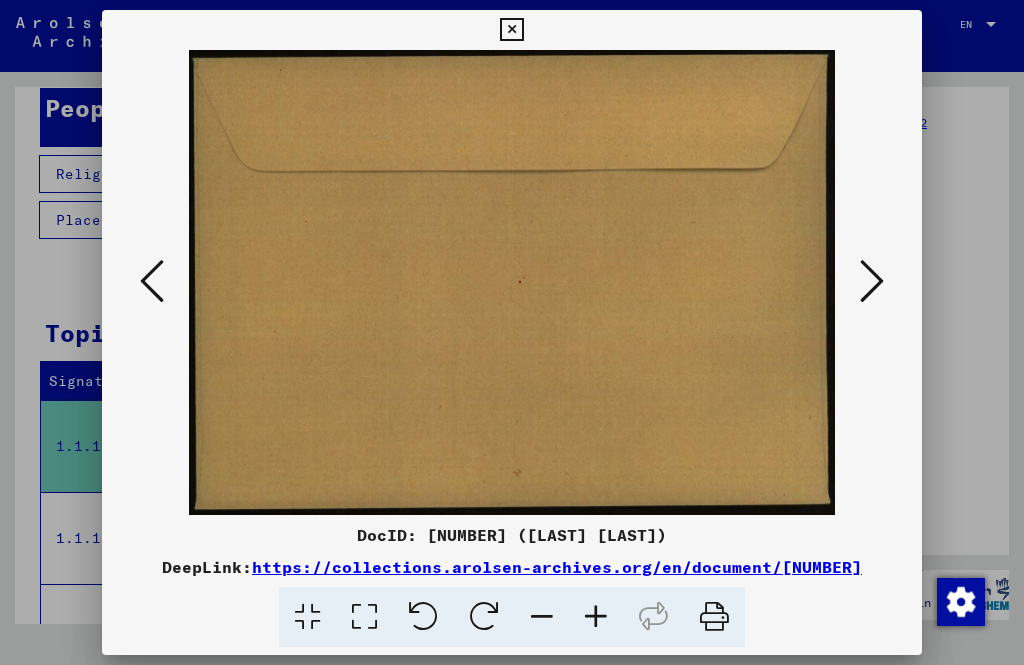 click at bounding box center (872, 281) 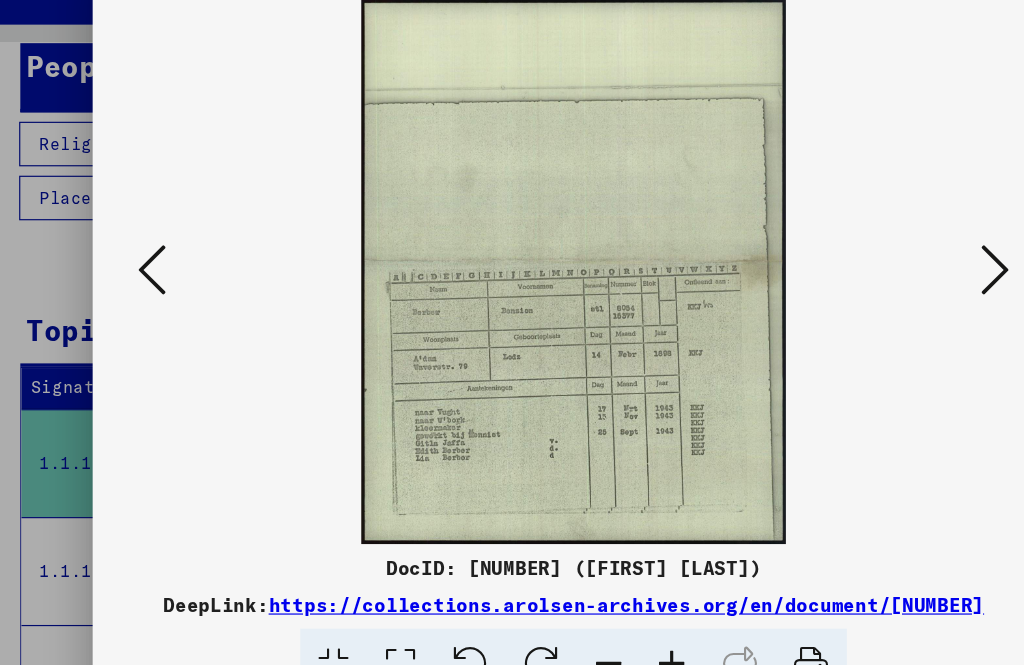 click at bounding box center (872, 281) 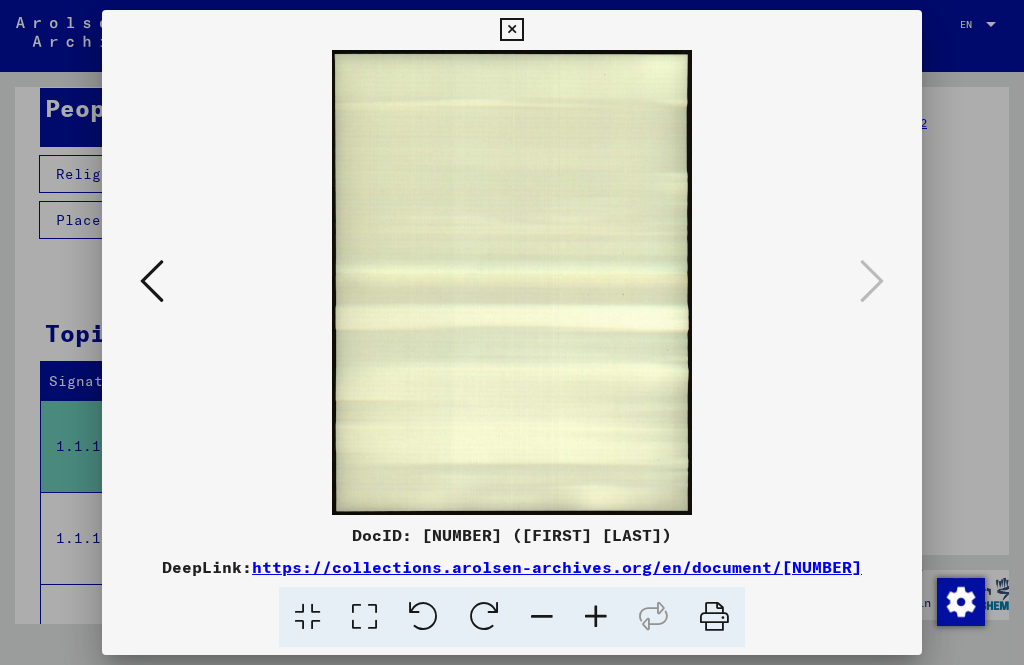 click at bounding box center [511, 30] 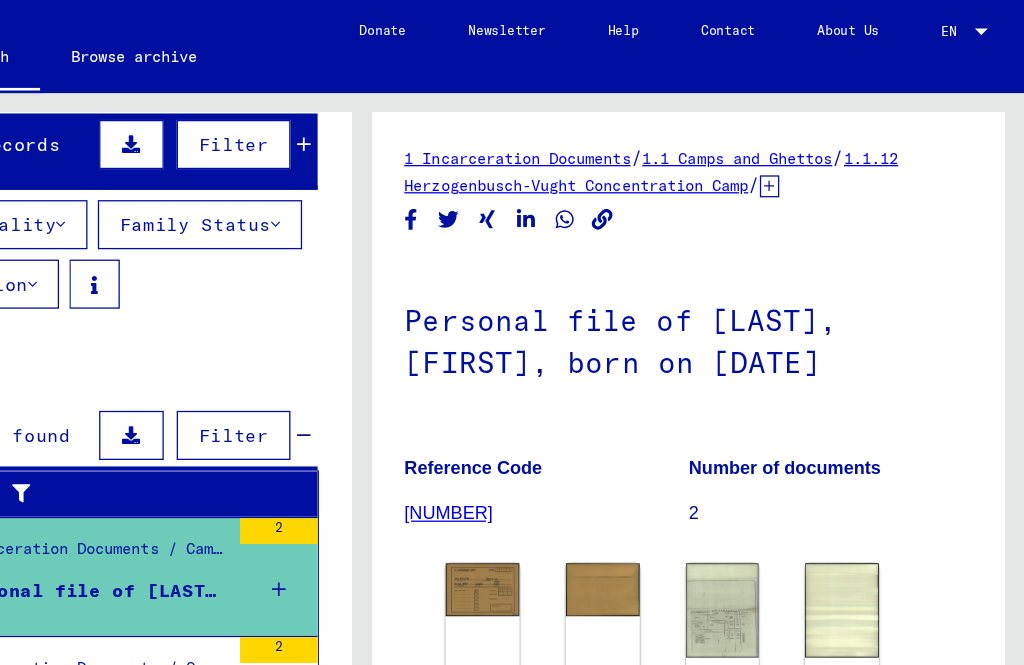 click on "Number of documents 2" 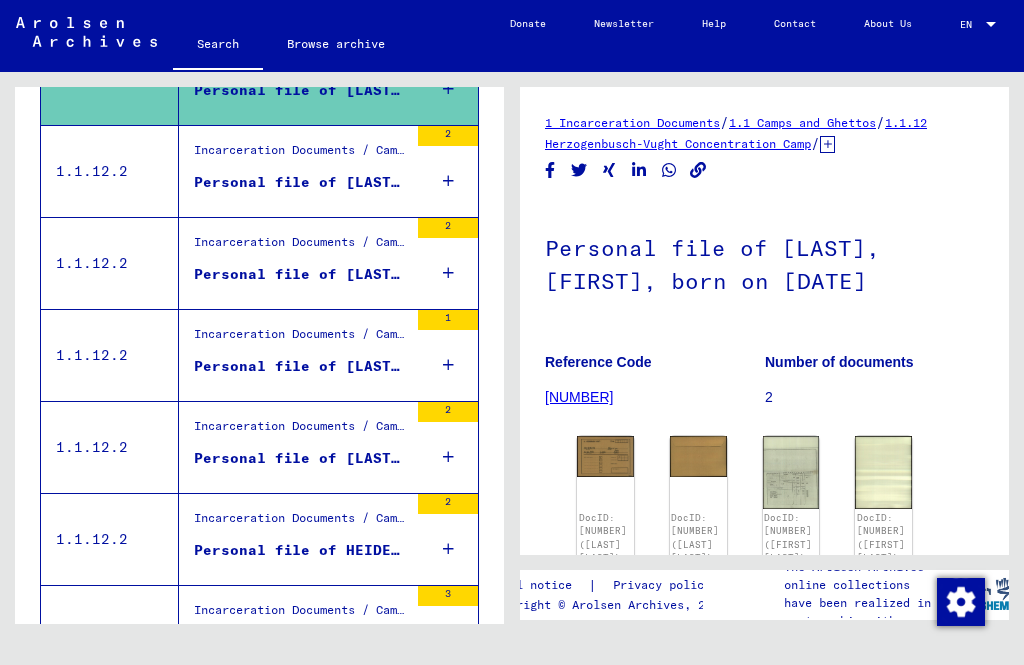 scroll, scrollTop: 558, scrollLeft: 0, axis: vertical 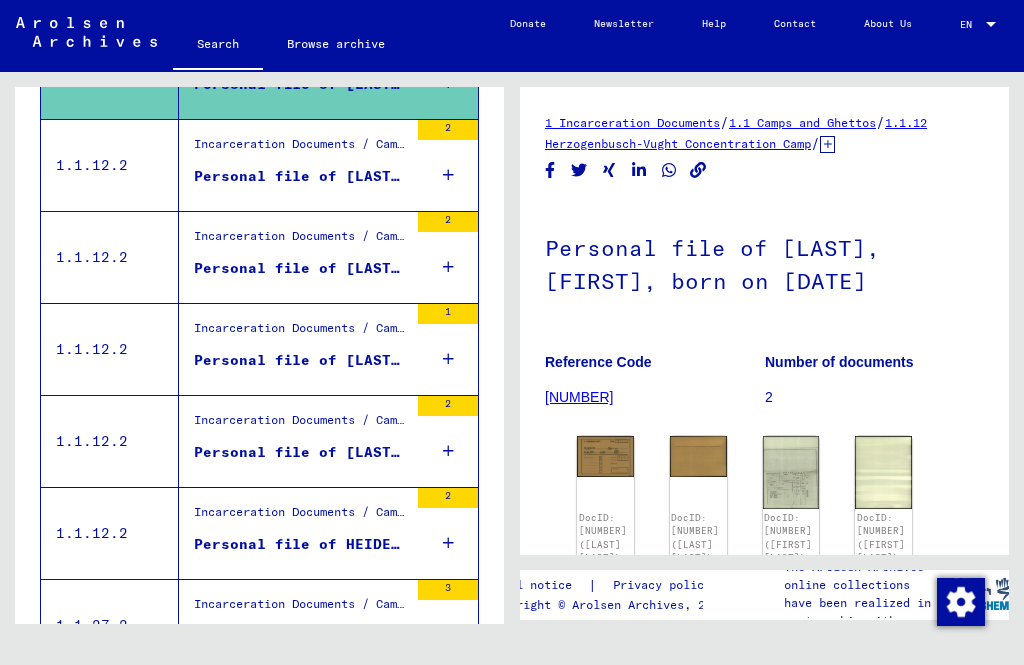 click on "2" at bounding box center [448, 257] 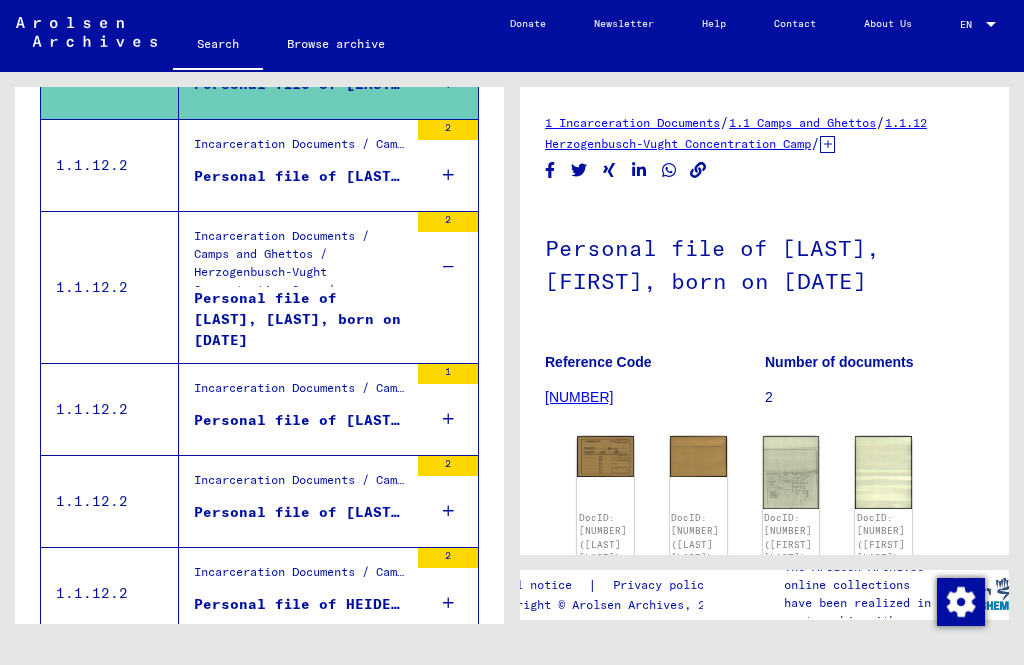 click on "117146" 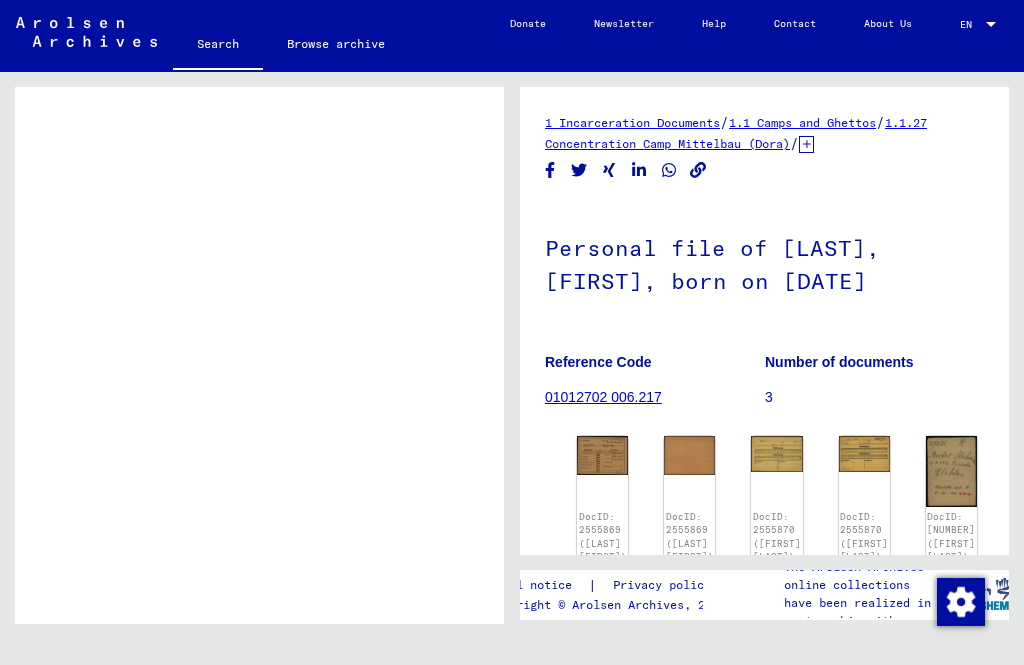 scroll, scrollTop: 0, scrollLeft: 0, axis: both 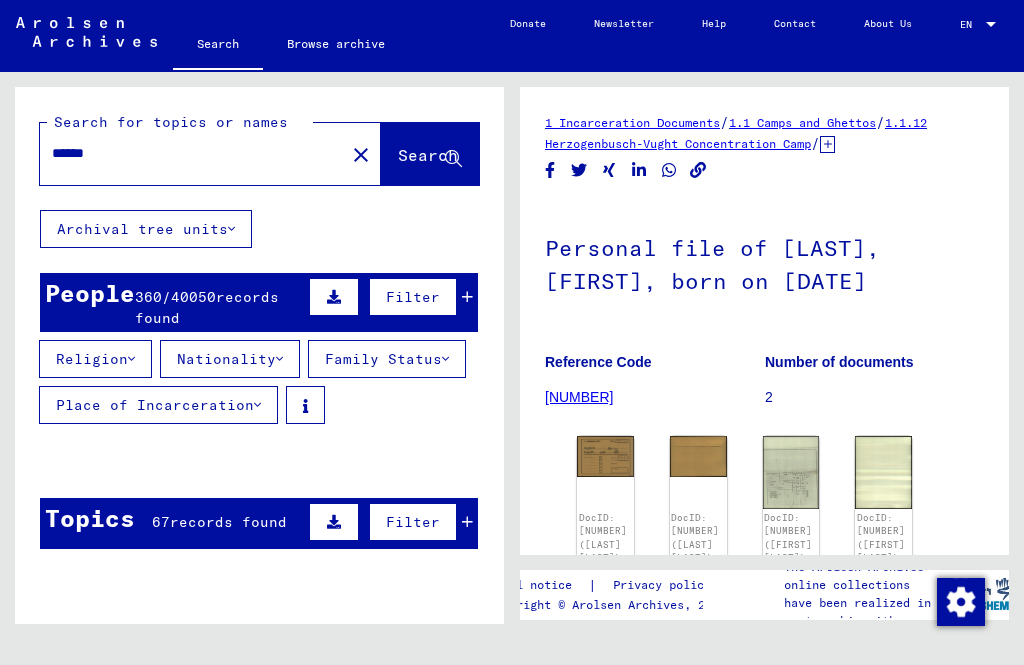 click on "8054" at bounding box center [431, 563] 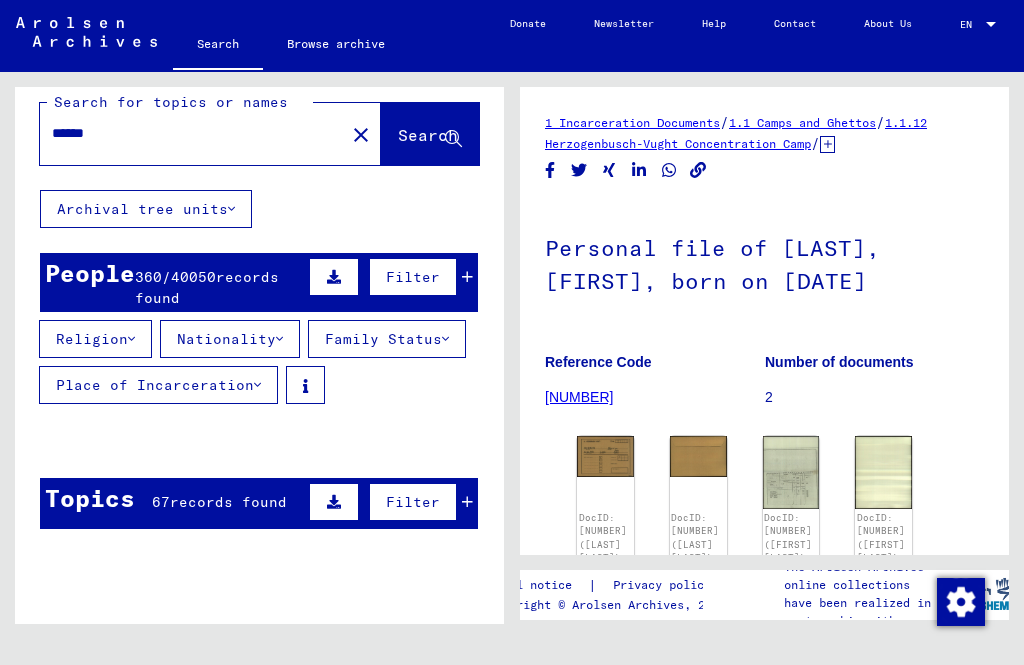 scroll, scrollTop: 54, scrollLeft: 0, axis: vertical 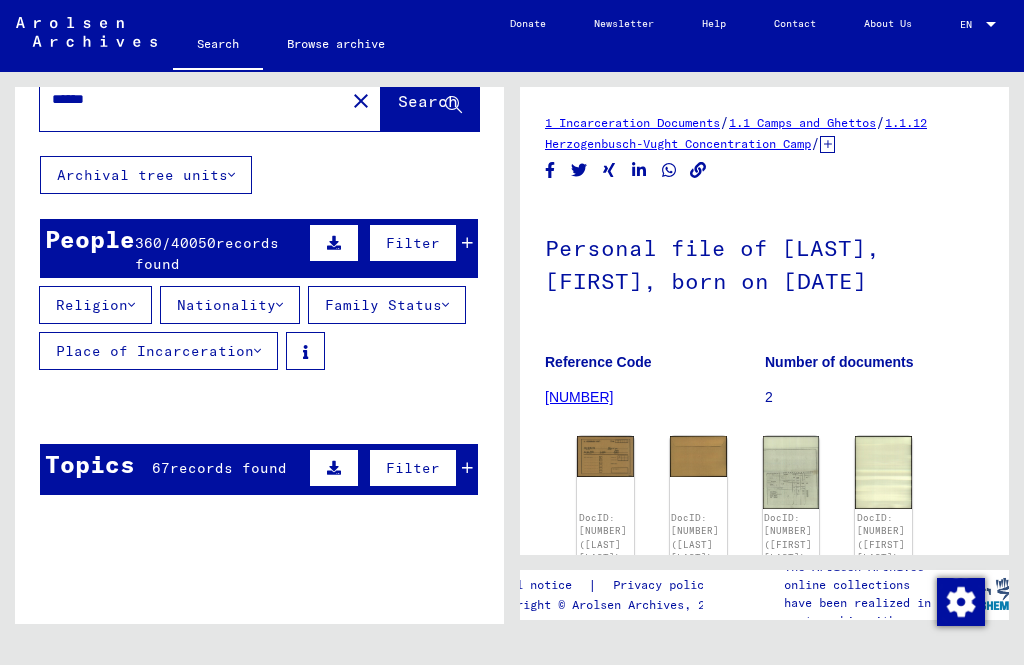 click on "8054" 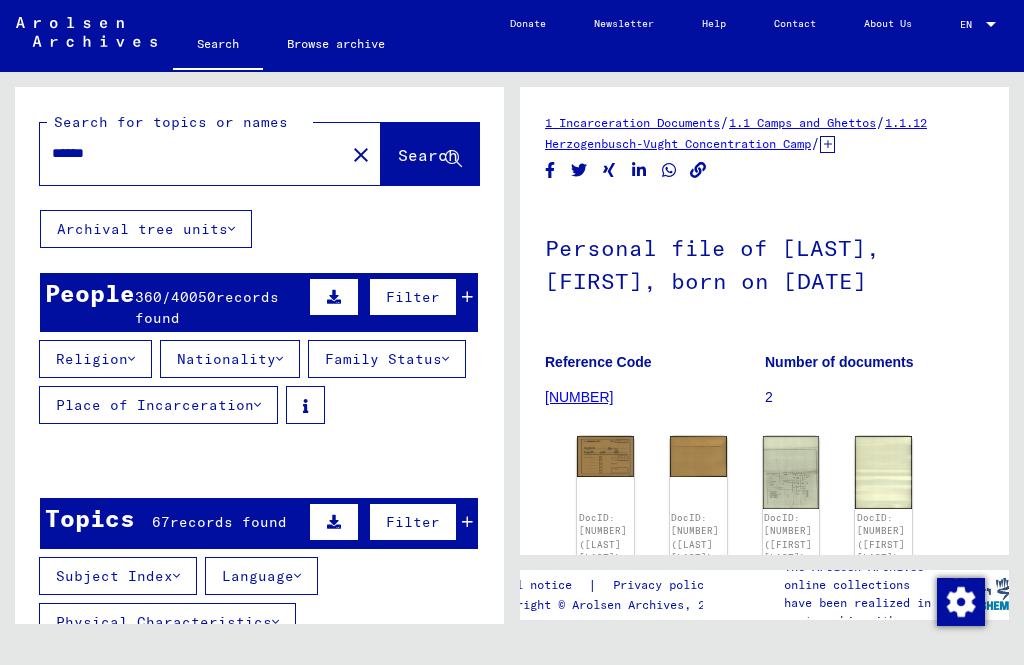 scroll, scrollTop: 0, scrollLeft: 0, axis: both 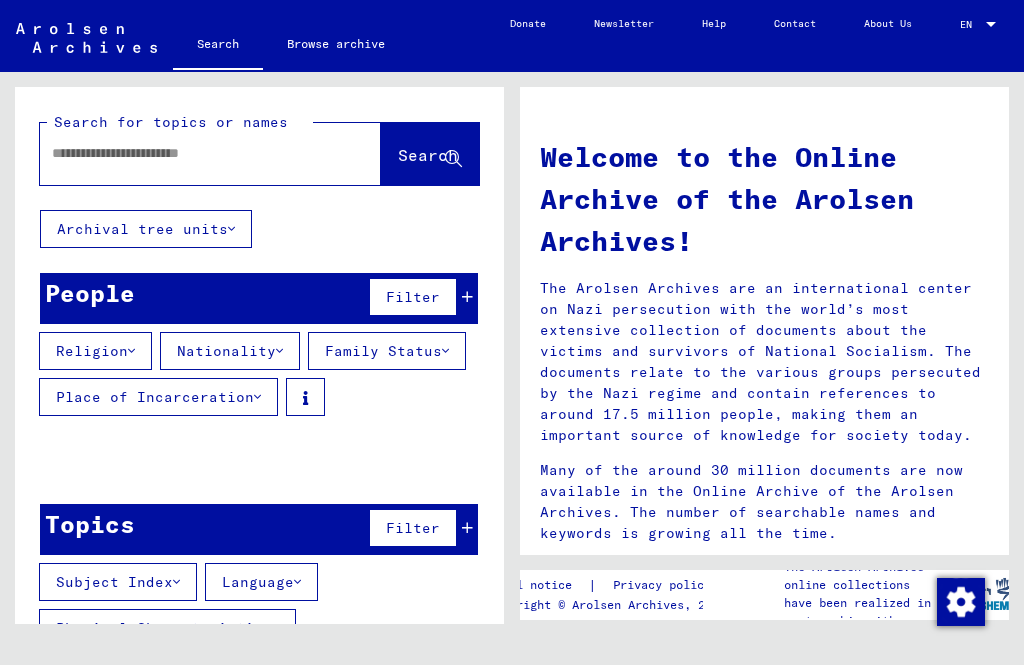 click at bounding box center (186, 153) 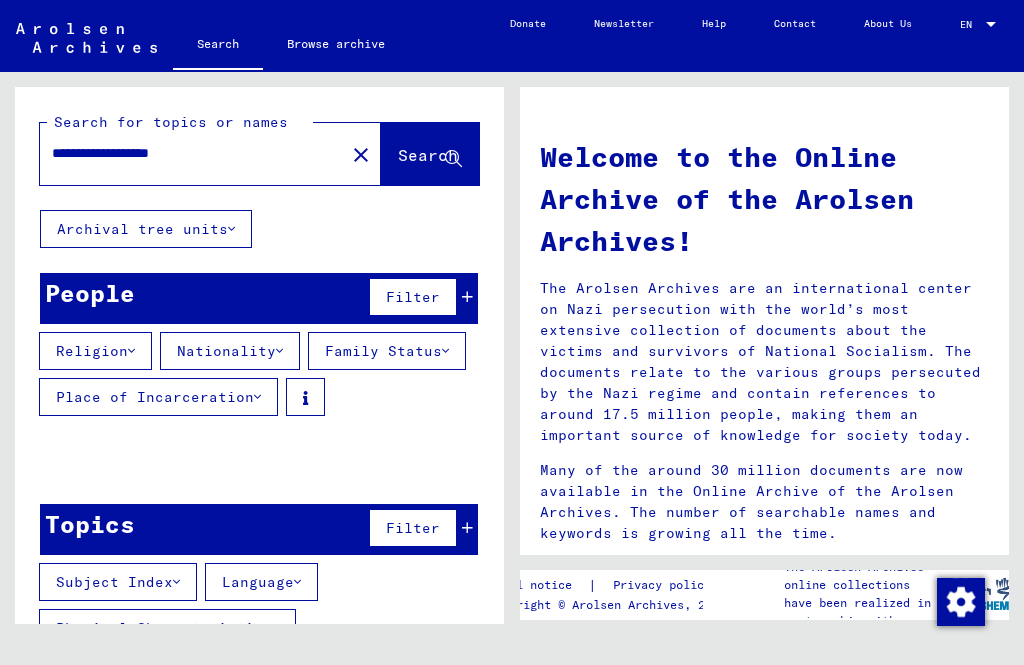 type on "**********" 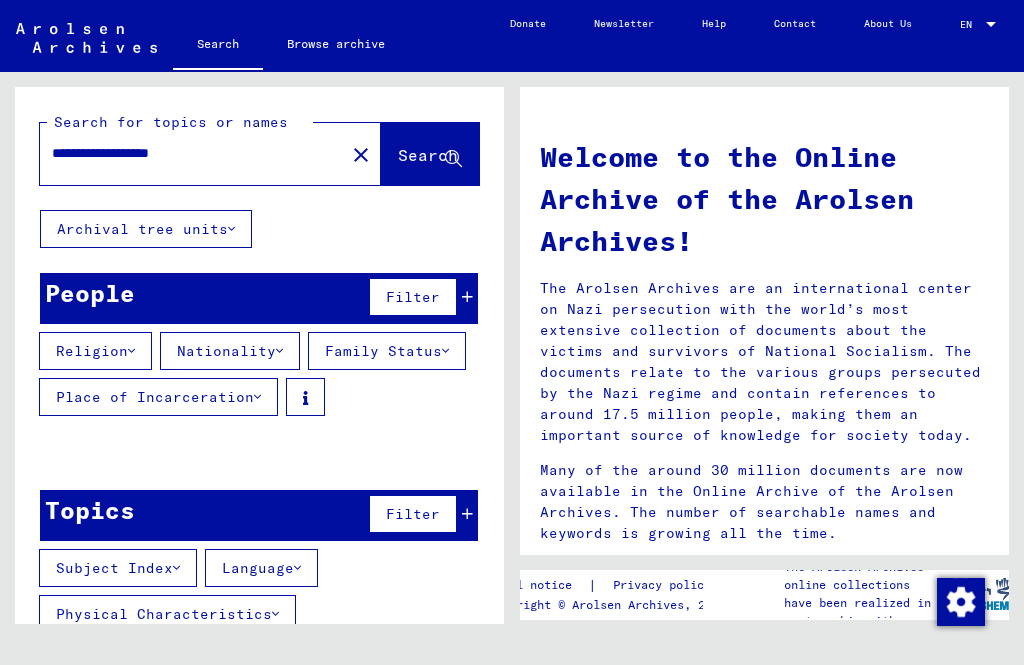 click at bounding box center (467, 297) 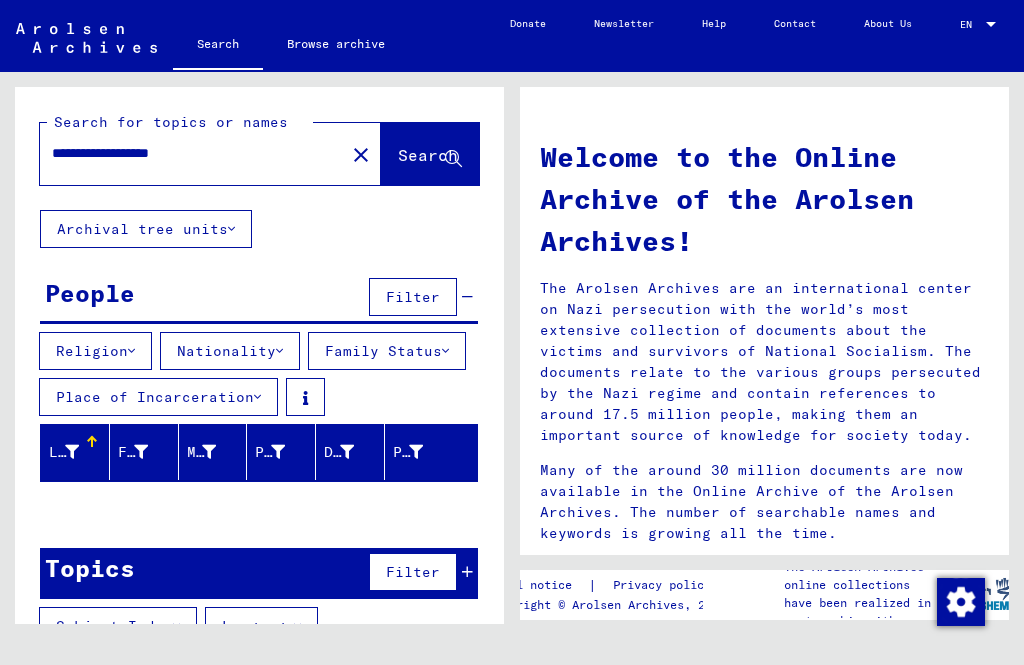 scroll, scrollTop: 0, scrollLeft: 0, axis: both 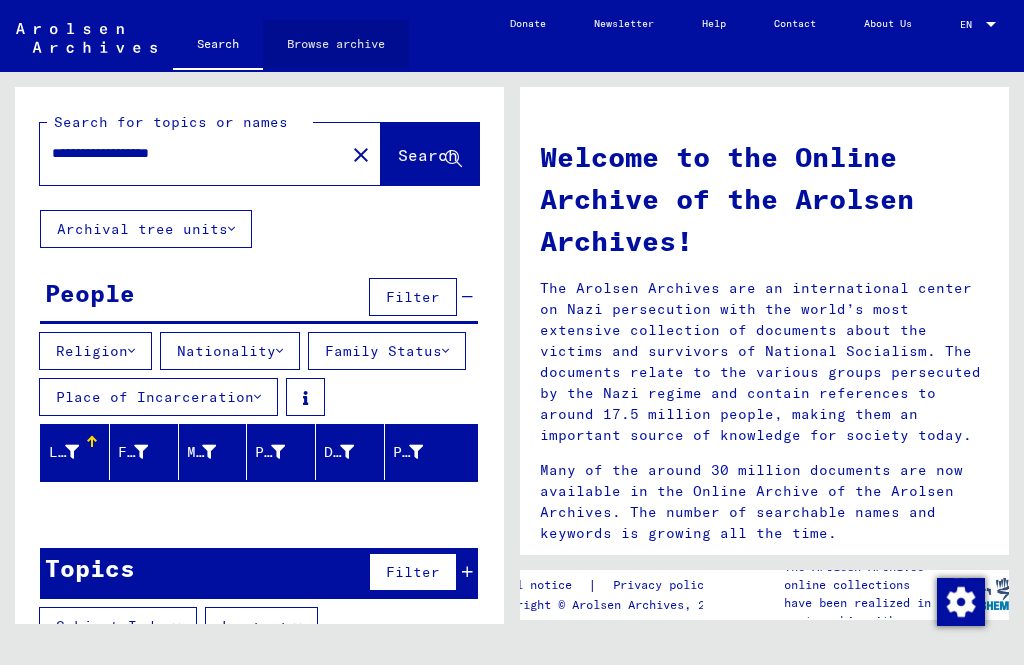 click on "Browse archive" 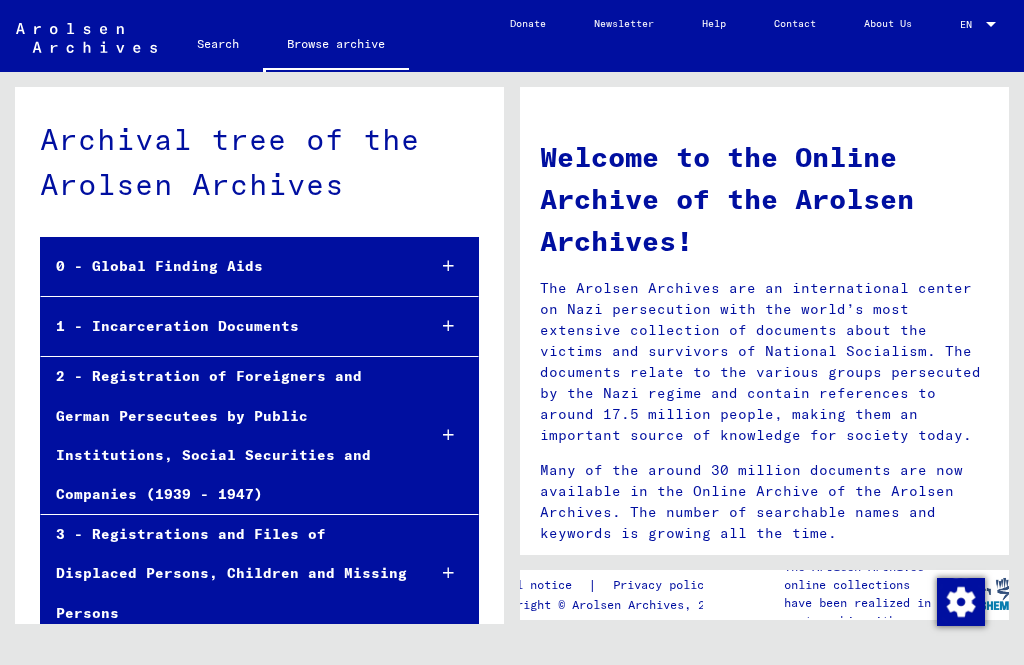 click on "Archival tree of the Arolsen Archives  0 - Global Finding Aids 1 - Incarceration Documents 2 - Registration of Foreigners and German Persecutees by Public Institutions, Social Securities and Companies (1939 - 1947) 3 - Registrations and Files of Displaced Persons, Children and Missing Persons 4 - Special NSDAP organizations and actions 5 - Death Marches, identification of unkown dead and Nazi trials 6 - Records of the ITS and its predecessors 7 - Archival records of microforms (new material / document acquisition) 8 - Collections of private persons and small archives" 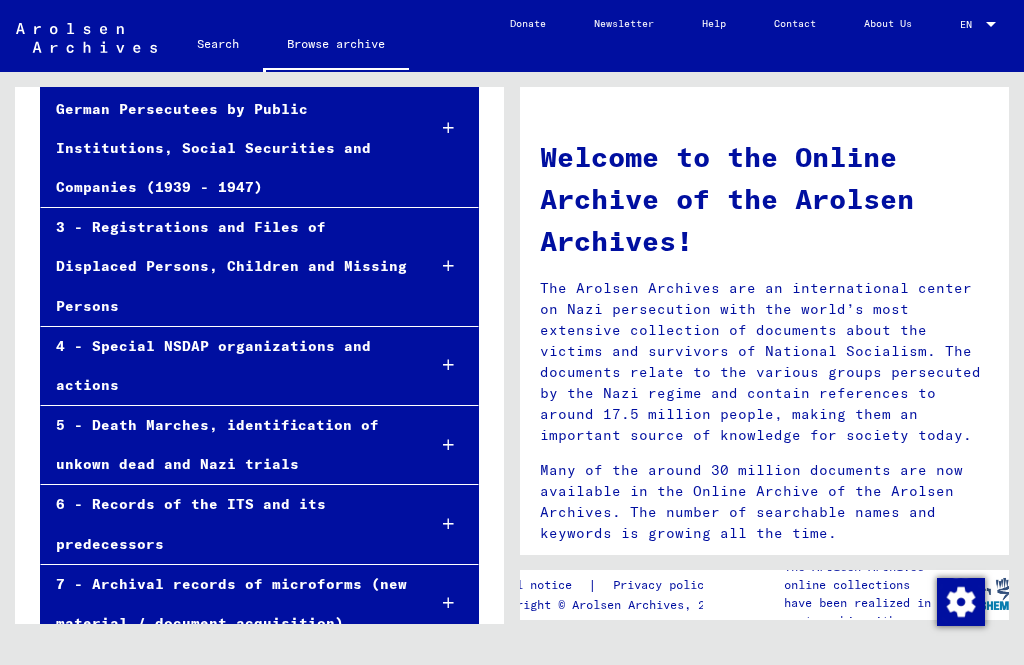 scroll, scrollTop: 306, scrollLeft: 0, axis: vertical 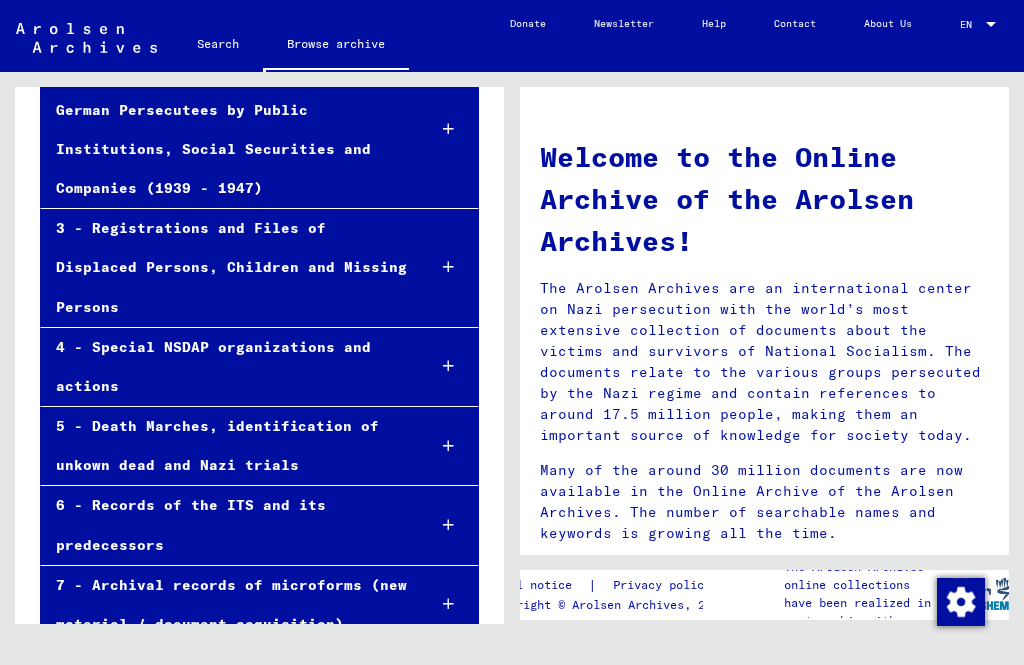click at bounding box center [448, 684] 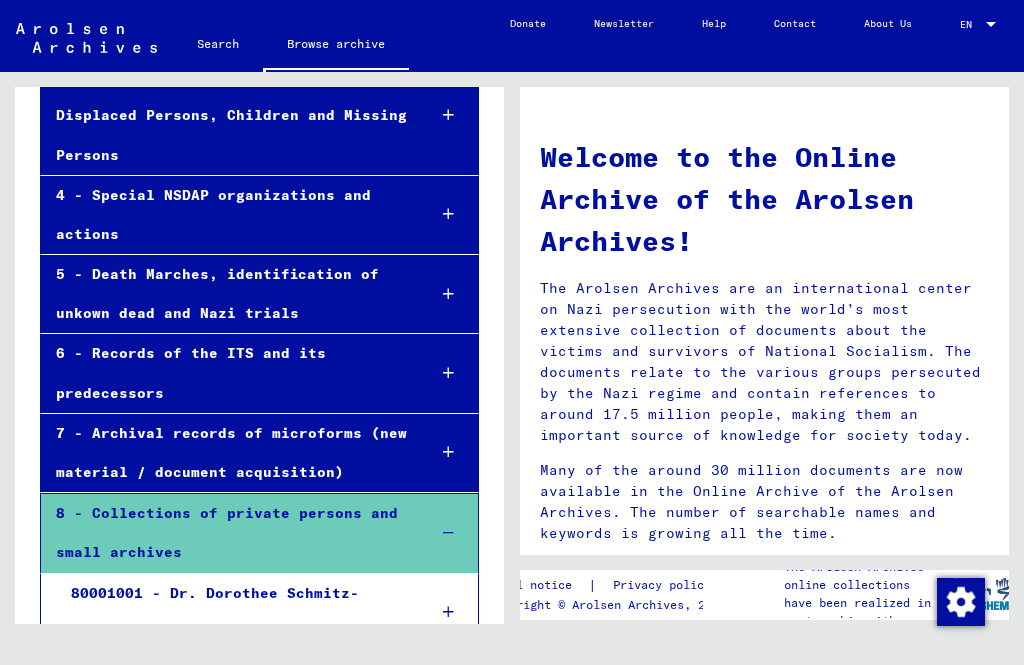 click on "Welcome to the Online Archive of the Arolsen Archives!
The Arolsen Archives are an international center on Nazi persecution with the world’s most extensive collection of documents about the victims and survivors of National Socialism. The documents relate to the various groups persecuted by the Nazi regime and contain references to around 17.5 million people, making them an important source of knowledge for society today.
Many of the around 30 million documents are now available in the Online Archive of the Arolsen Archives. The number of searchable names and keywords is growing all the time.
In 2020, our Online Archive received the European Heritage Award / Europa Nostra Award 2020, Europe’s highest honor in the field of preserving cultural heritage." 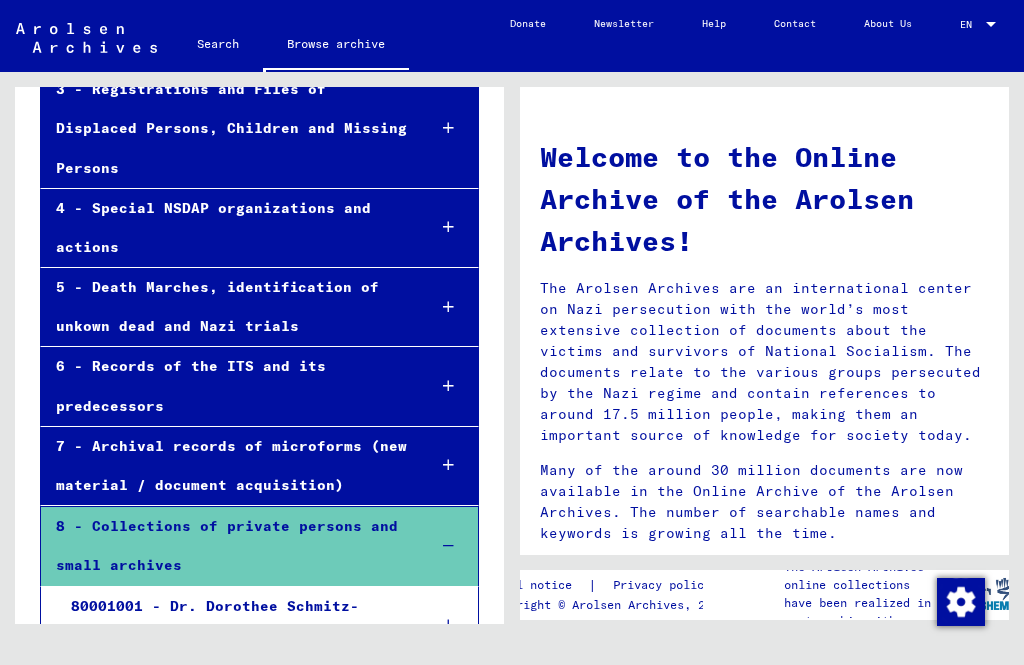 scroll, scrollTop: 444, scrollLeft: 0, axis: vertical 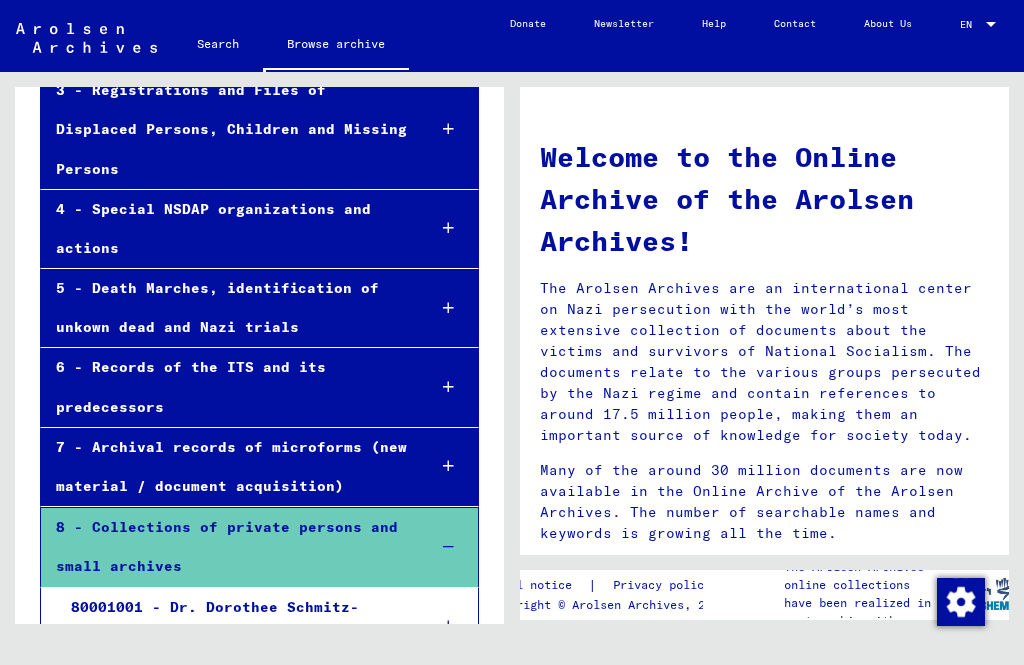click at bounding box center [448, 547] 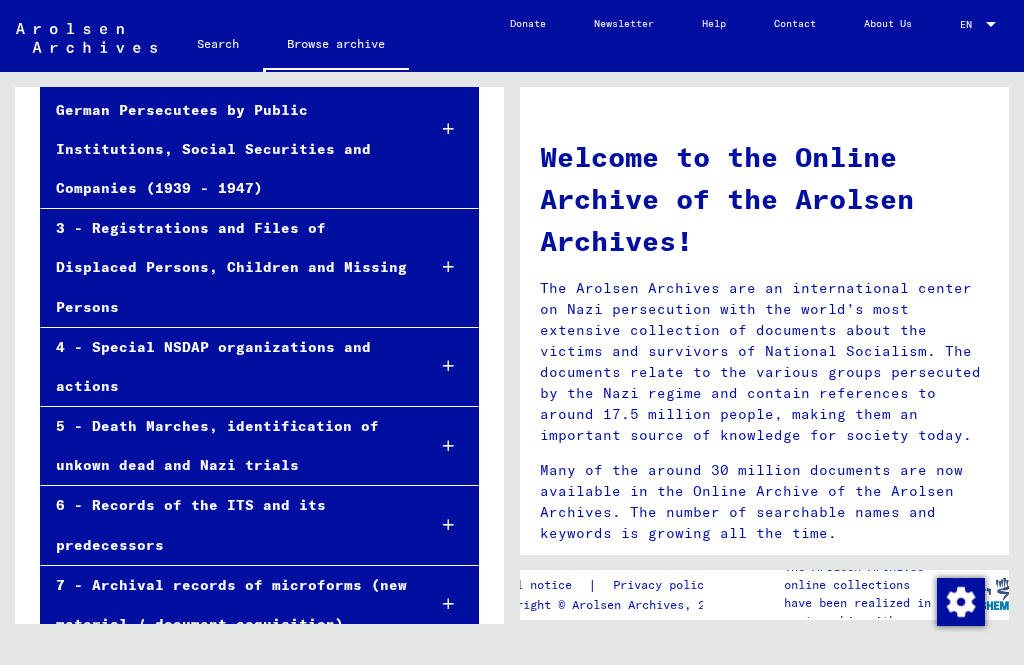 click at bounding box center [448, 446] 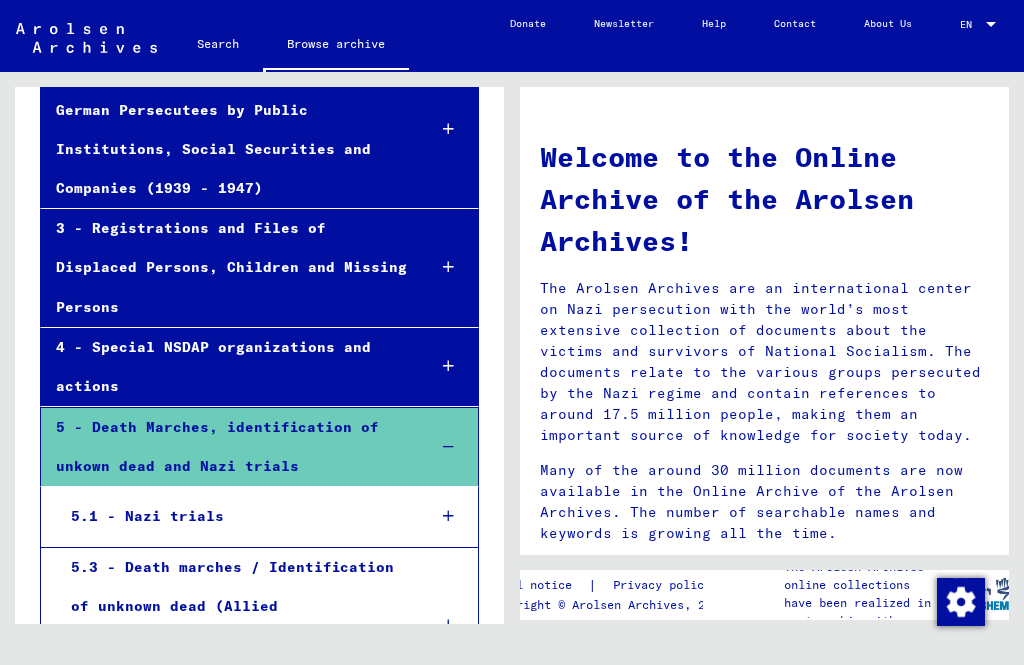 click at bounding box center [448, 625] 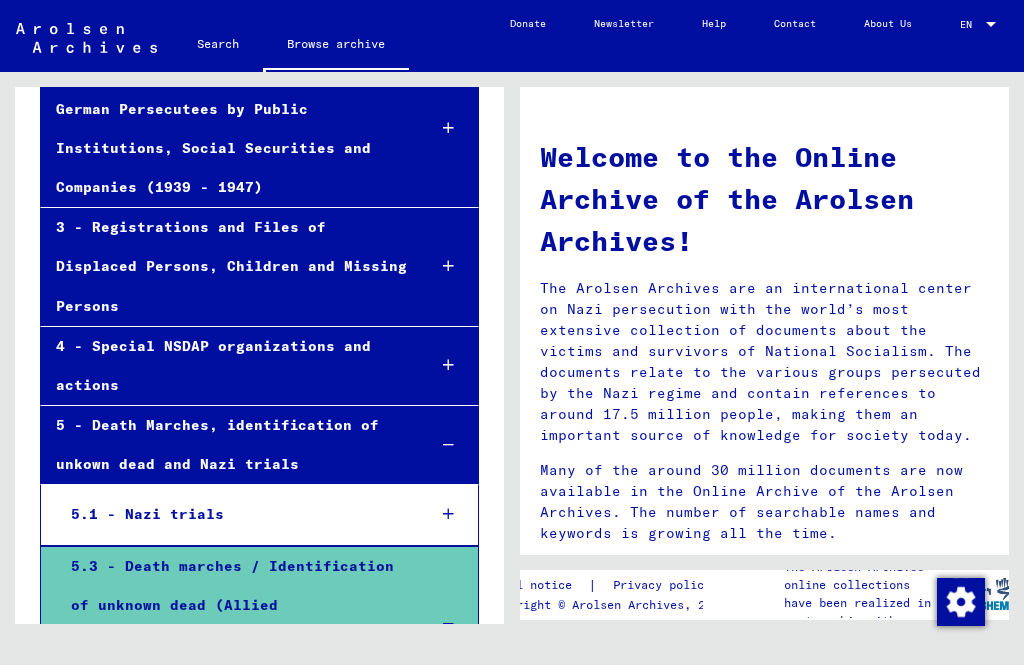 scroll, scrollTop: 400, scrollLeft: 0, axis: vertical 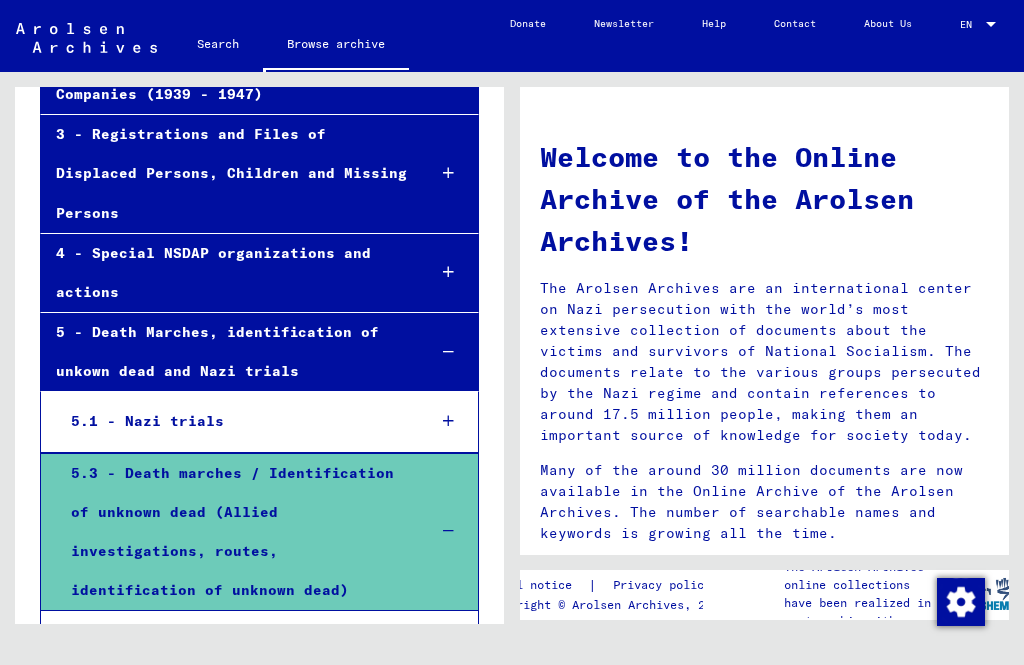click at bounding box center (448, 421) 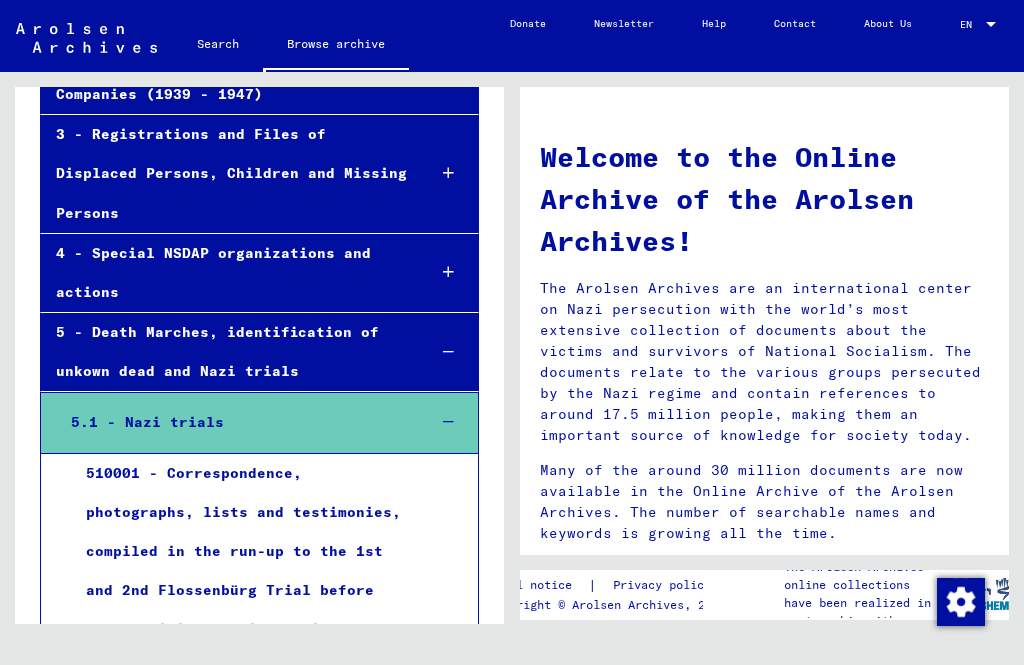 click at bounding box center (448, 422) 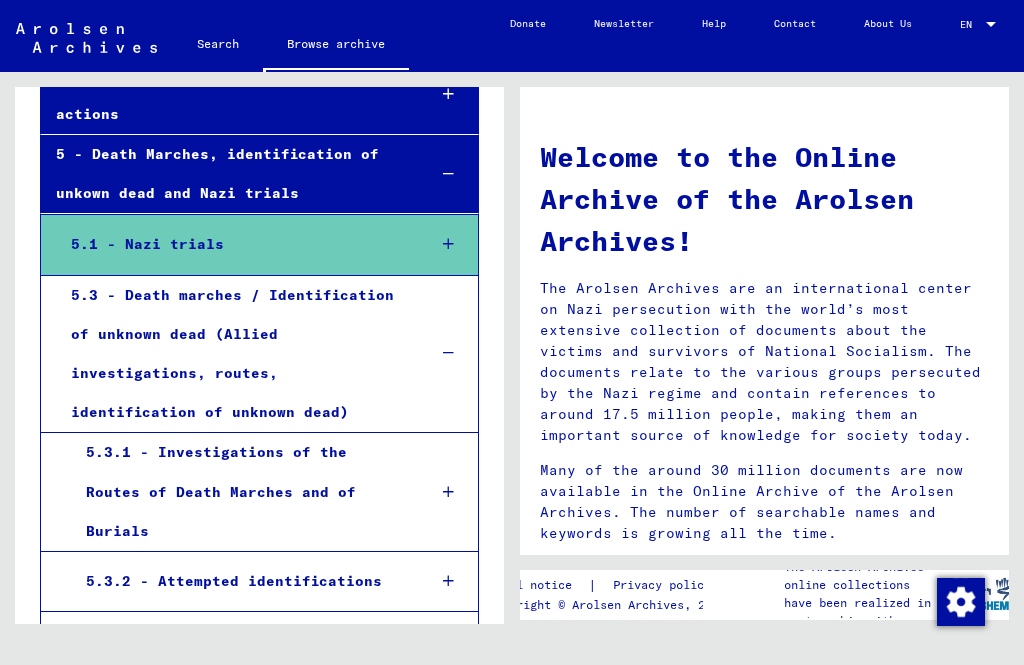 scroll, scrollTop: 652, scrollLeft: 0, axis: vertical 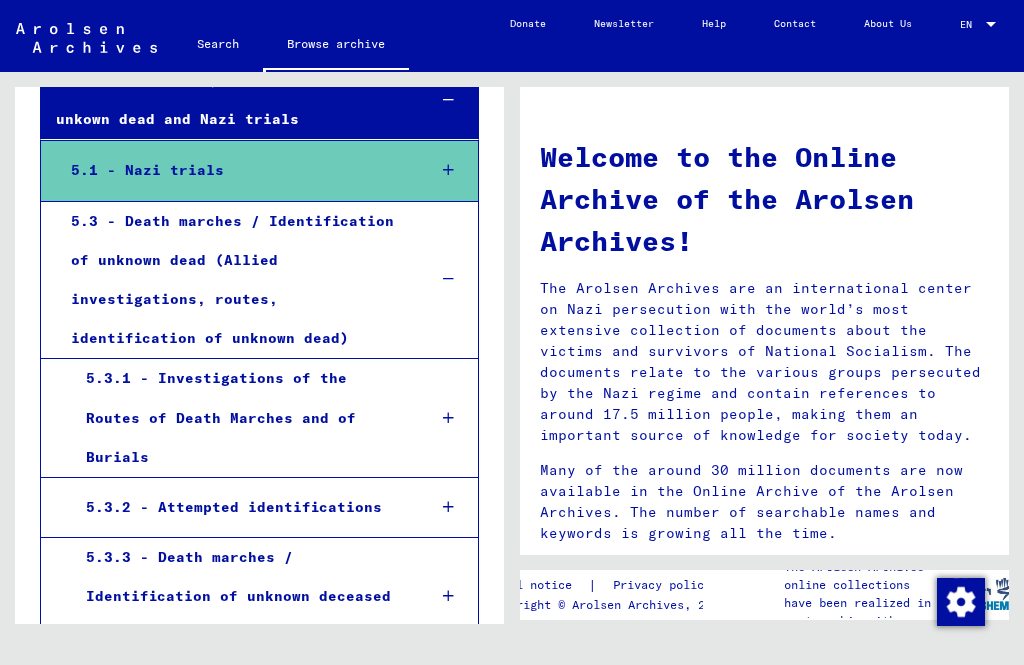 click on "Archival tree of the Arolsen Archives  0 - Global Finding Aids 1 - Incarceration Documents 2 - Registration of Foreigners and German Persecutees by Public Institutions, Social Securities and Companies (1939 - 1947) 3 - Registrations and Files of Displaced Persons, Children and Missing Persons 4 - Special NSDAP organizations and actions 5 - Death Marches, identification of unkown dead and Nazi trials 5.1 - Nazi trials  5.3 - Death marches / Identification of unknown dead (Allied investigations,      routes, identification of unknown dead) 5.3.1 - Investigations of the Routes of Death Marches and of Burials 5.3.2 - Attempted identifications 5.3.3 - Death marches / Identification of unknown deceased individuals 5.3.5 - Grave investigation / Cemetery maps 5.3.6 - Card file of Death March locations 6 - Records of the ITS and its predecessors 7 - Archival records of microforms (new material / document acquisition) 8 - Collections of private persons and small archives" 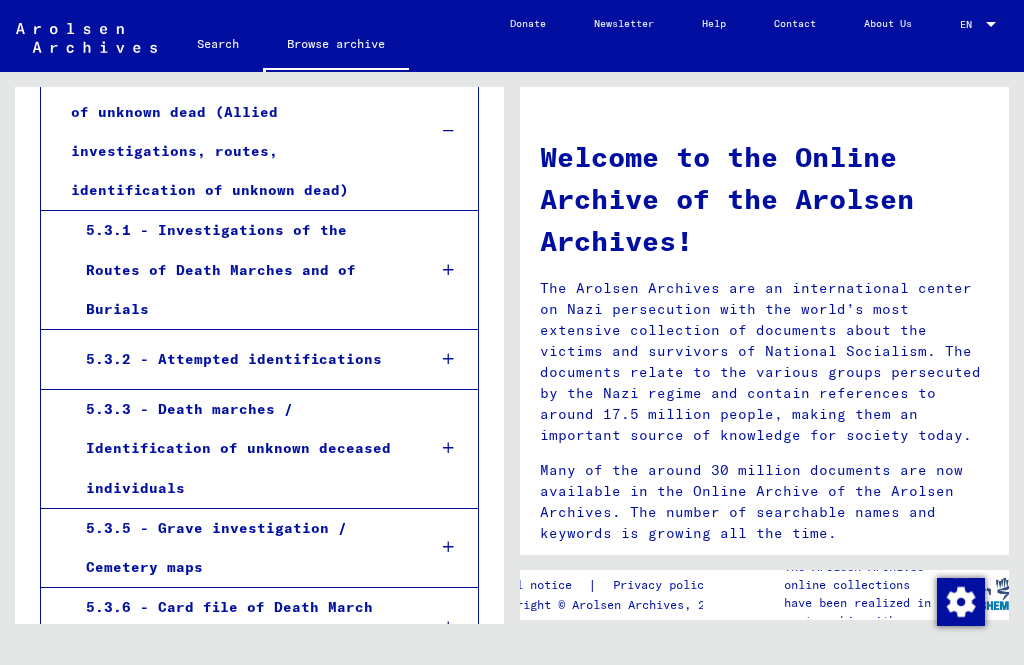 scroll, scrollTop: 807, scrollLeft: 0, axis: vertical 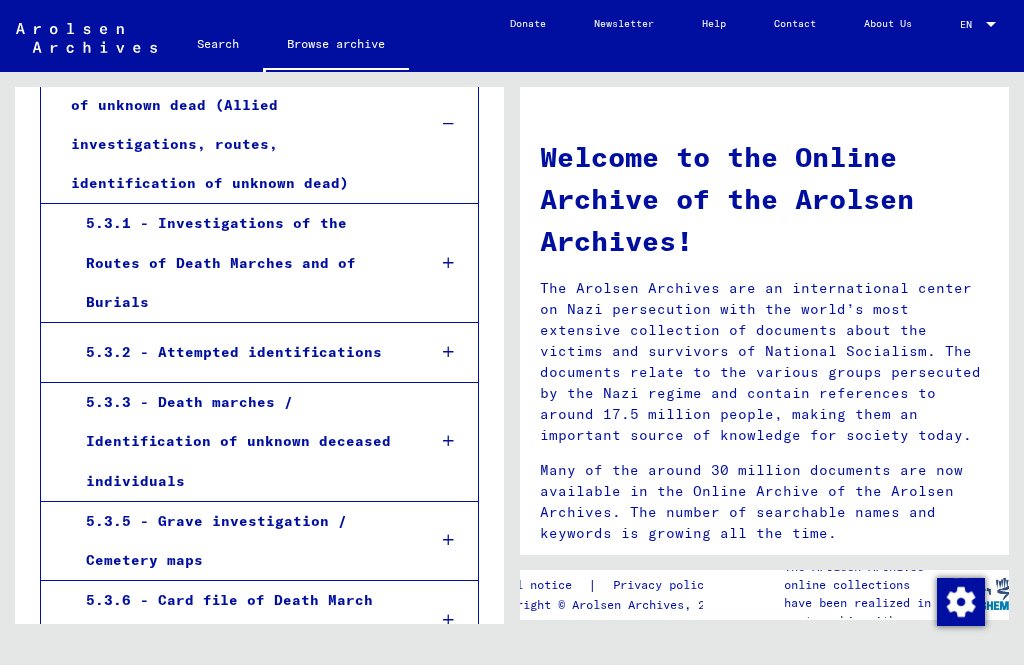 click on "5.3.5 - Grave investigation / Cemetery maps" at bounding box center (240, 541) 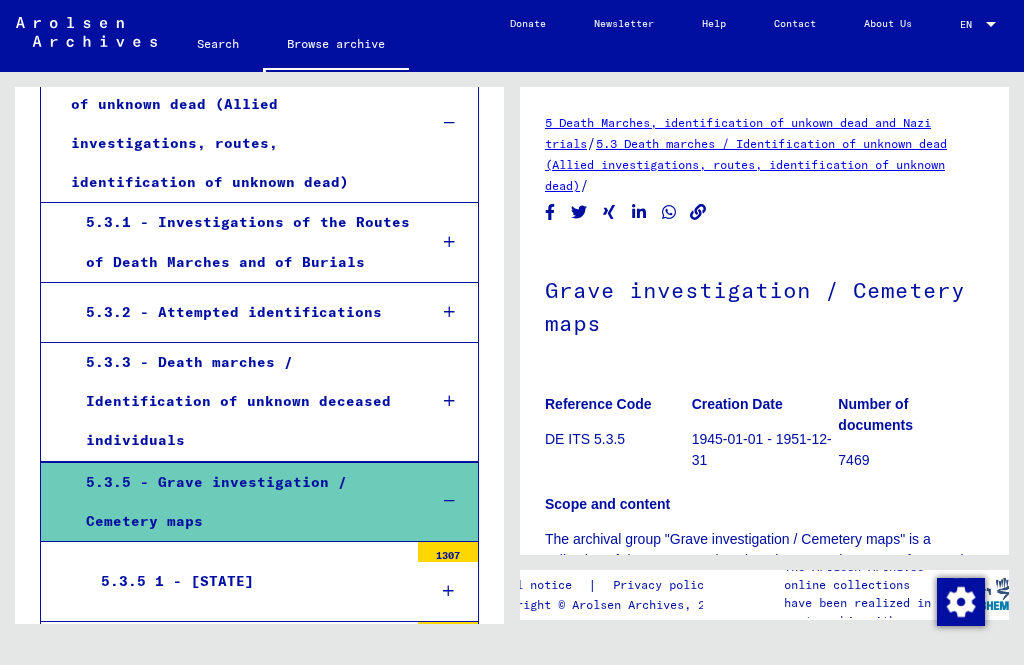 scroll, scrollTop: 0, scrollLeft: 0, axis: both 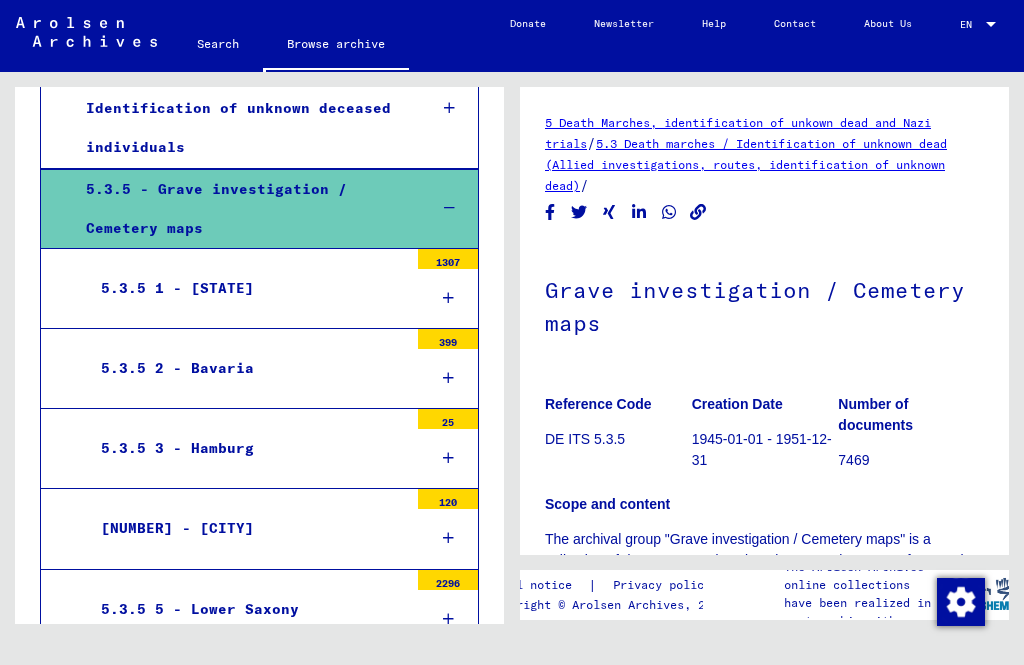 click on "[NUMBER] - [CITY]" at bounding box center (259, 610) 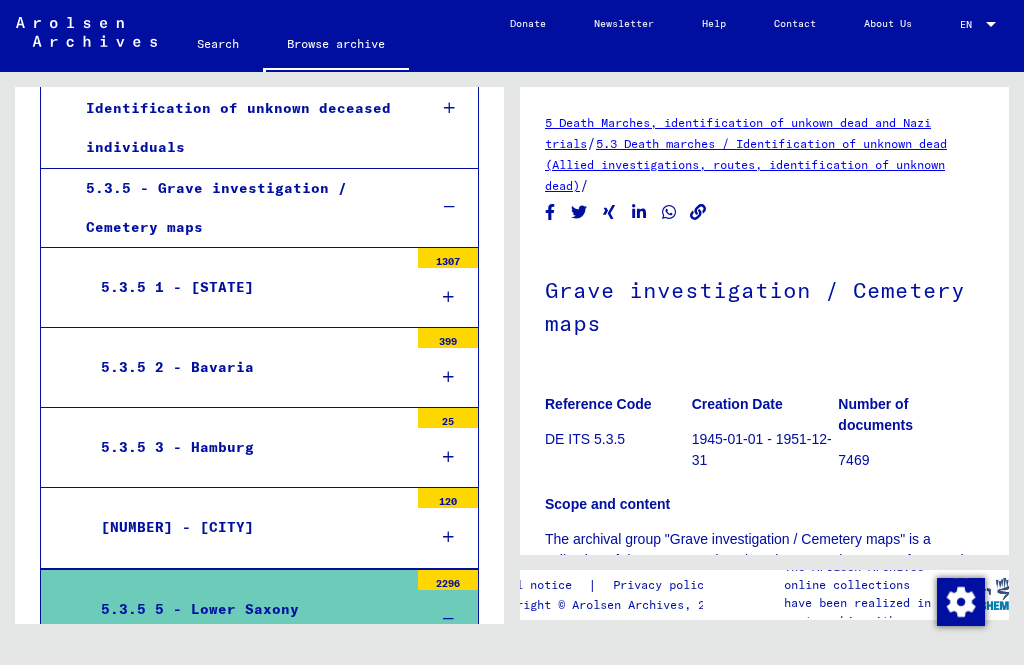 click at bounding box center (448, 377) 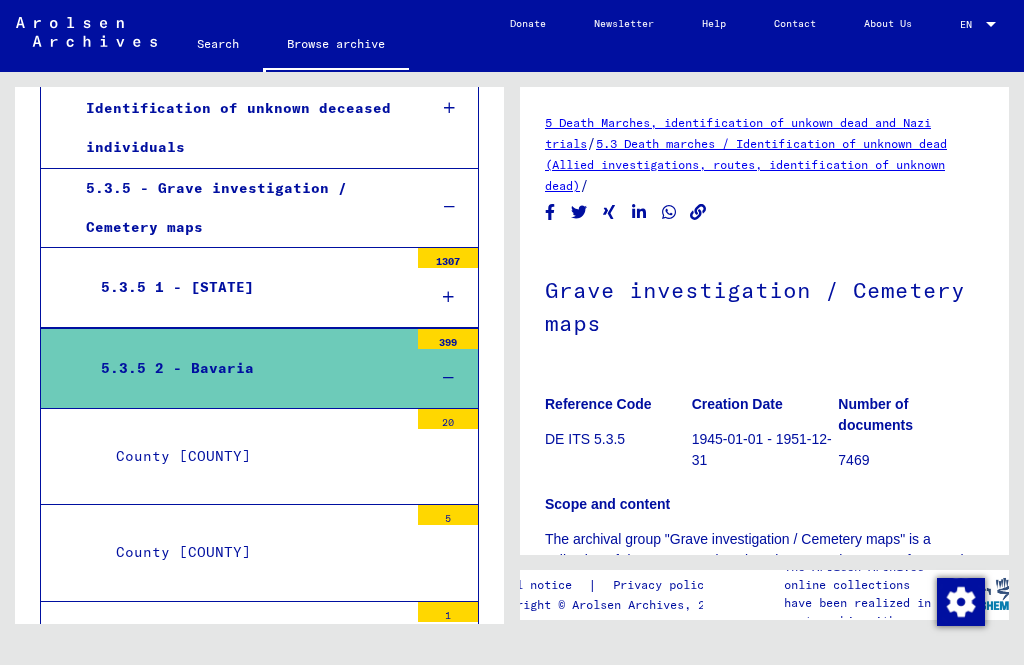 click on "County [CITY] 13" at bounding box center (259, 746) 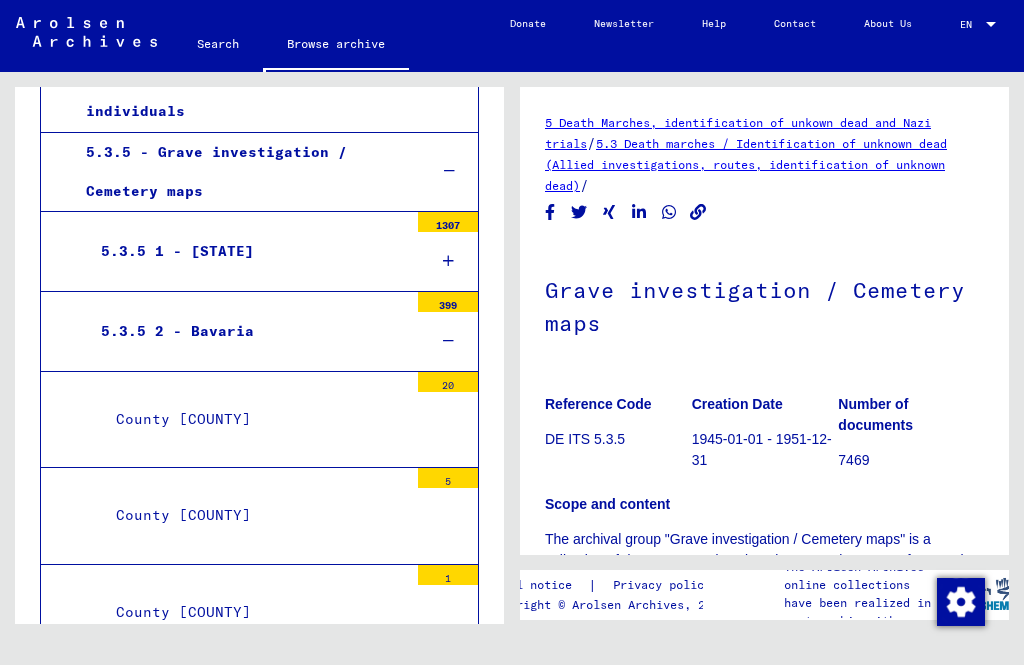 scroll, scrollTop: 1164, scrollLeft: 0, axis: vertical 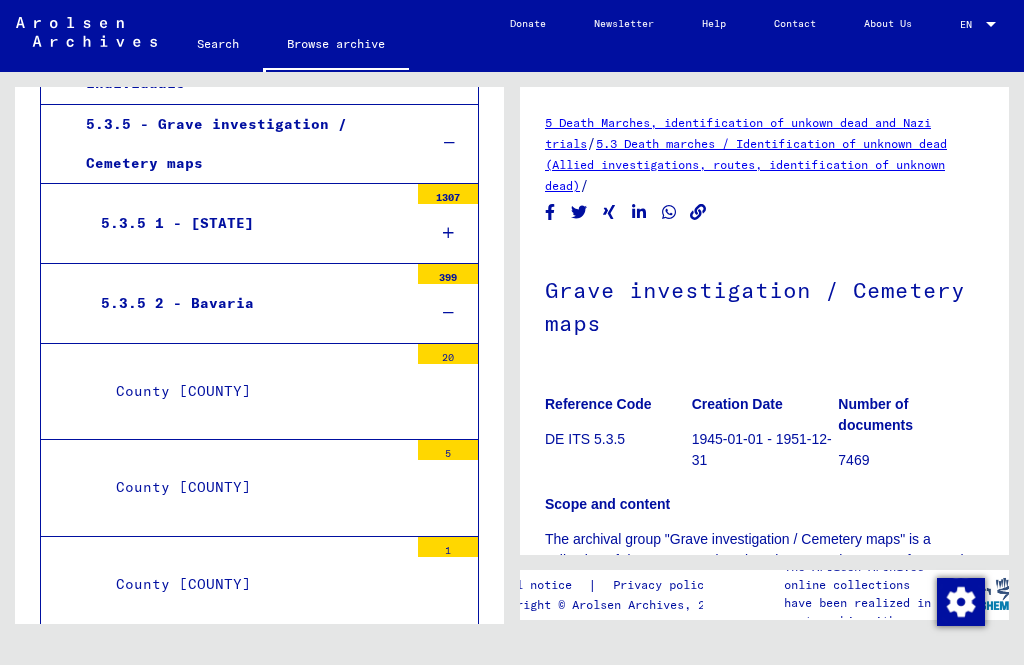 click on "County [COUNTY] [NUMBER]" at bounding box center [259, 392] 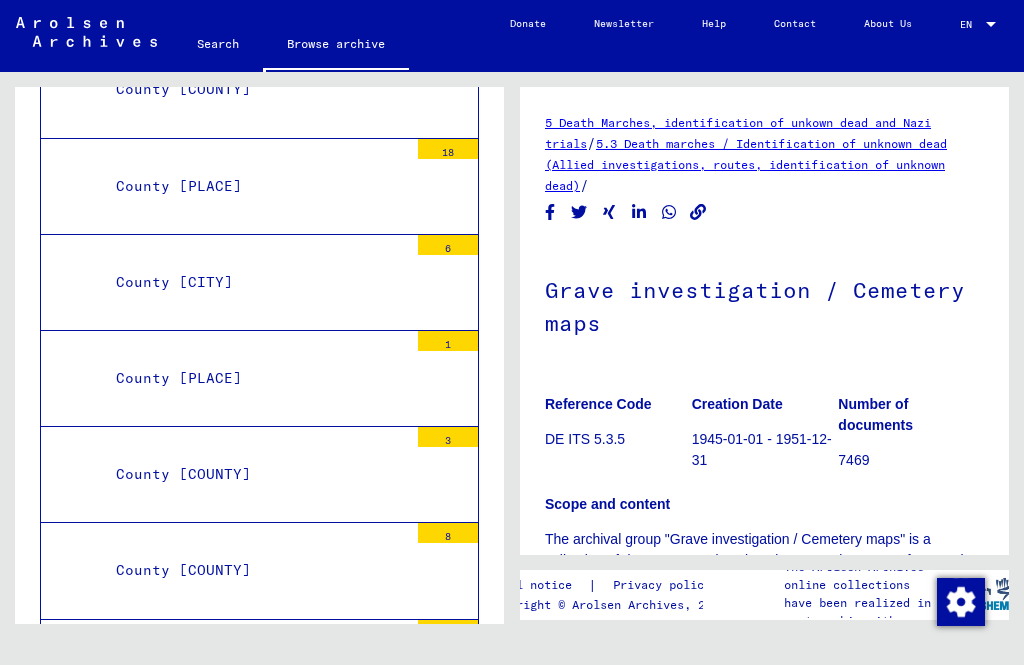 scroll, scrollTop: 3591, scrollLeft: 0, axis: vertical 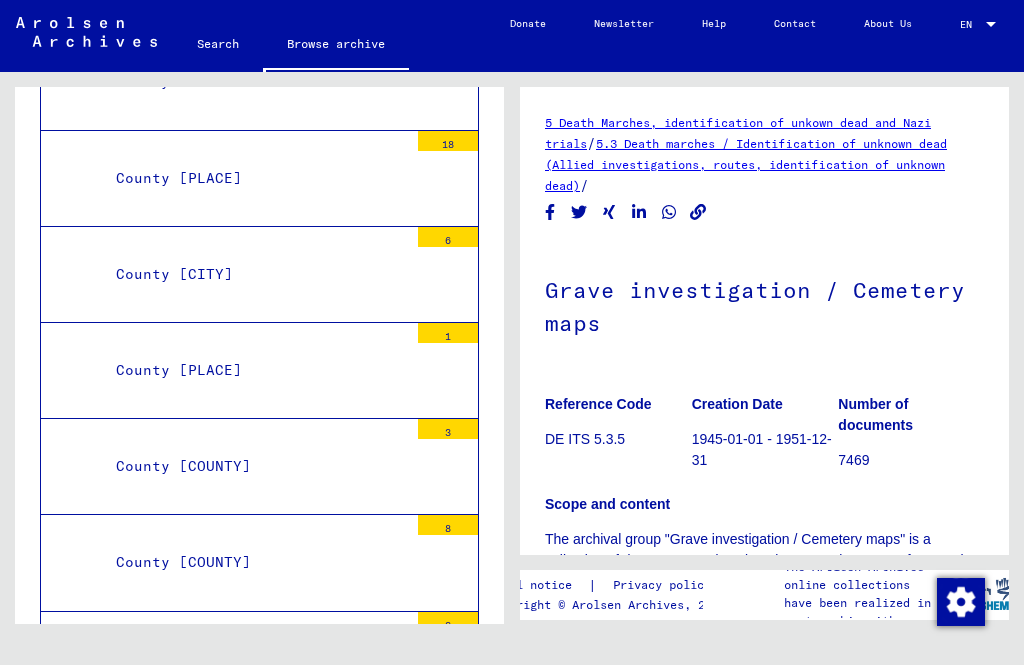 click on "County [LOCATION] 3" at bounding box center (259, 948) 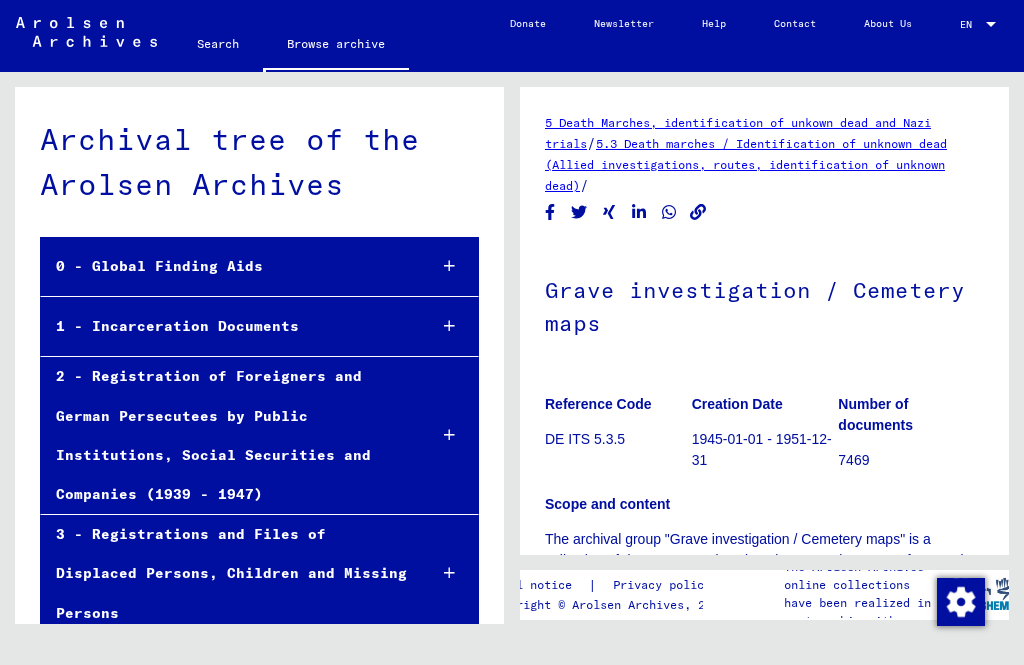 scroll, scrollTop: 0, scrollLeft: 0, axis: both 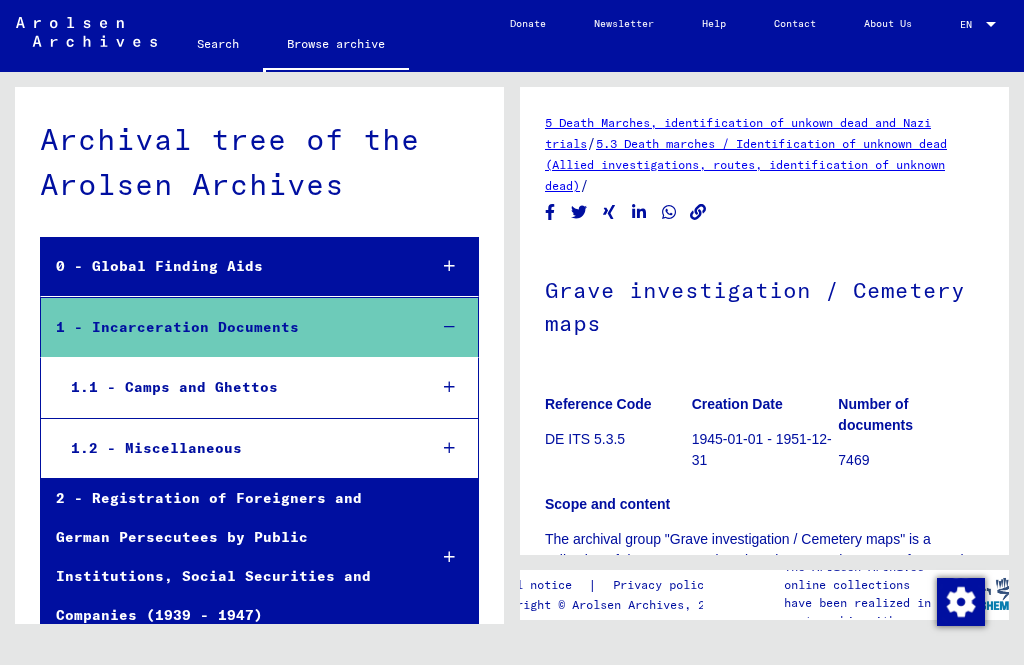 click at bounding box center [450, 387] 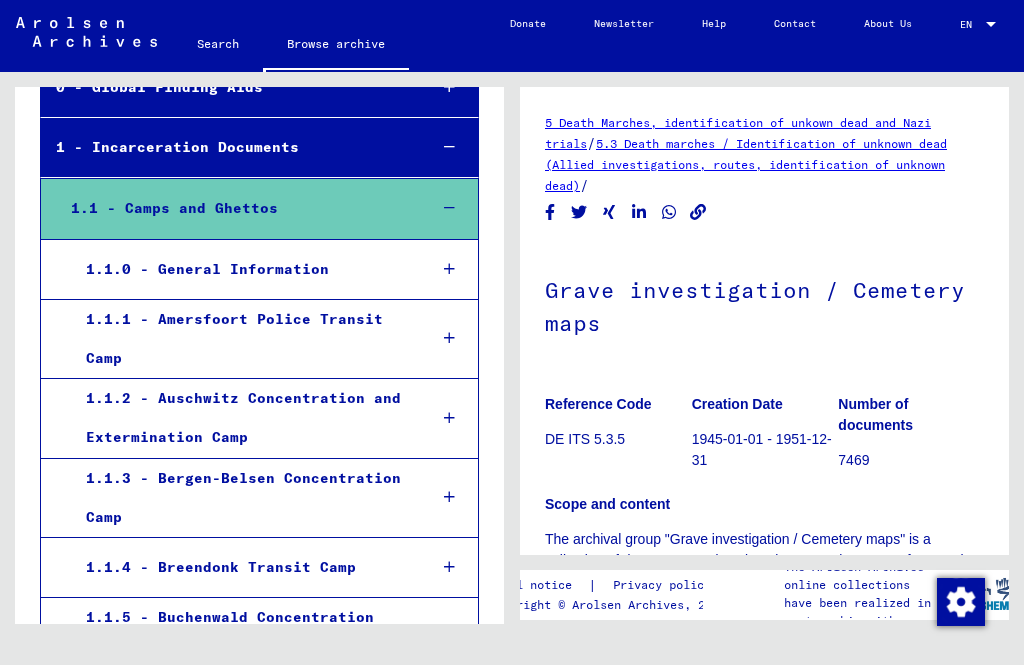 click 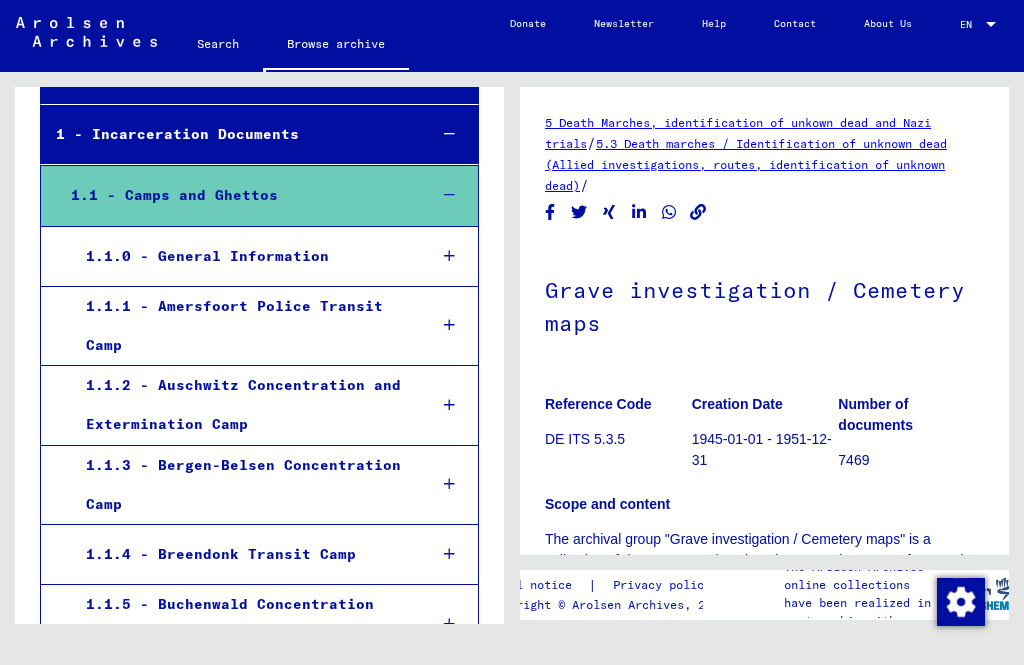 click on "5.3 Death marches / Identification of unknown dead (Allied investigations,      routes, identification of unknown dead)" 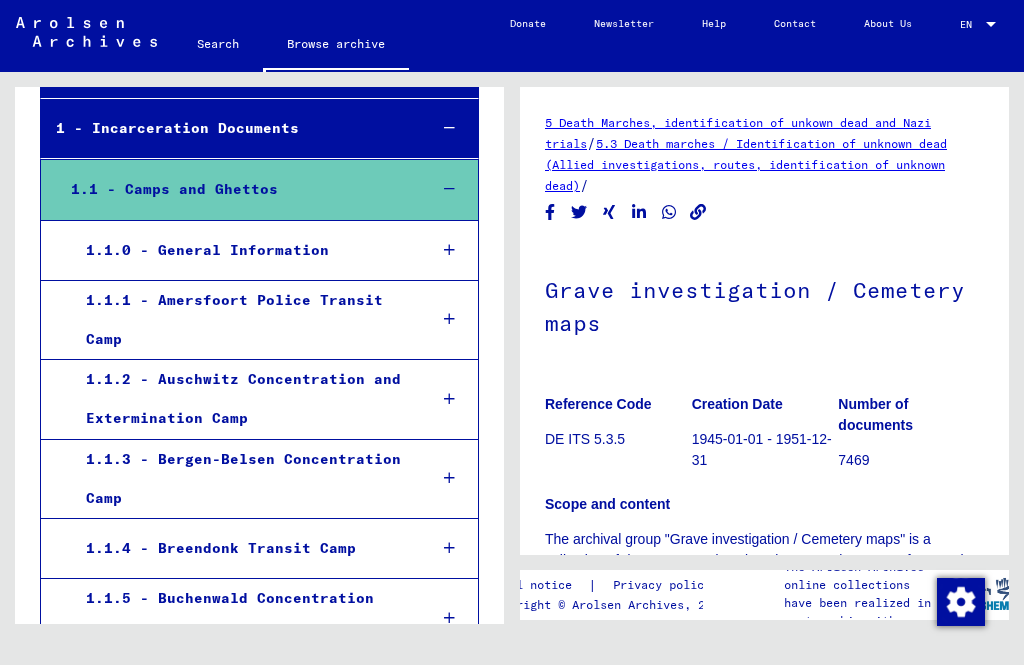 click on "1.1.4 - Breendonk Transit Camp" at bounding box center [241, 548] 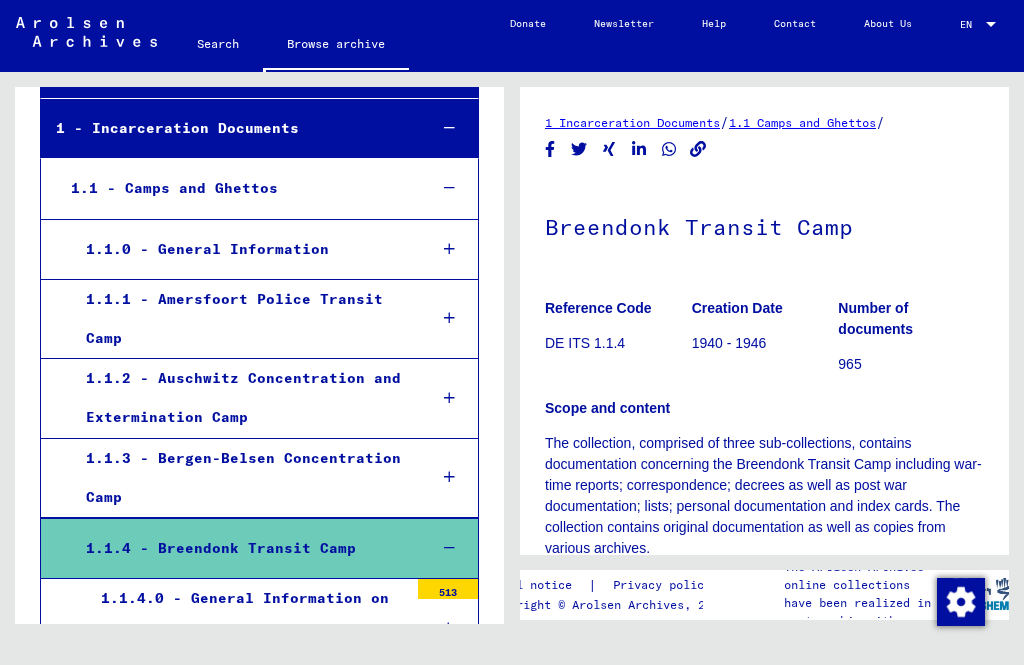 click at bounding box center (449, 548) 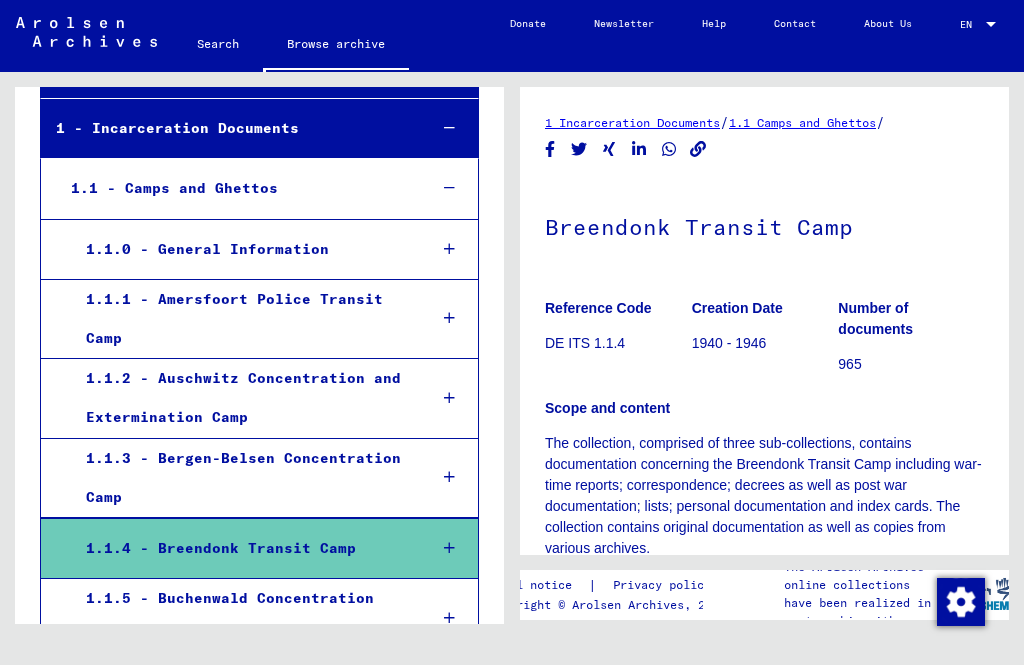 click at bounding box center (449, 687) 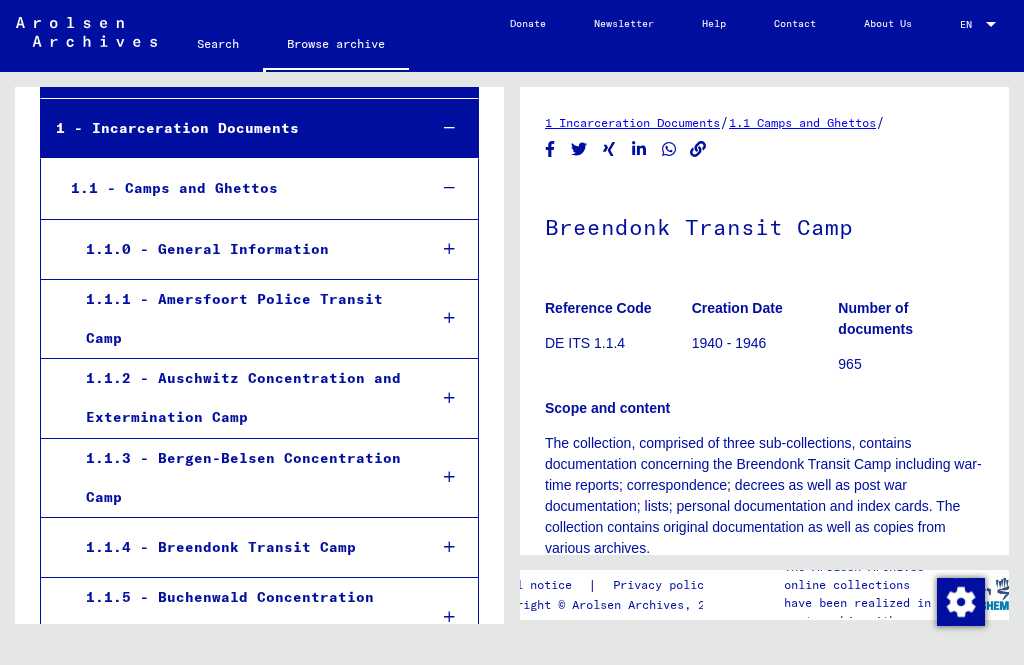 scroll, scrollTop: 4, scrollLeft: 0, axis: vertical 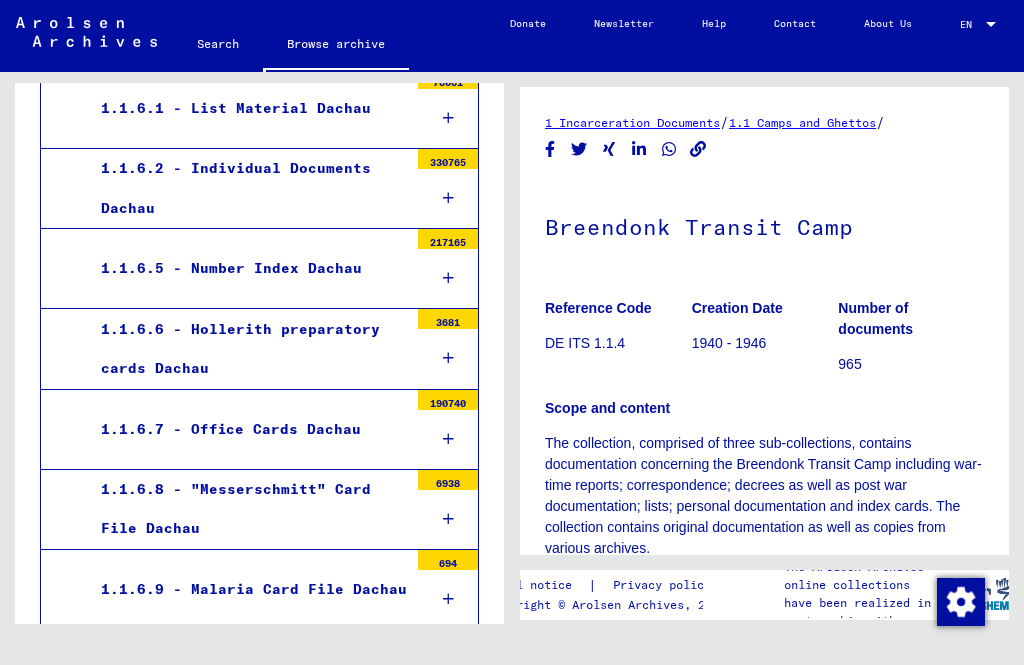 click on "Archival tree of the Arolsen Archives  0 - Global Finding Aids 1 - Incarceration Documents 1.1 - Camps and Ghettos 1.1.0 - General Information 1.1.1 - Amersfoort Police Transit Camp 1.1.2 - Auschwitz Concentration and Extermination Camp 1.1.3 - Bergen-Belsen Concentration Camp 1.1.4 - Breendonk Transit Camp 1.1.5 - Buchenwald Concentration Camp 1.1.6 - Dachau Concentration Camp 1.1.6.0 - General Information on Dachau Concentration Camp [NUMBER] 1.1.6.1 - List Material Dachau [NUMBER] 1.1.6.2 - Individual Documents Dachau [NUMBER] 1.1.6.5 - Number Index Dachau [NUMBER] 1.1.6.6 - Hollerith preparatory cards Dachau [NUMBER] 1.1.6.7 - Office Cards Dachau [NUMBER] 1.1.6.8 - "Messerschmitt" Card File Dachau [NUMBER] 1.1.6.9 - Malaria Card File Dachau [NUMBER] 1.1.6.10 - References to Hospital Files Dachau [NUMBER] 1.1.6.11 - International Information Office Dachau index for photographs [NUMBER] 1.1.6.12 - Dachau collection of the Central Historical Commission of the Liberated      Jews in the US Zone [NUMBER] 1.1.7 - Esterwegen Concentration Camp" 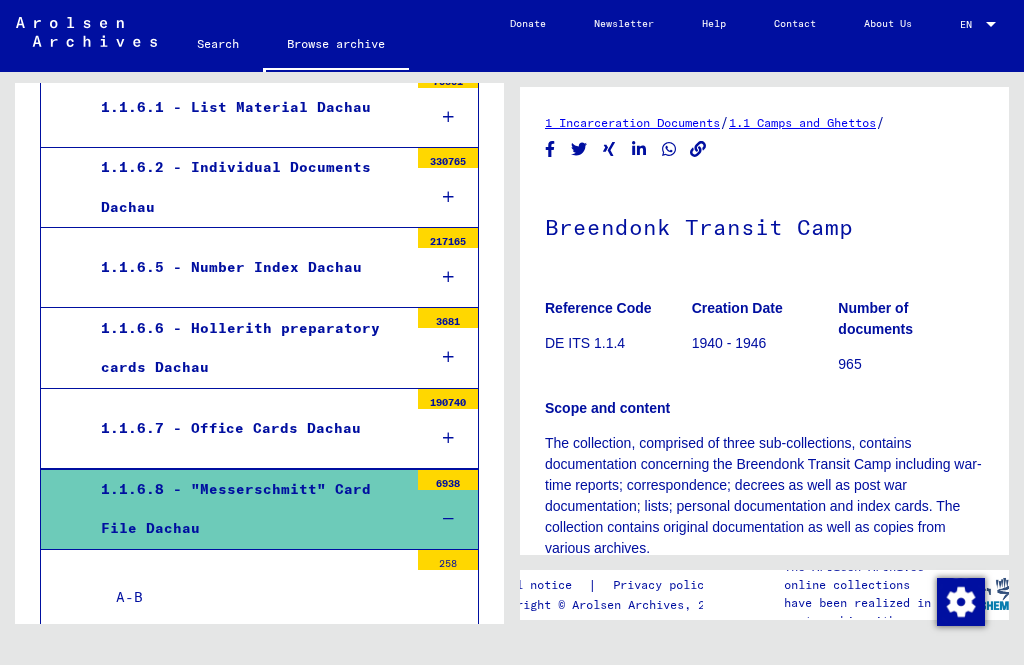 click on "A-B" at bounding box center [254, 597] 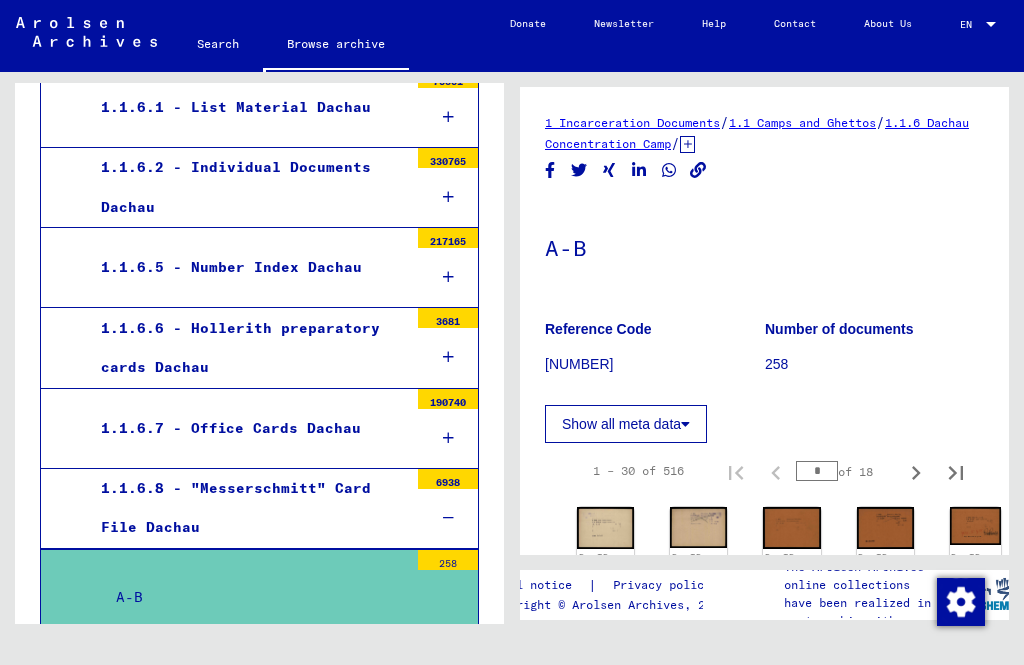 click on "258" 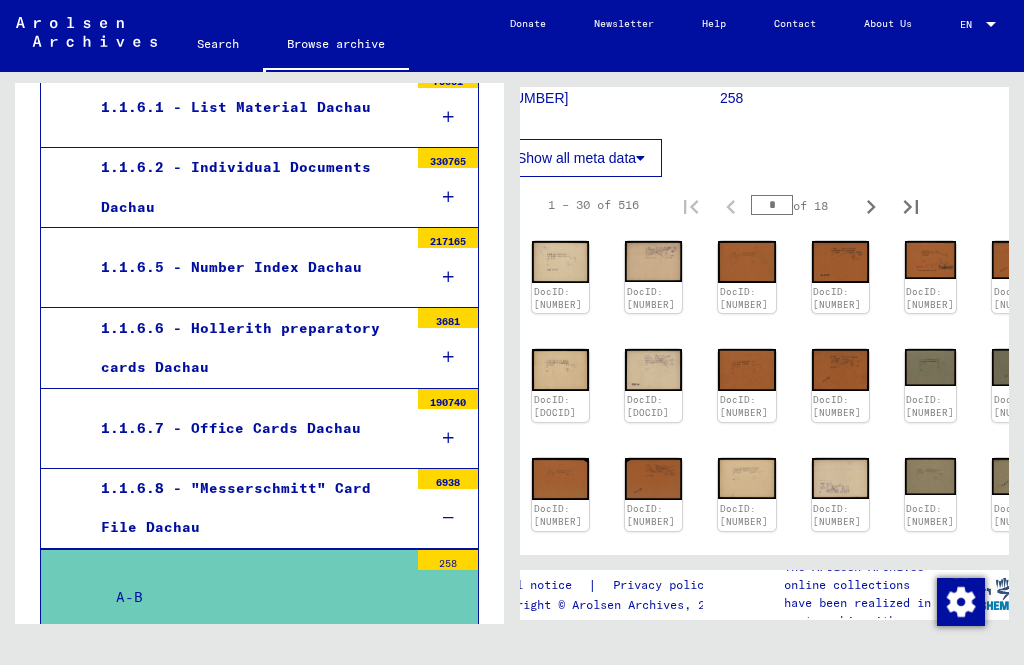 scroll, scrollTop: 265, scrollLeft: 45, axis: both 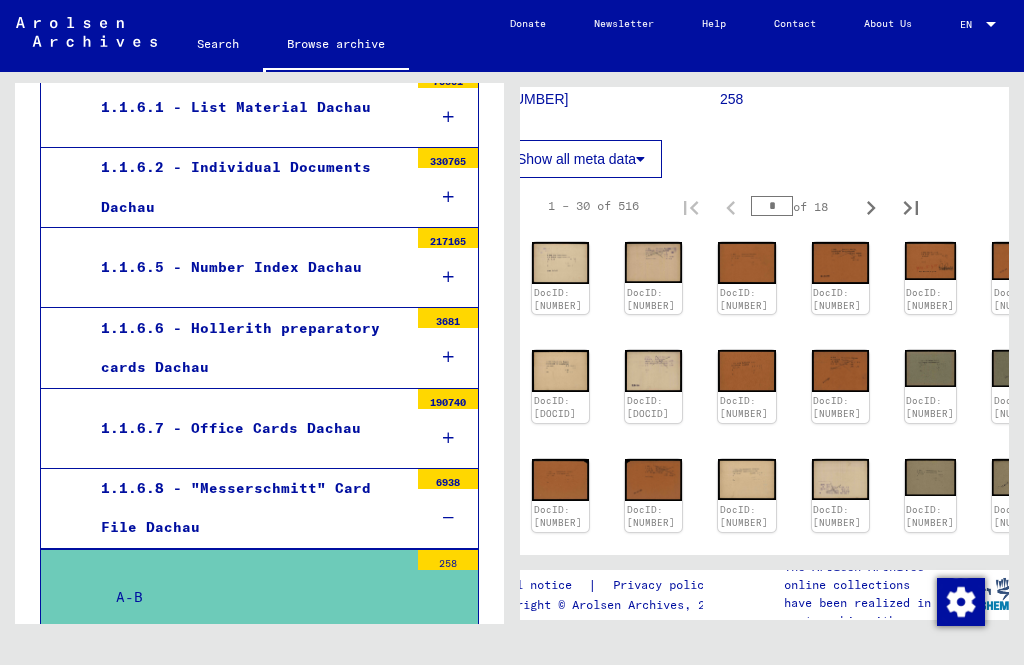 click 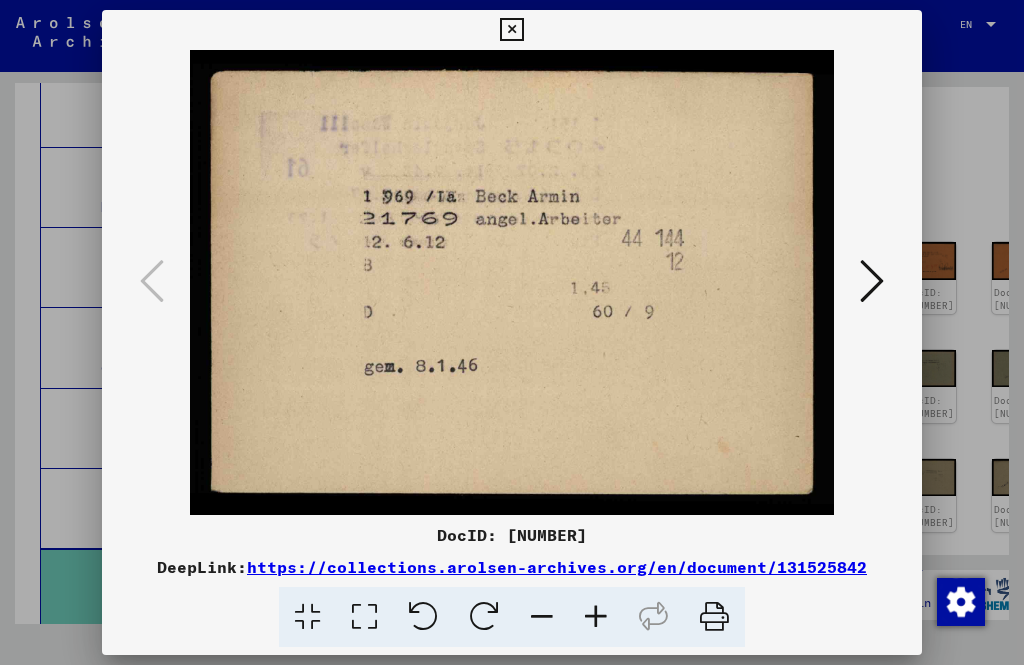 click at bounding box center (872, 281) 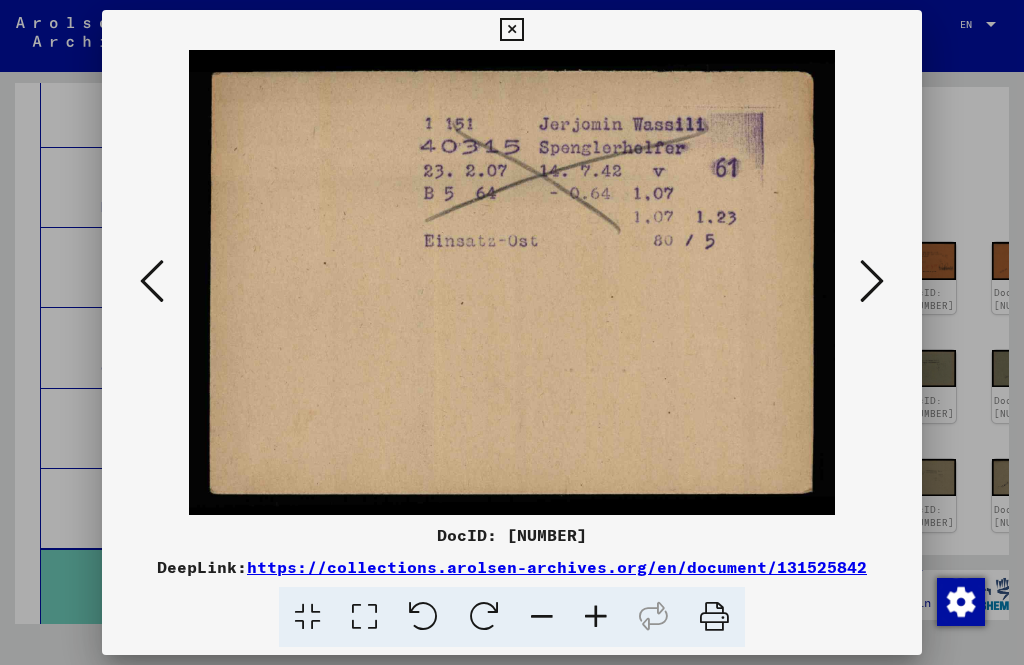 click at bounding box center [872, 281] 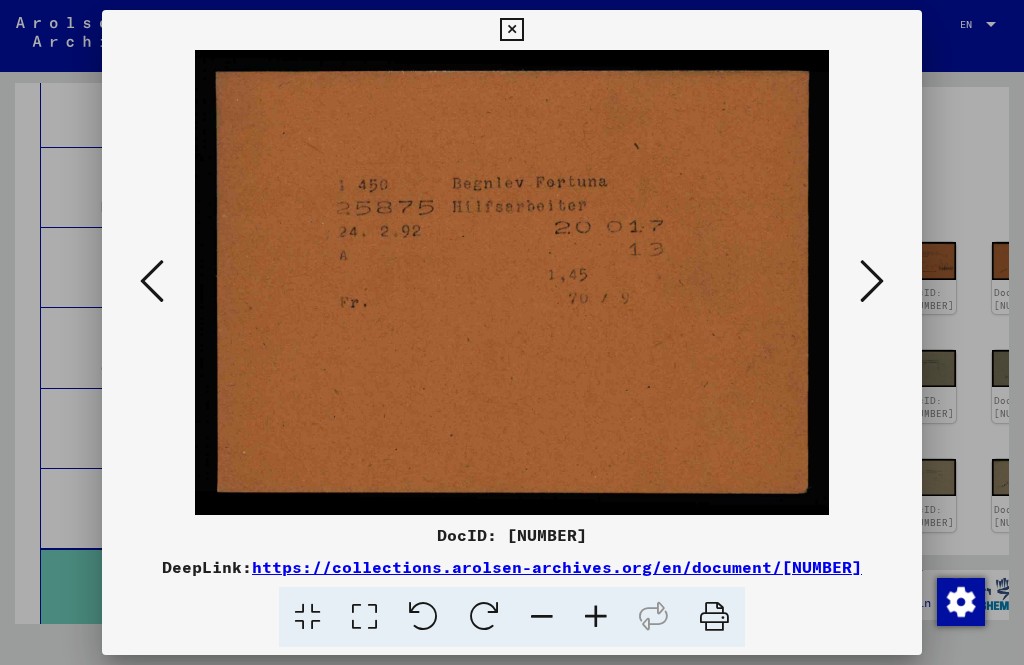 click at bounding box center [872, 281] 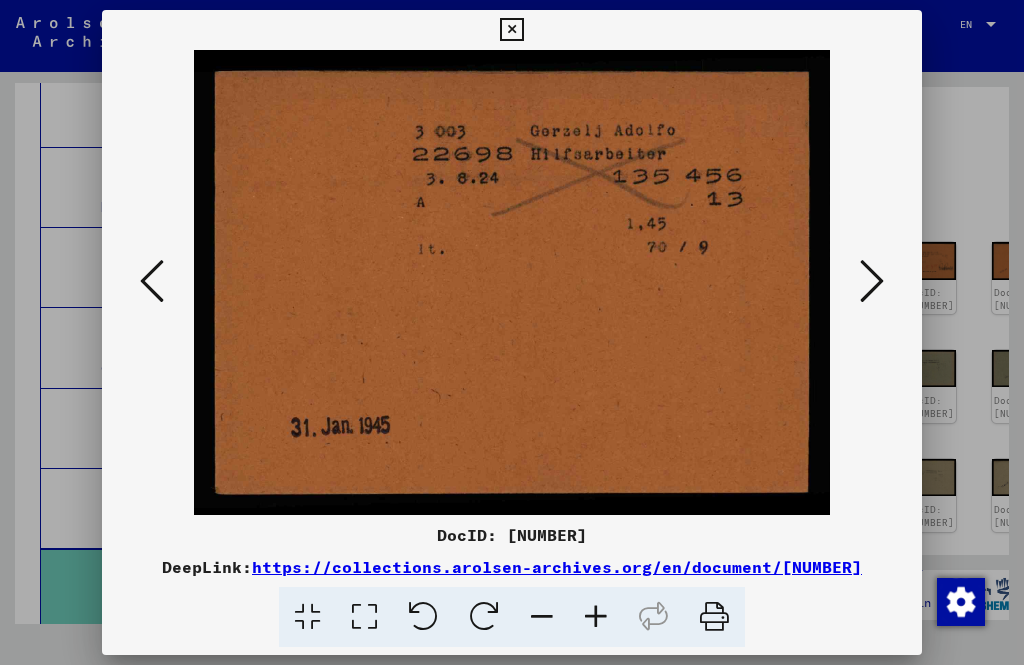 click at bounding box center (872, 281) 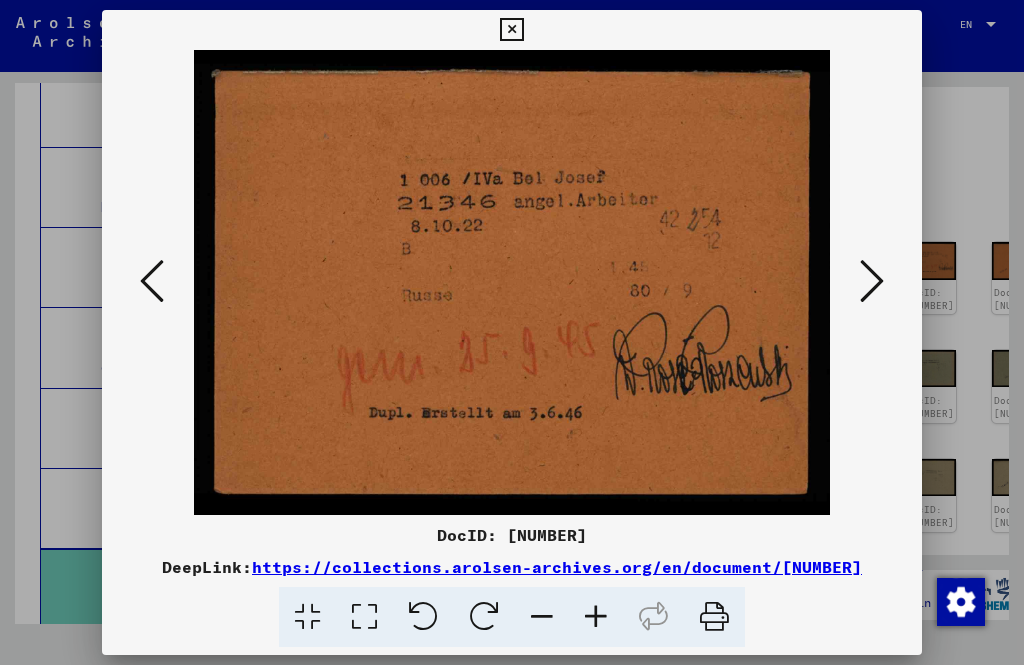 click at bounding box center [872, 281] 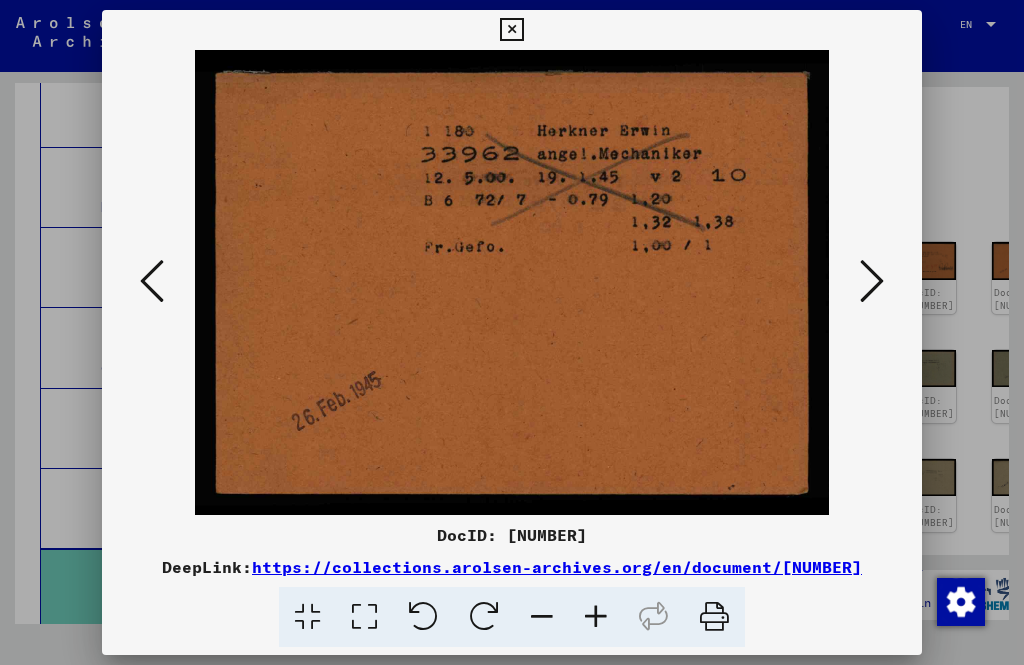 click at bounding box center (872, 282) 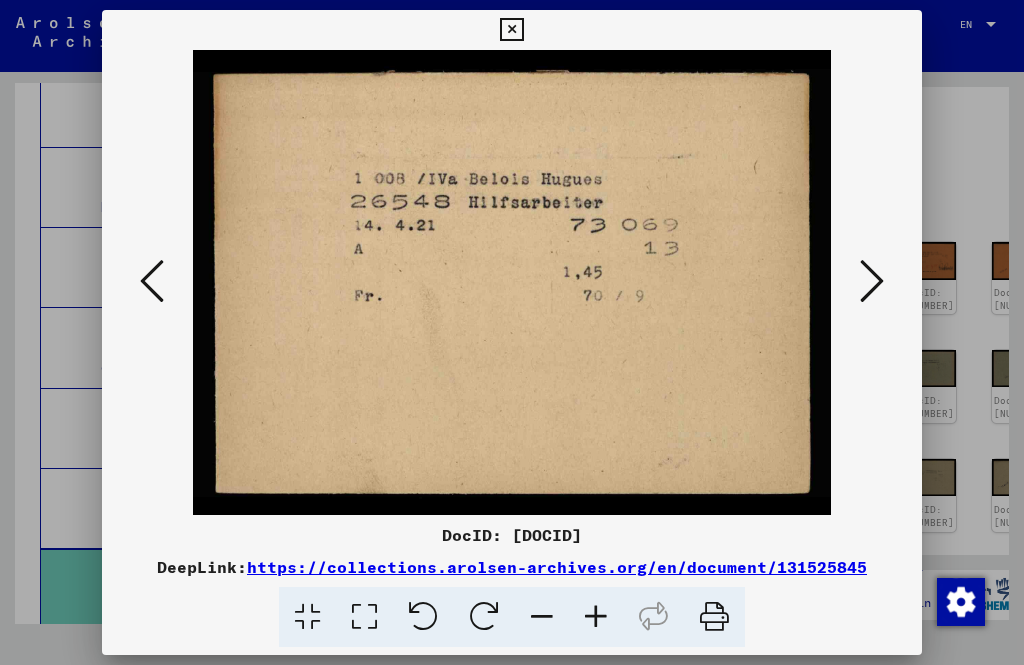 click at bounding box center [872, 281] 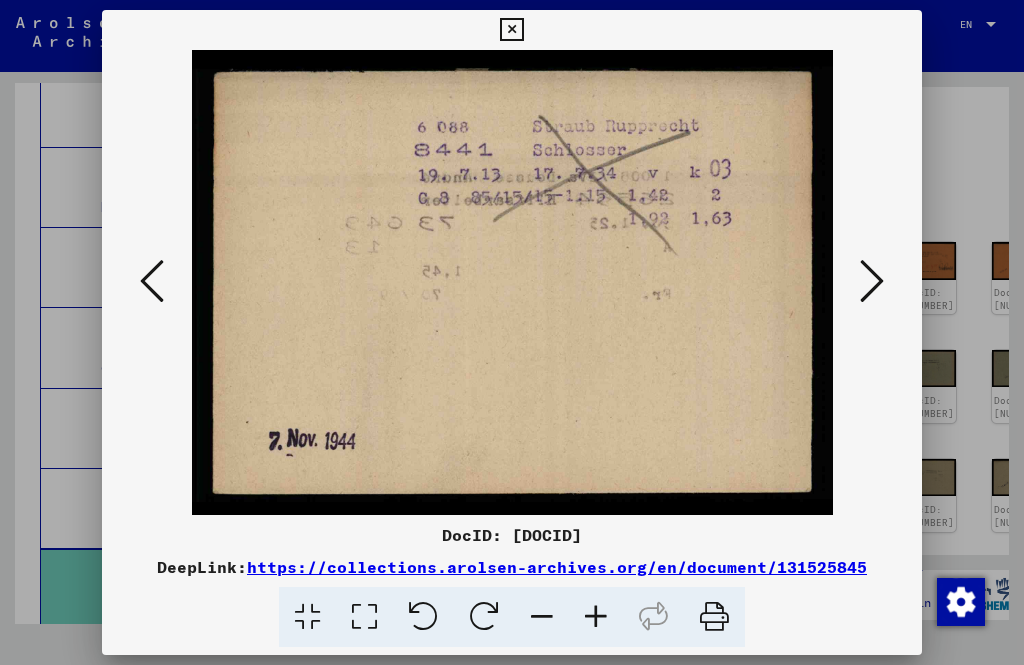 click at bounding box center [872, 281] 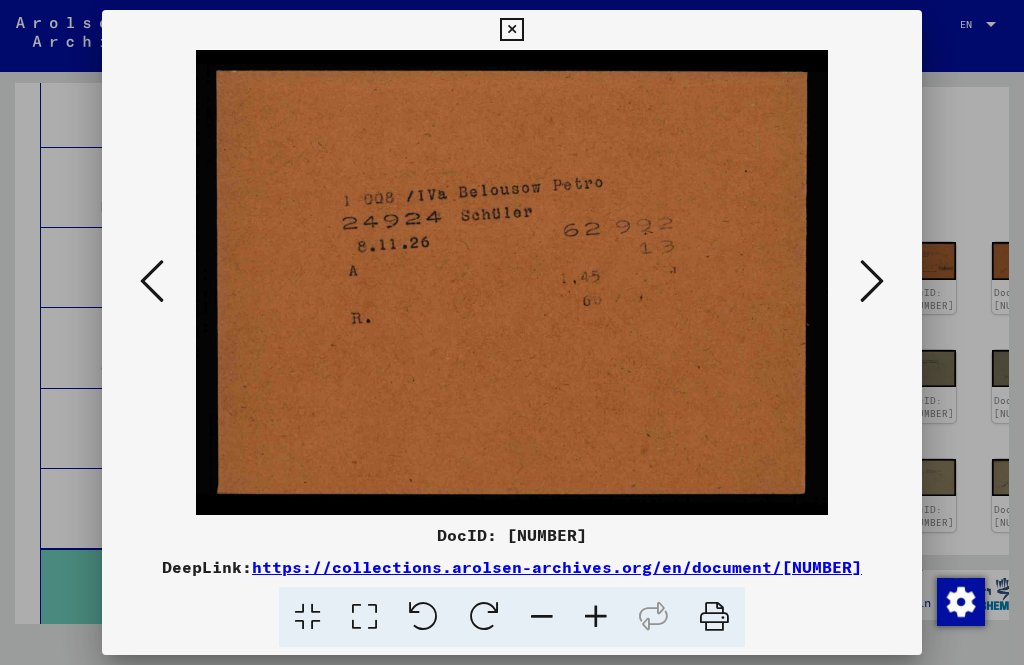 click at bounding box center [872, 281] 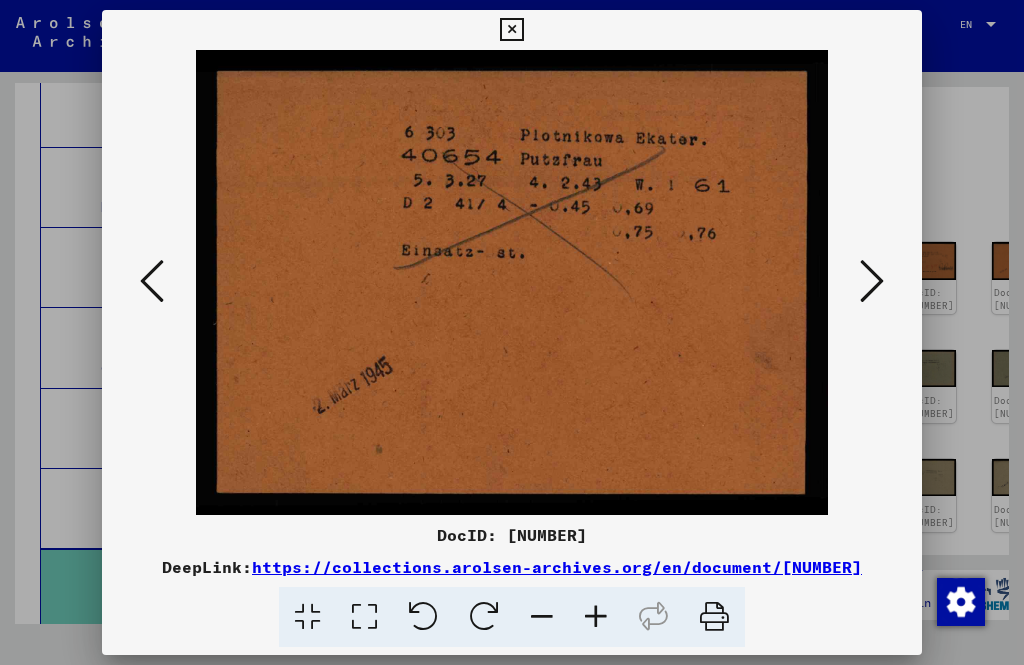 click at bounding box center (872, 281) 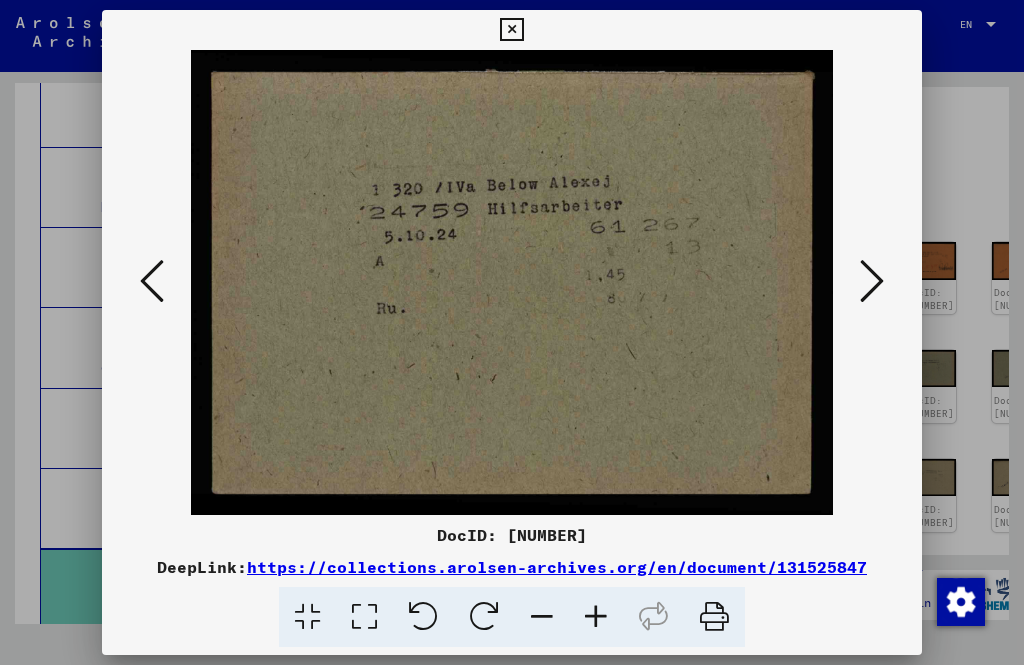 click at bounding box center [872, 281] 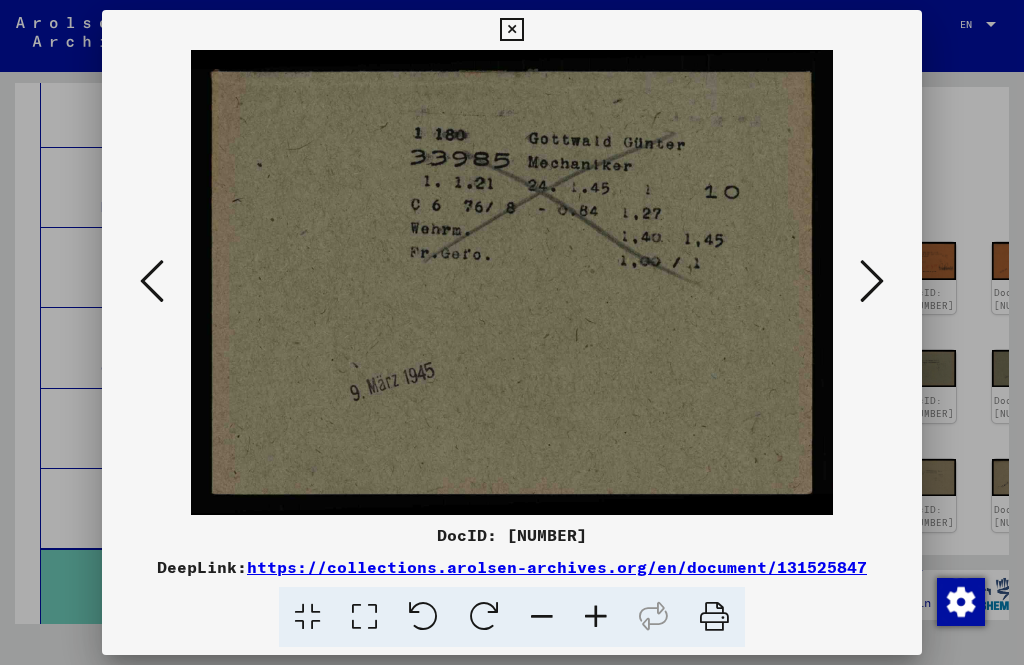 click at bounding box center [872, 281] 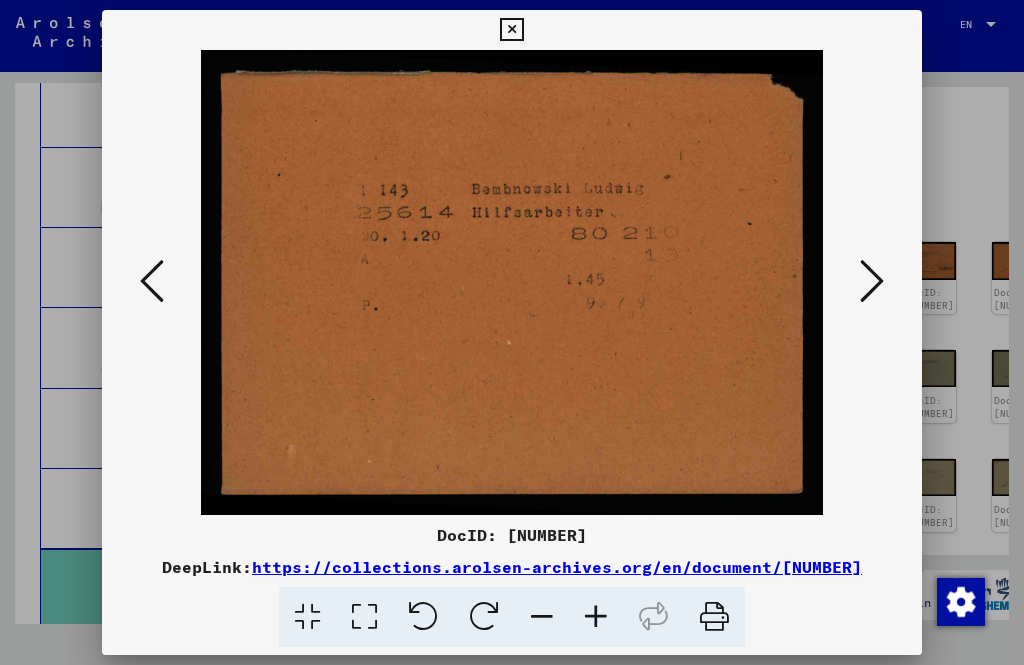 click at bounding box center [511, 30] 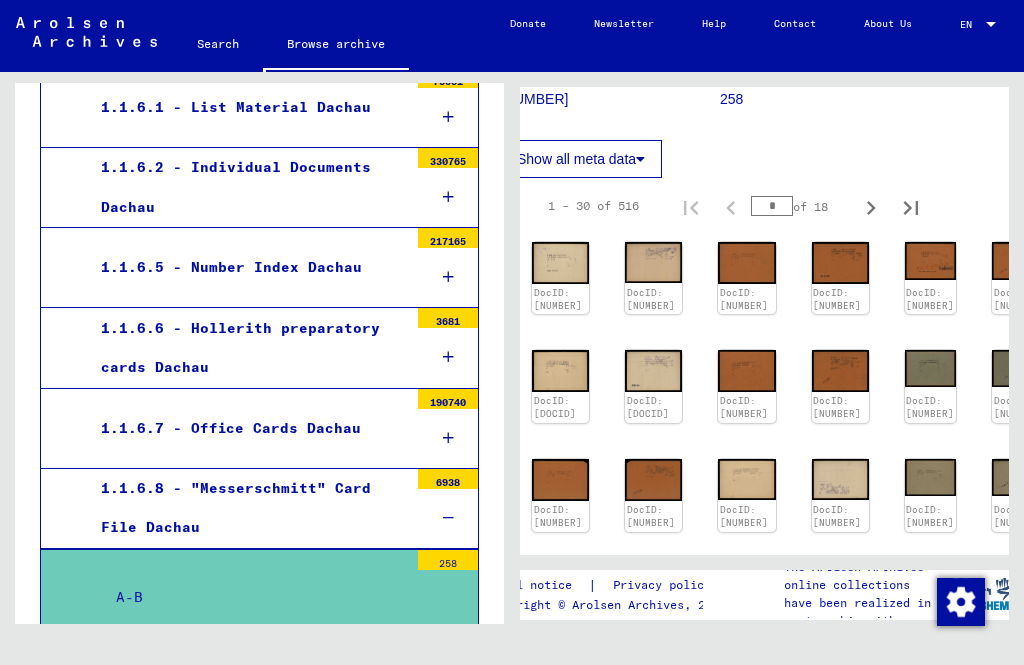 click at bounding box center (448, 518) 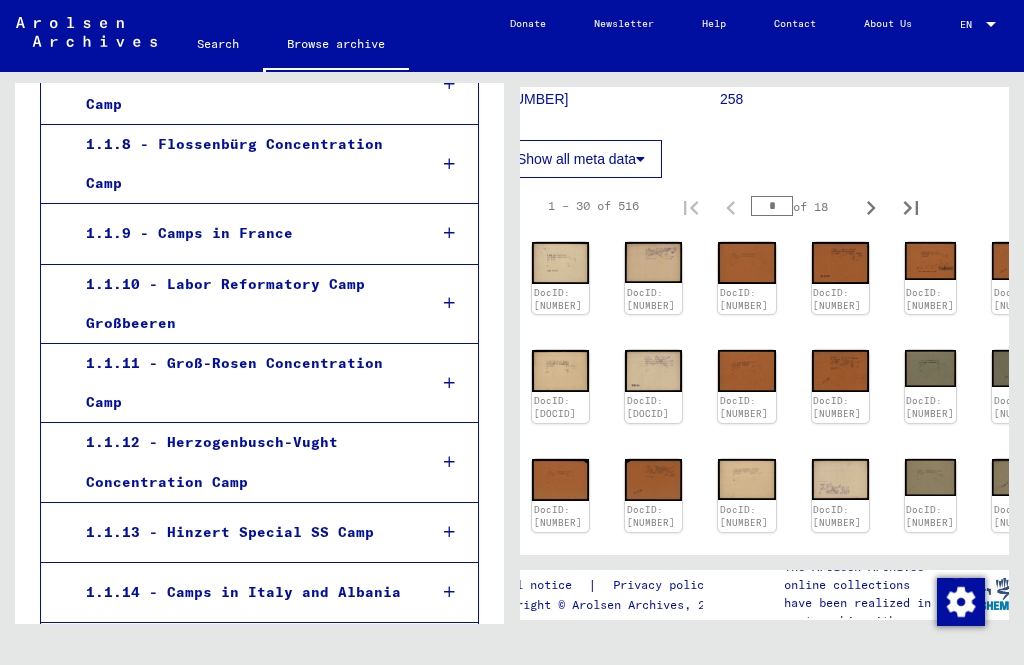 scroll, scrollTop: 1888, scrollLeft: 0, axis: vertical 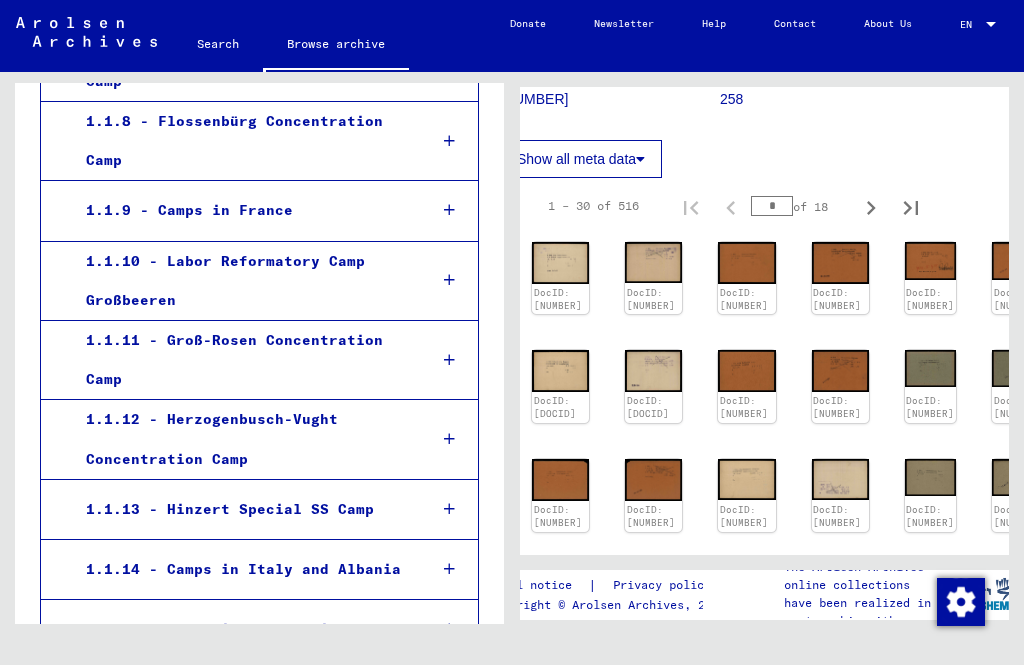 click on "1.1.14 - Camps in Italy and Albania" at bounding box center [259, 570] 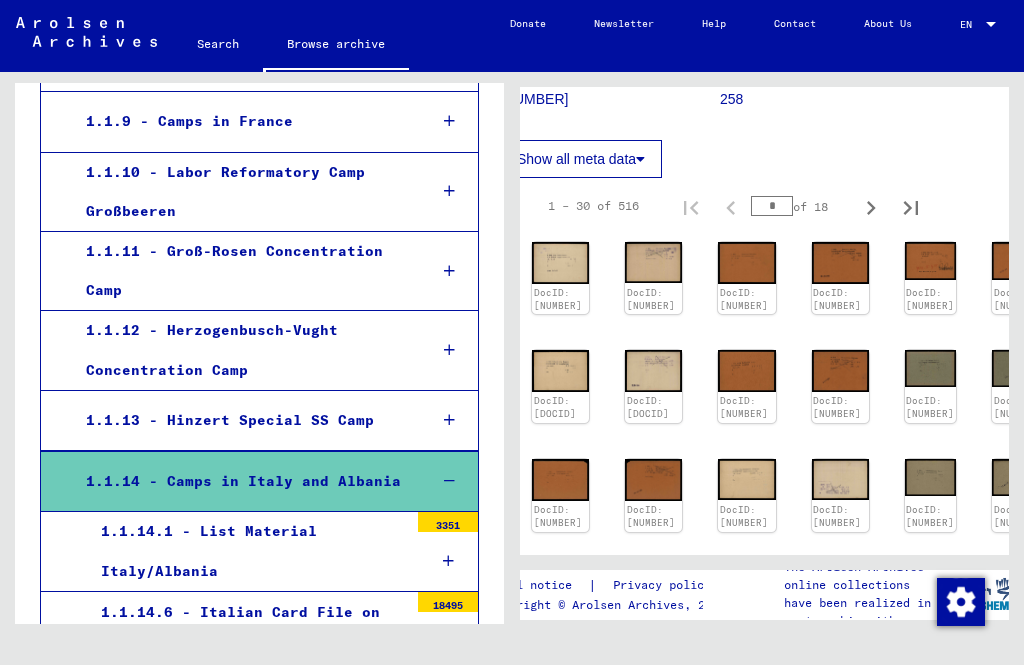 scroll, scrollTop: 2006, scrollLeft: 0, axis: vertical 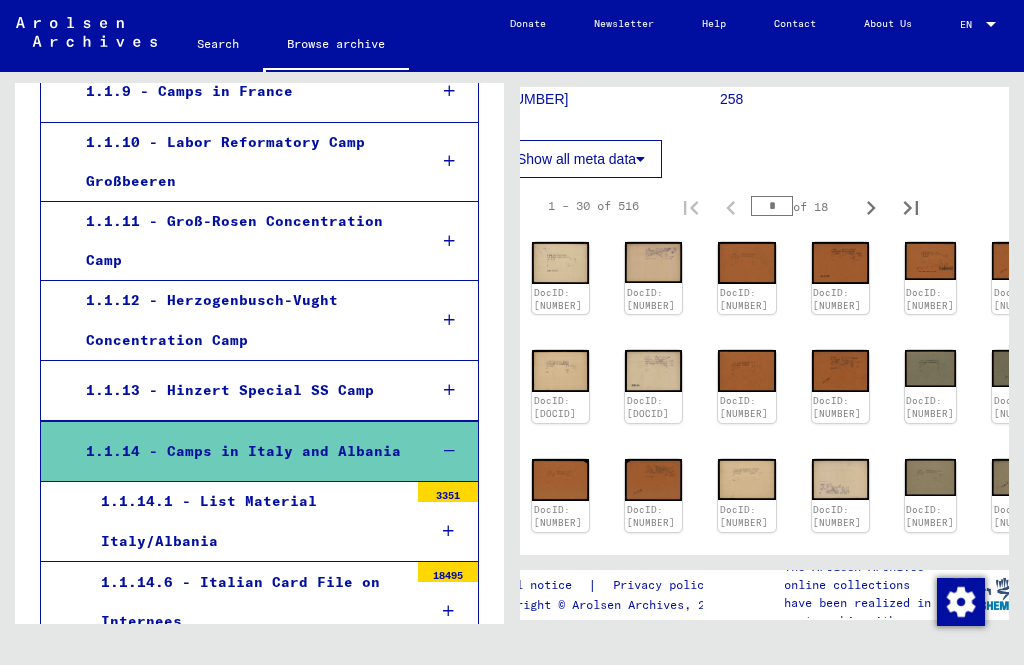 click at bounding box center [449, 320] 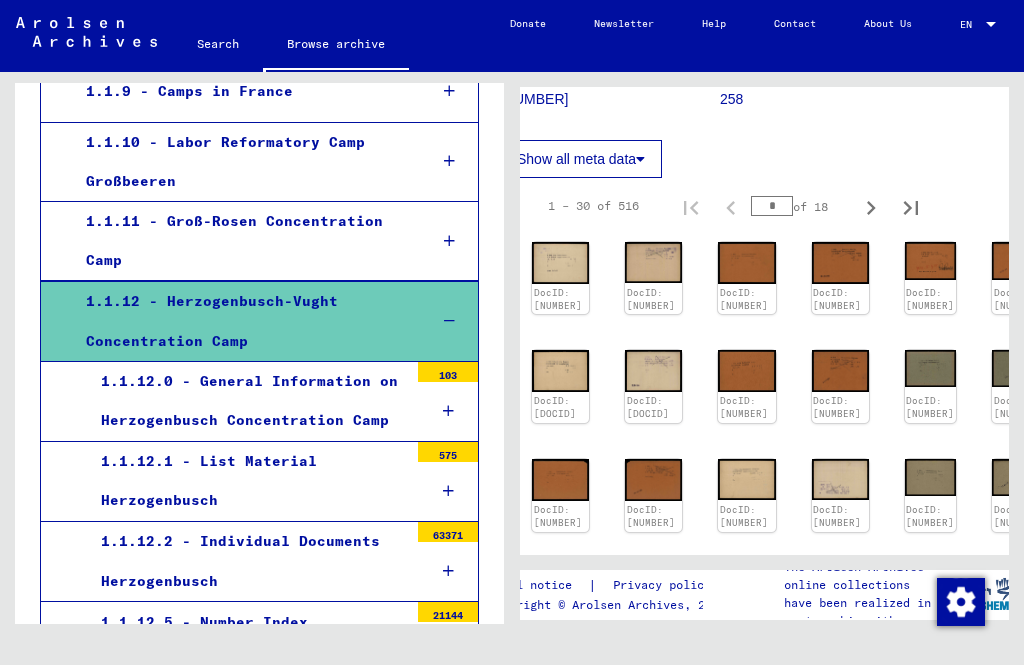 click at bounding box center (449, 321) 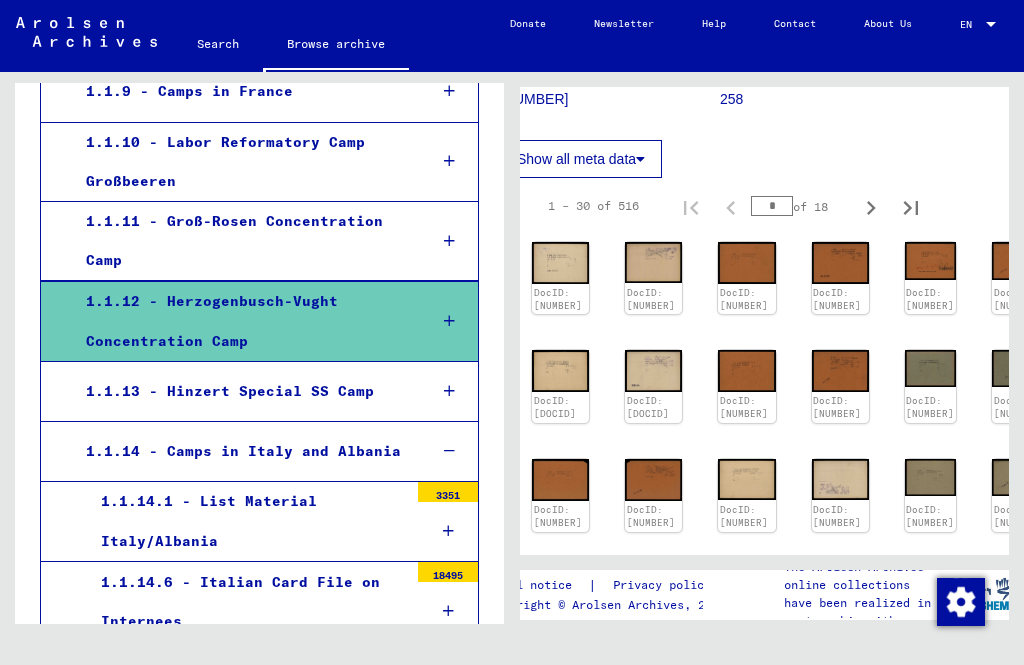 click at bounding box center (450, 451) 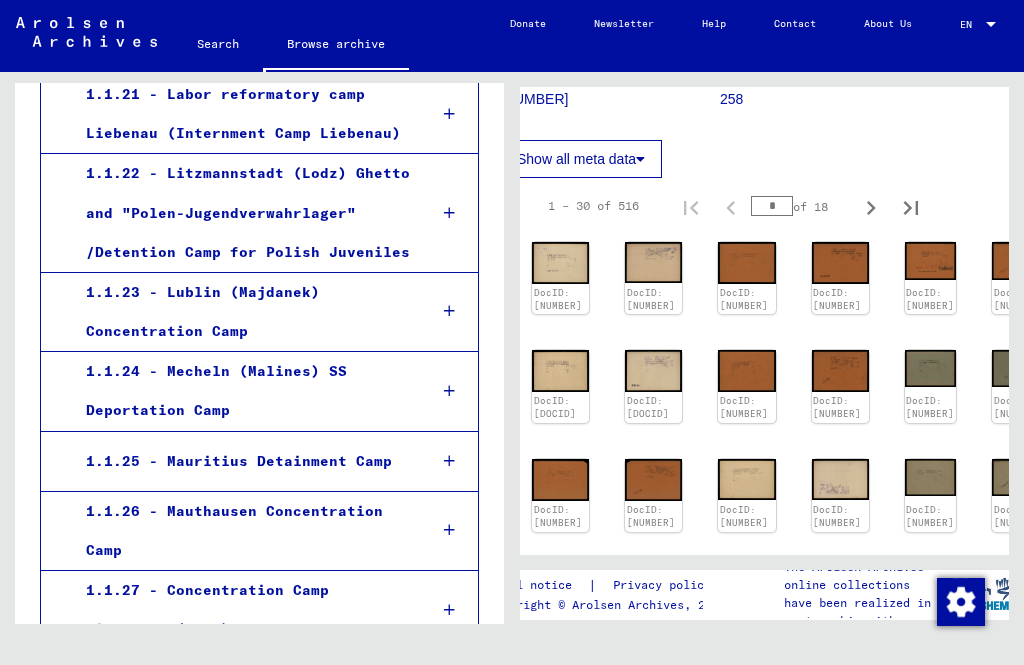 scroll, scrollTop: 2859, scrollLeft: 0, axis: vertical 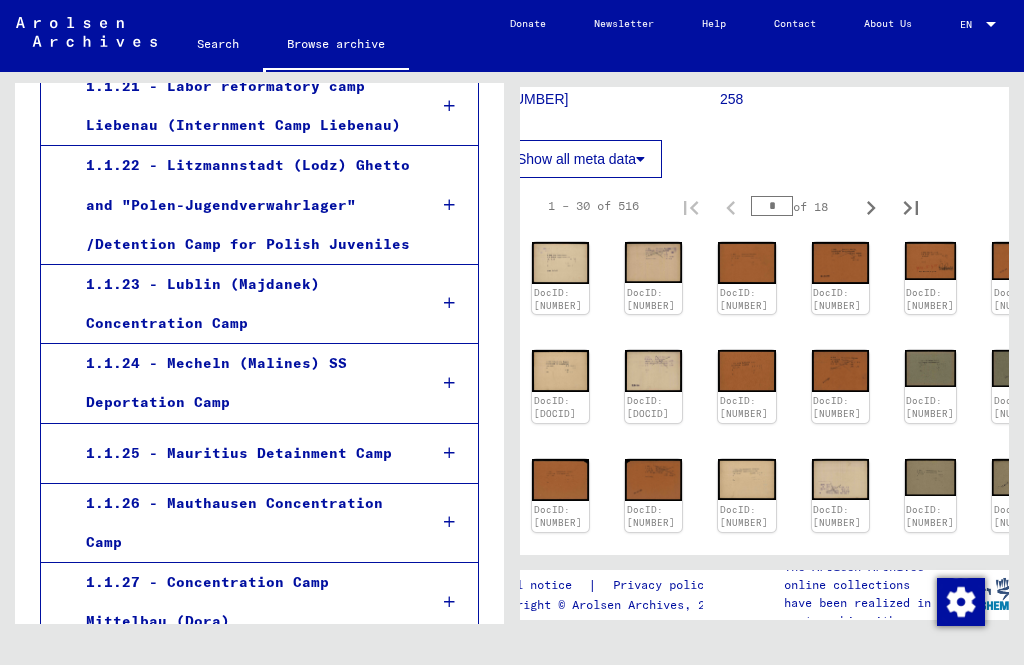 click at bounding box center [450, 303] 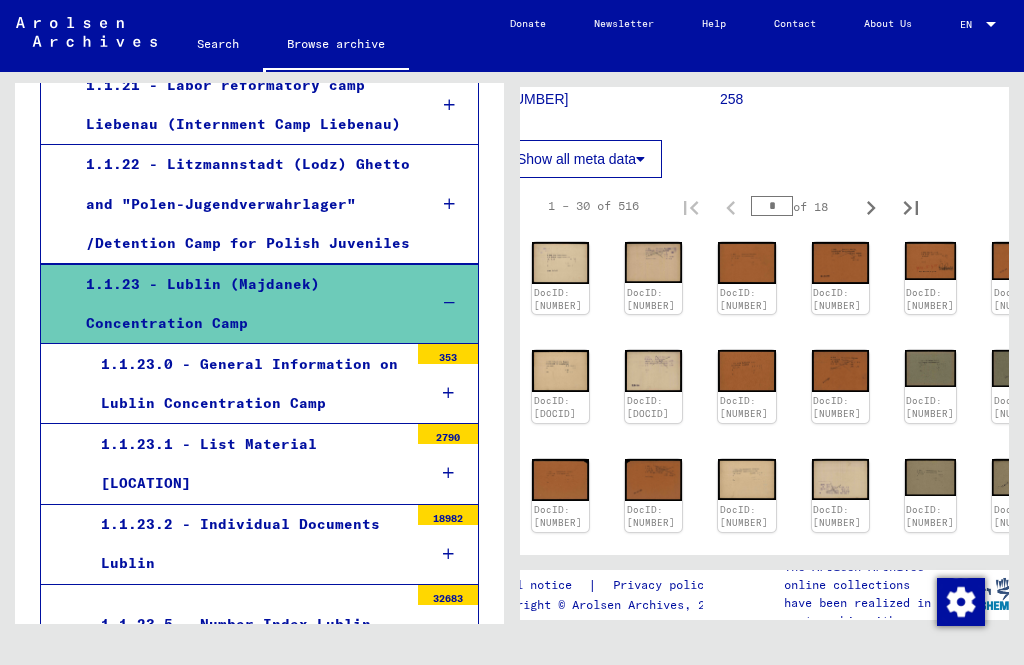 click at bounding box center (449, 303) 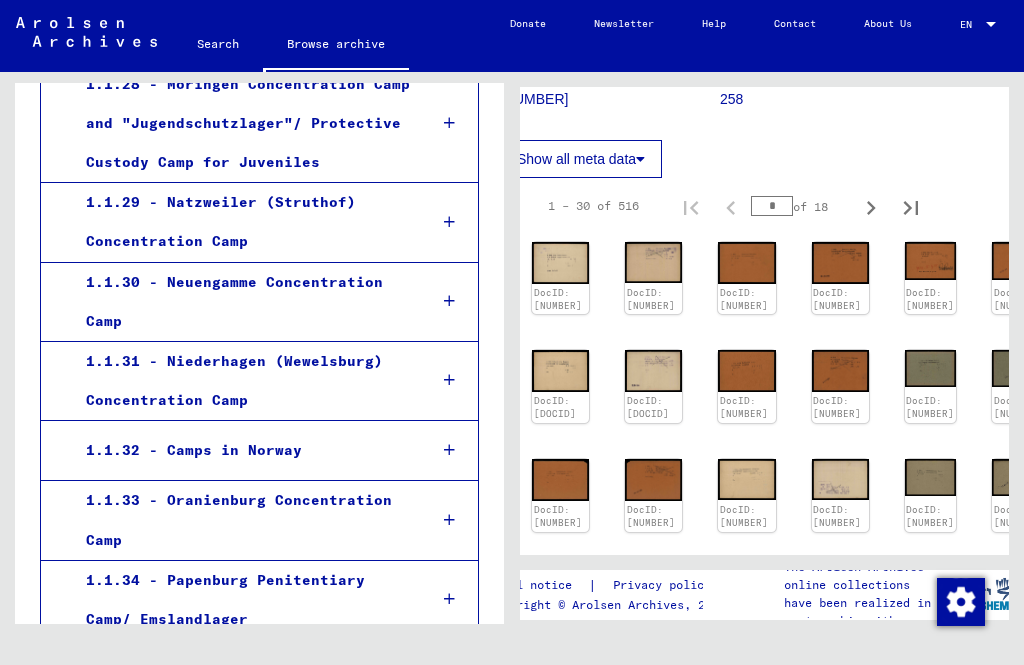 scroll, scrollTop: 3439, scrollLeft: 0, axis: vertical 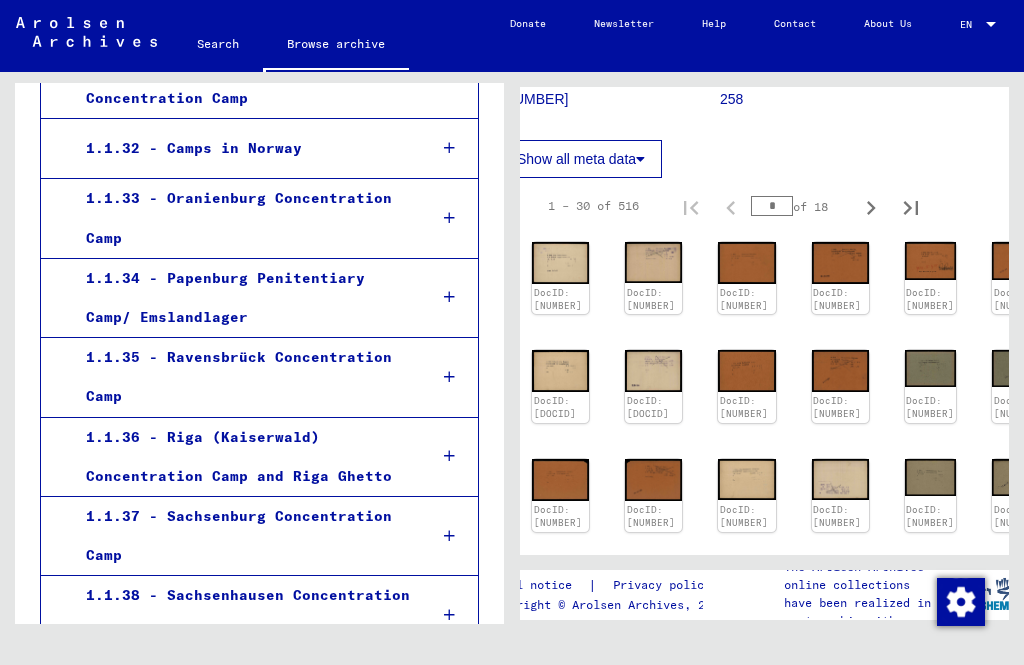click at bounding box center (450, 218) 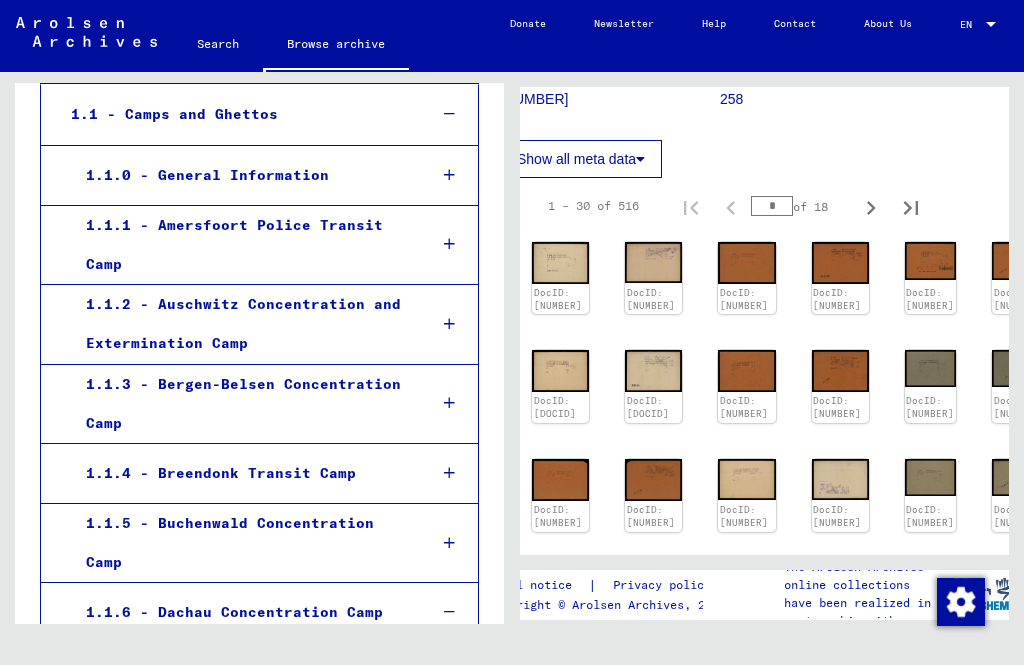 scroll, scrollTop: 267, scrollLeft: 0, axis: vertical 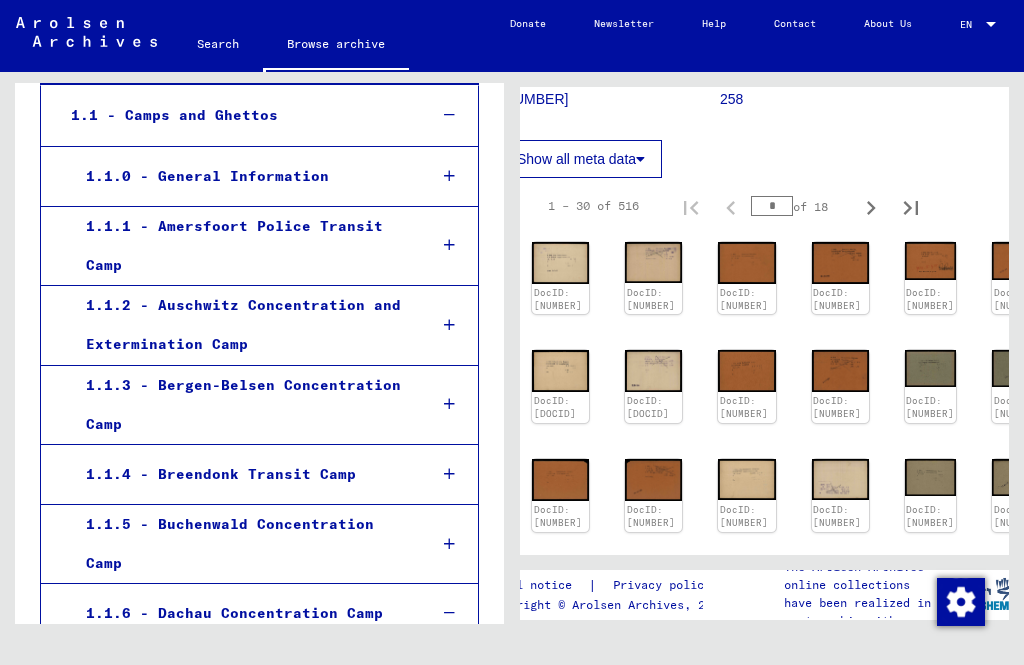 click at bounding box center [449, 325] 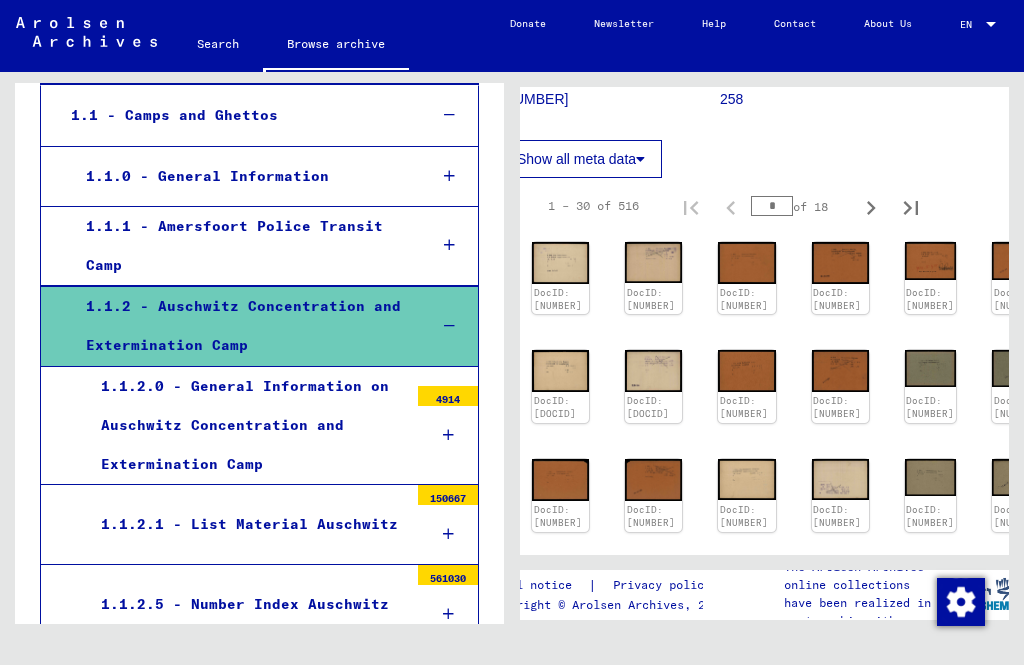 click on "1.1.1 - Amersfoort Police Transit Camp" at bounding box center (241, 246) 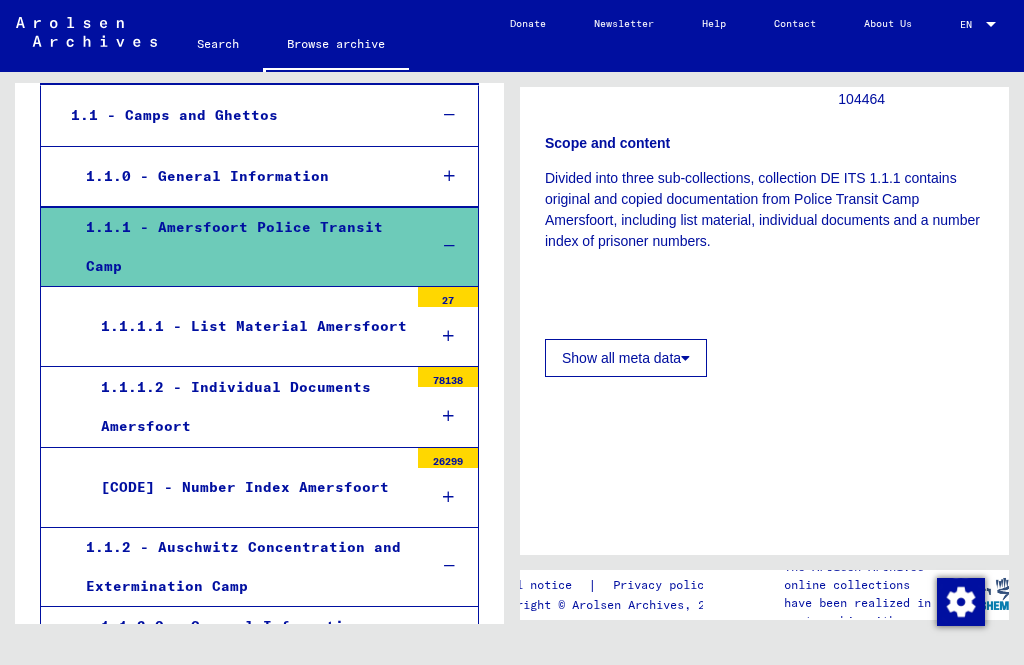 scroll, scrollTop: 0, scrollLeft: 0, axis: both 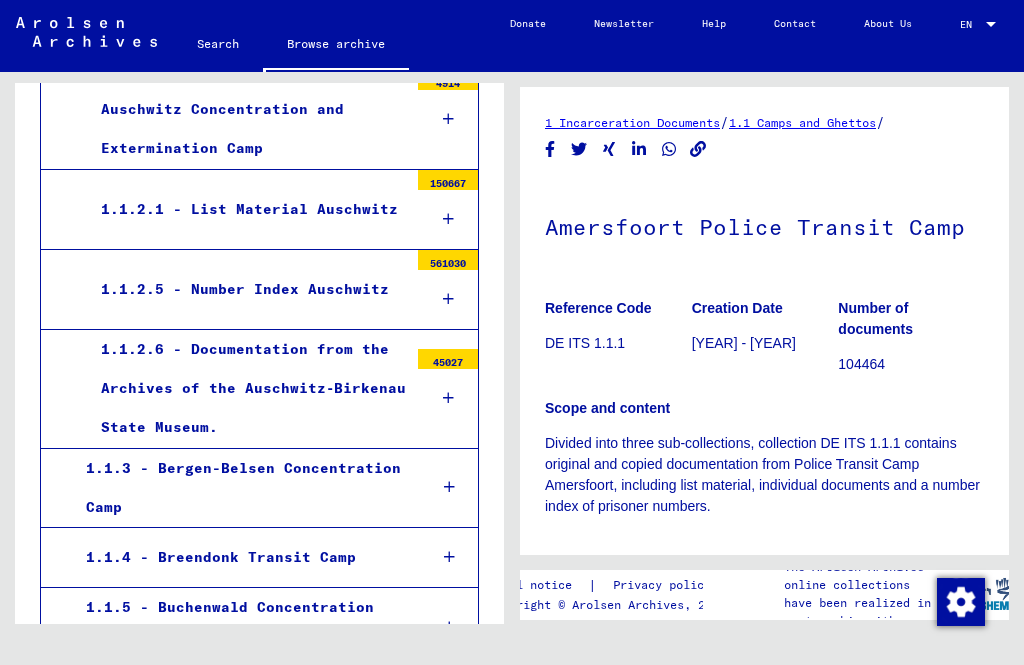 click at bounding box center [449, 487] 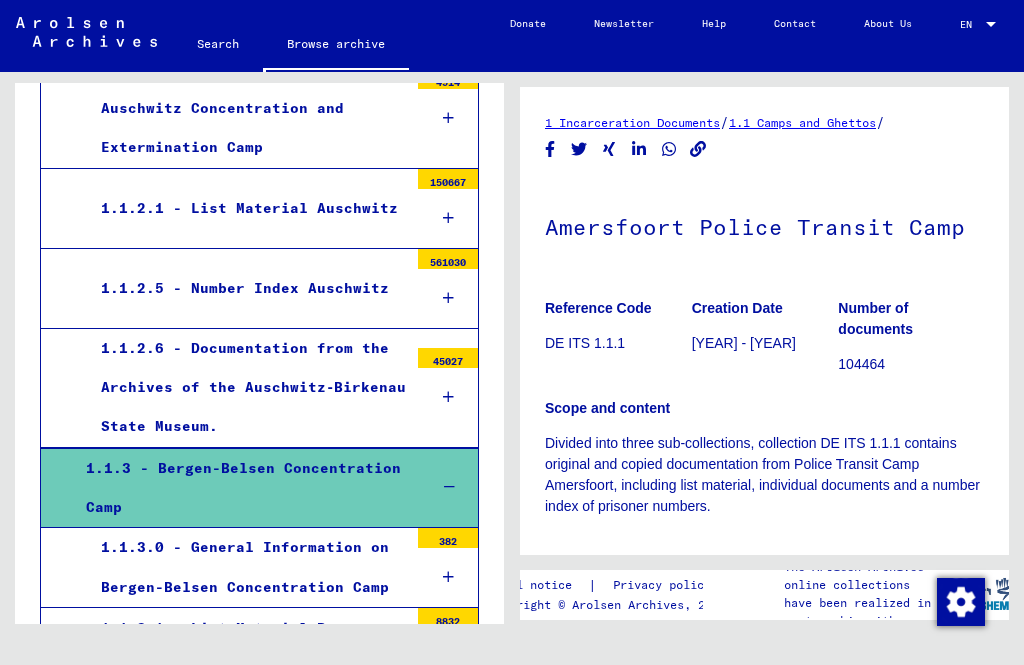 click at bounding box center [448, 577] 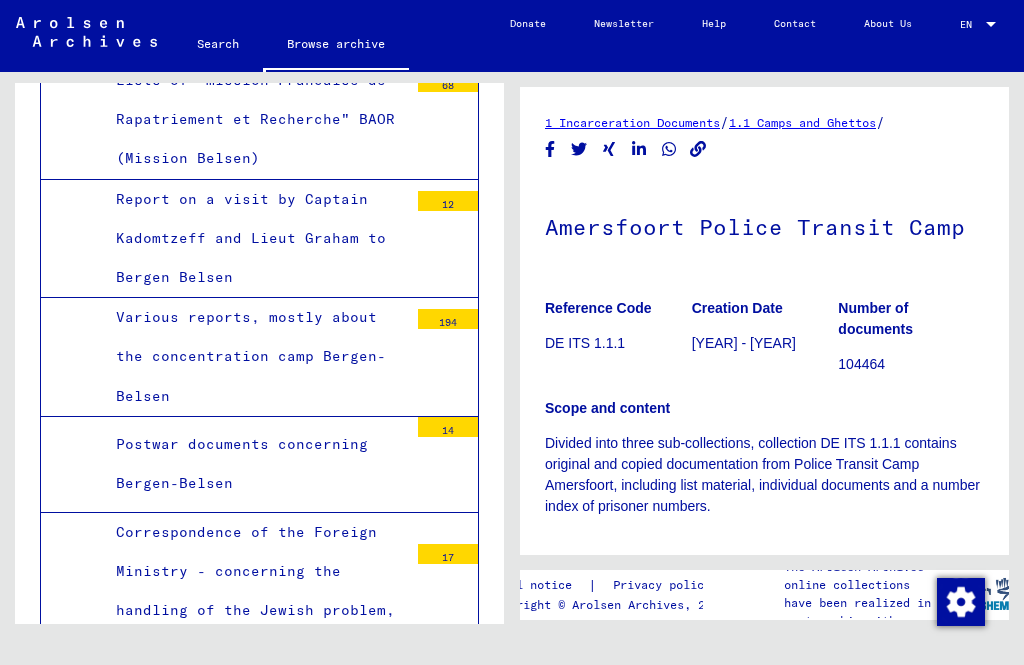 scroll, scrollTop: 1630, scrollLeft: 0, axis: vertical 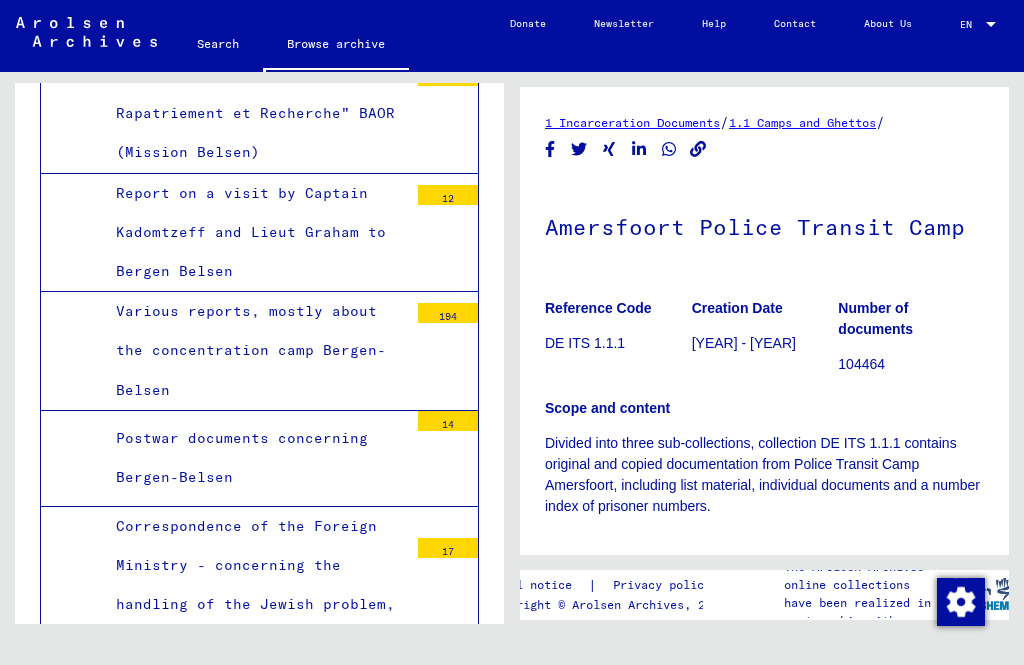 click on "Report on a visit by Captain Kadomtzeff and Lieut Graham to Bergen Belsen 12" at bounding box center (259, 233) 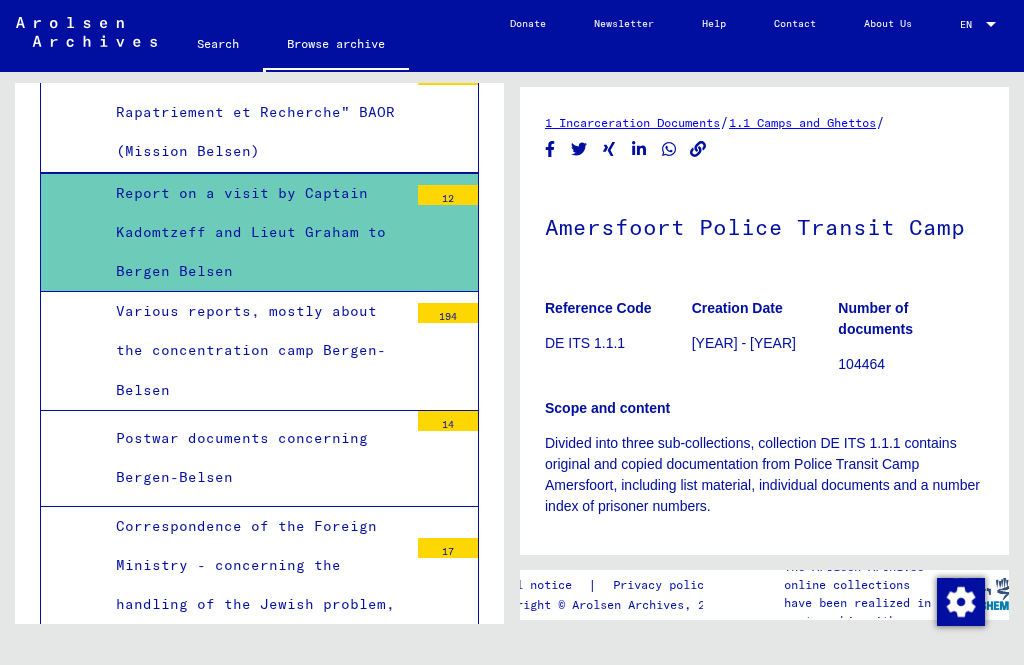 click on "Postwar documents concerning Bergen-Belsen" at bounding box center (254, 458) 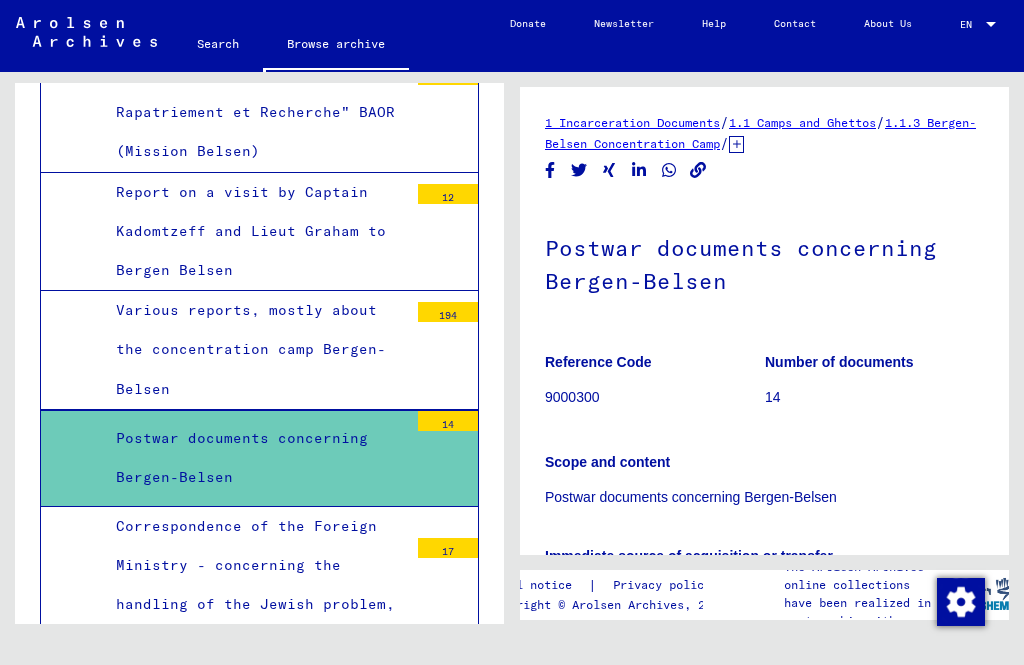 click on "Postwar documents concerning Bergen-Belsen" 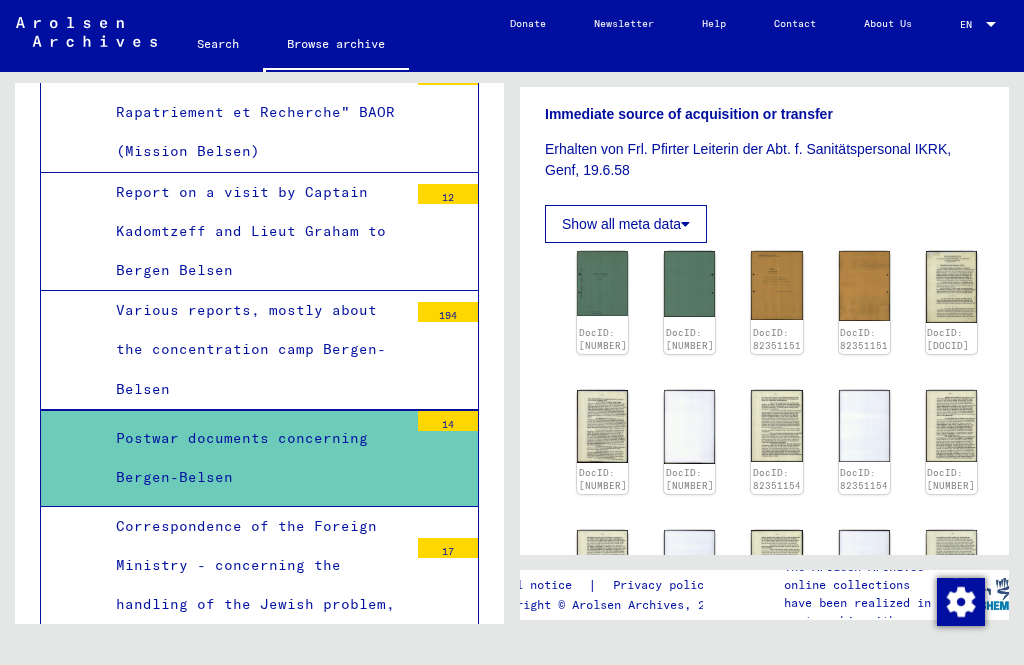 scroll, scrollTop: 446, scrollLeft: 0, axis: vertical 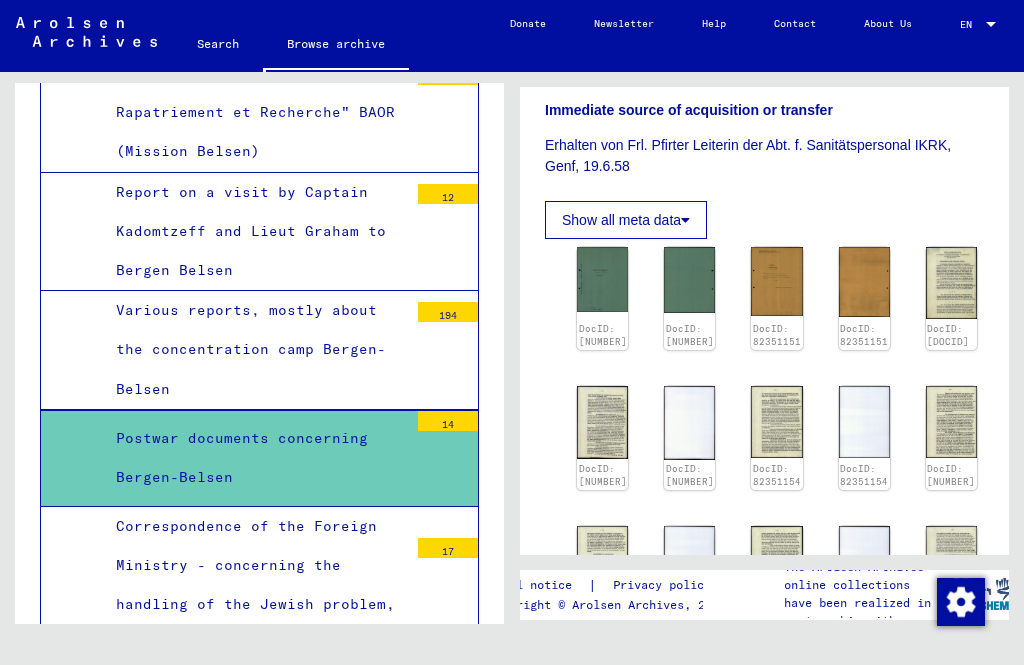 click 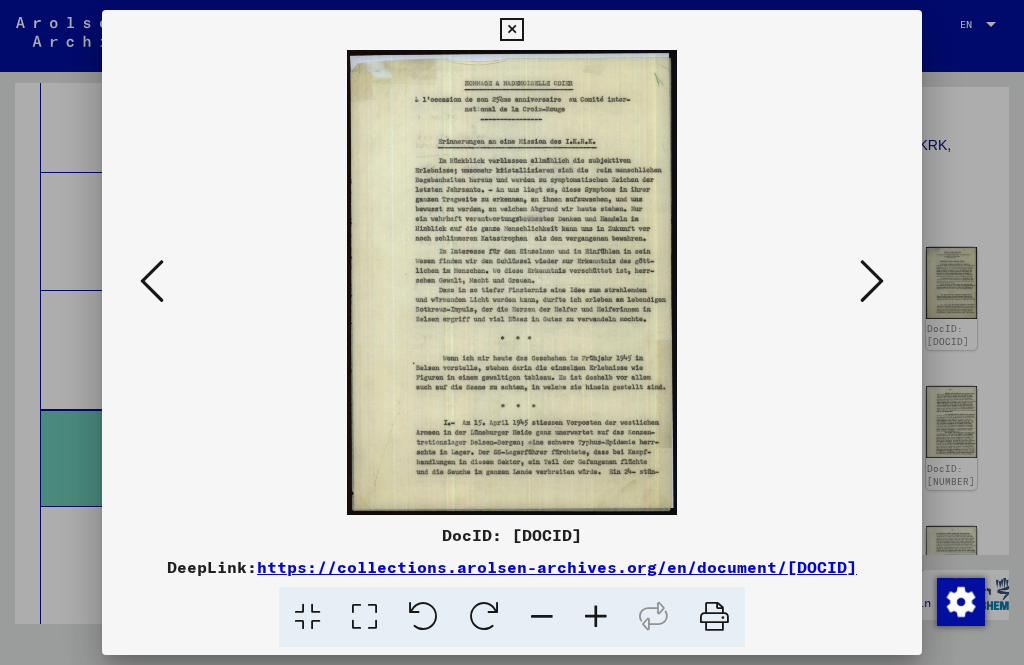 click at bounding box center (872, 281) 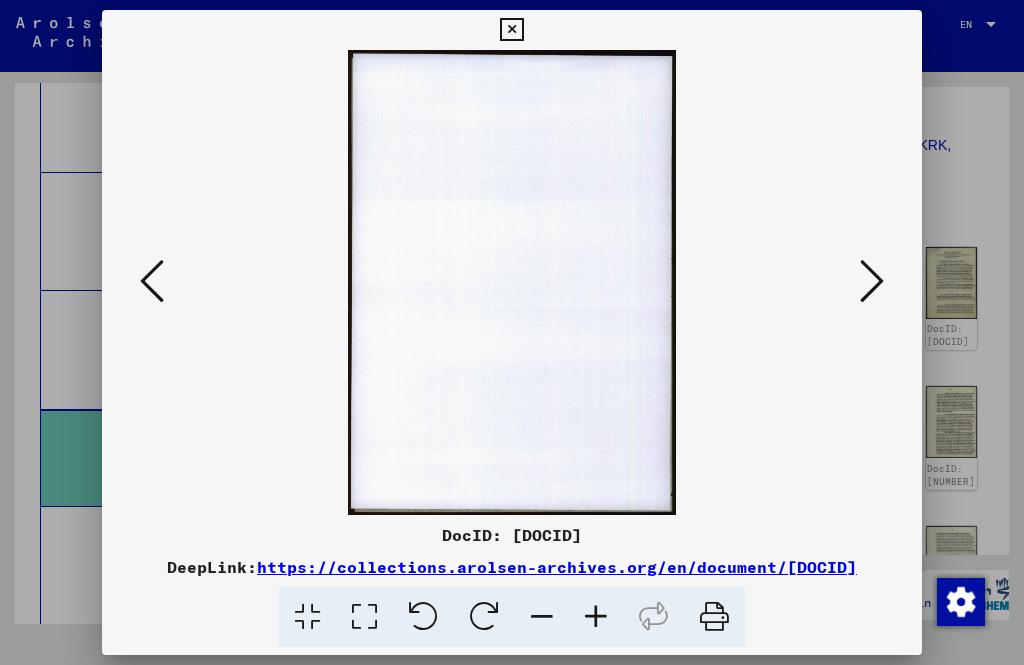 click at bounding box center (872, 281) 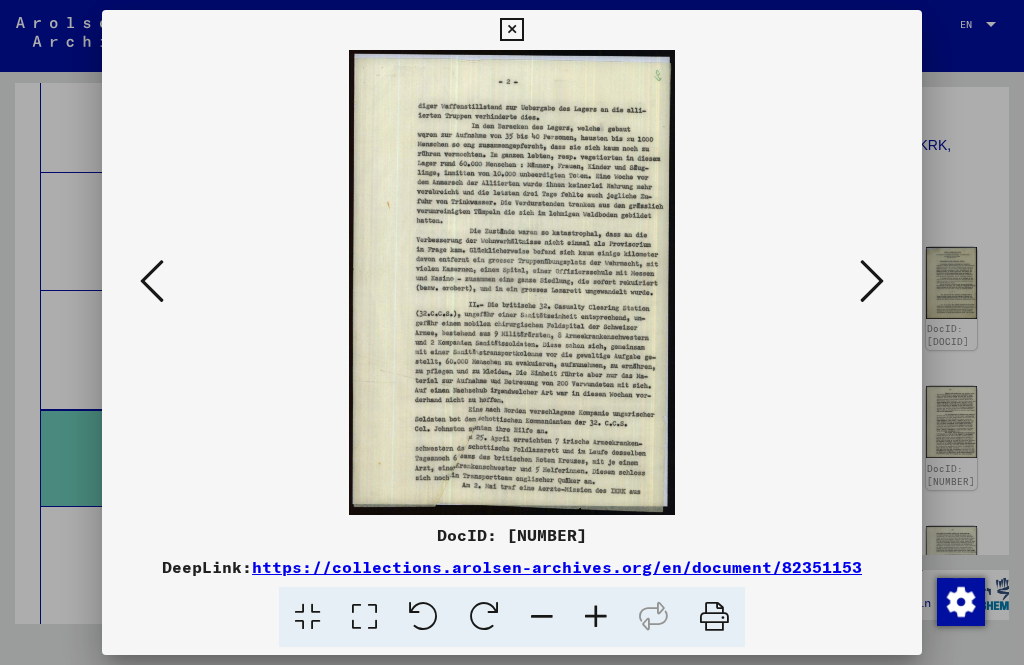 click at bounding box center [872, 281] 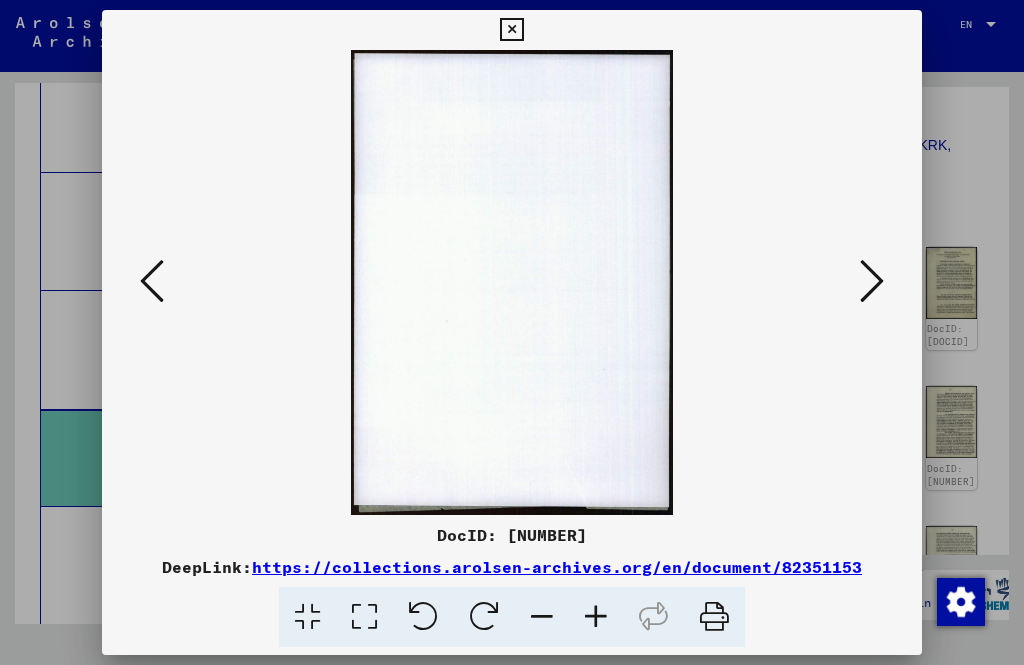 click at bounding box center [511, 30] 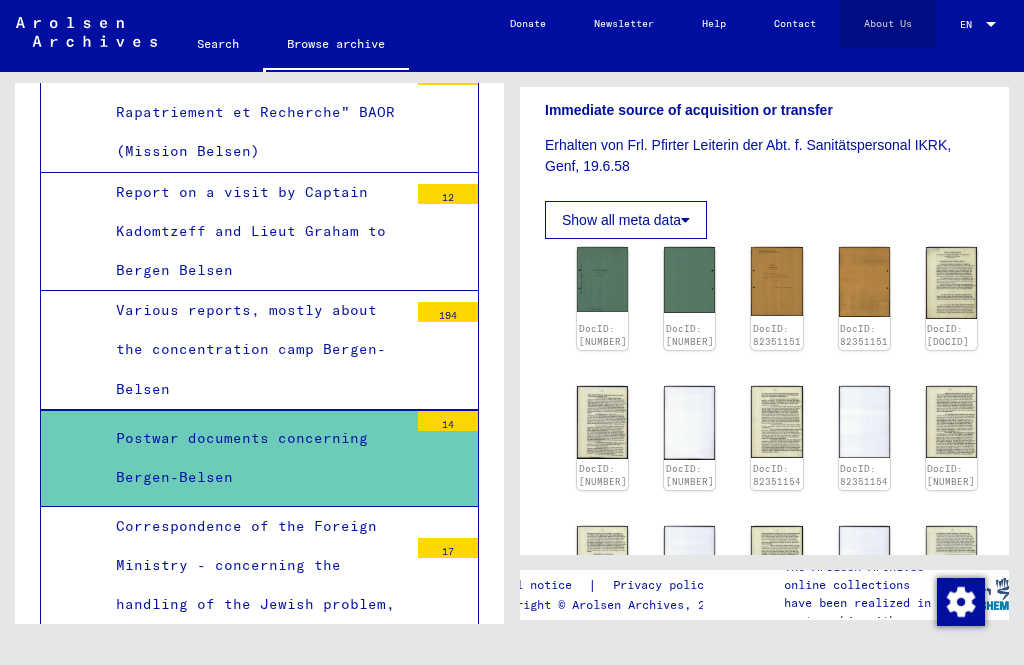 click on "About Us" 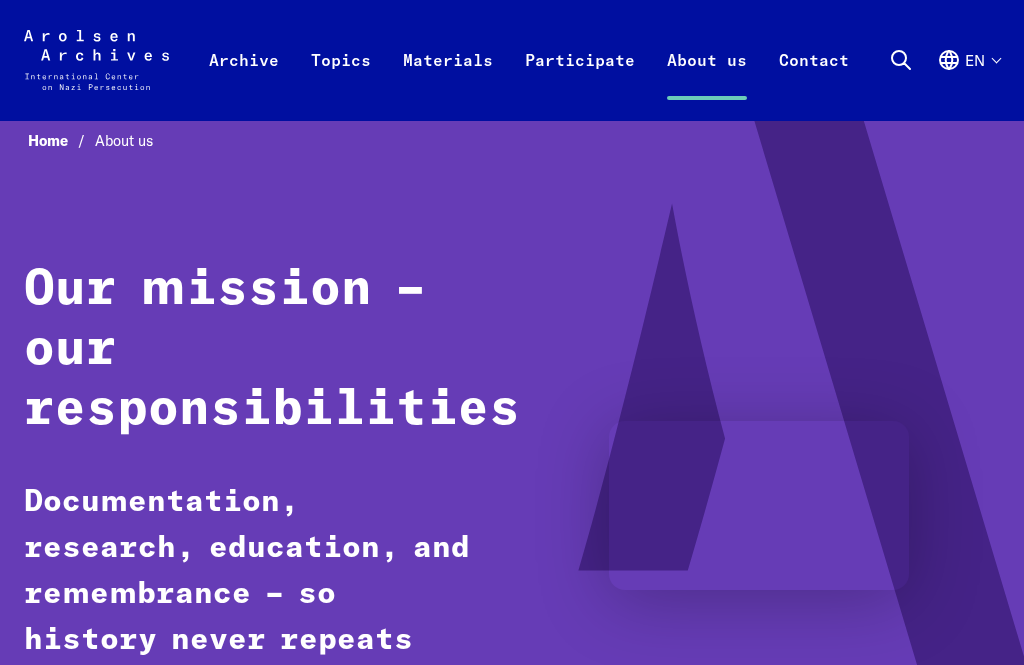 scroll, scrollTop: 0, scrollLeft: 0, axis: both 